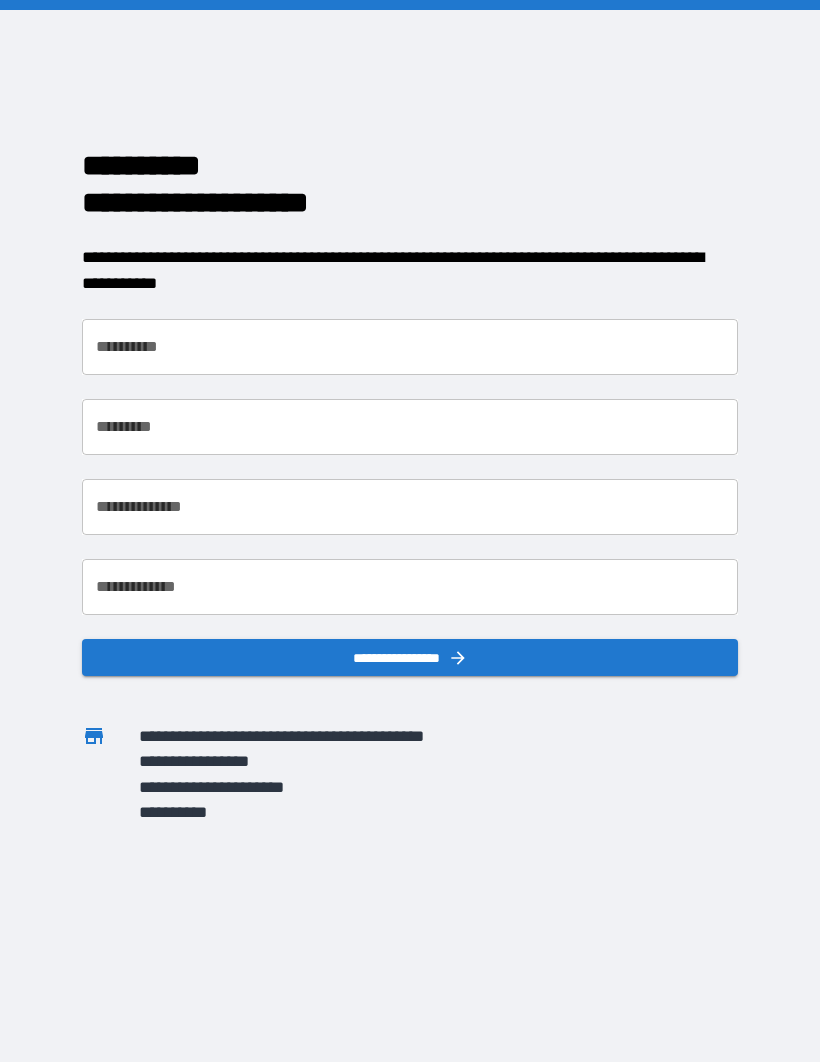 scroll, scrollTop: 0, scrollLeft: 0, axis: both 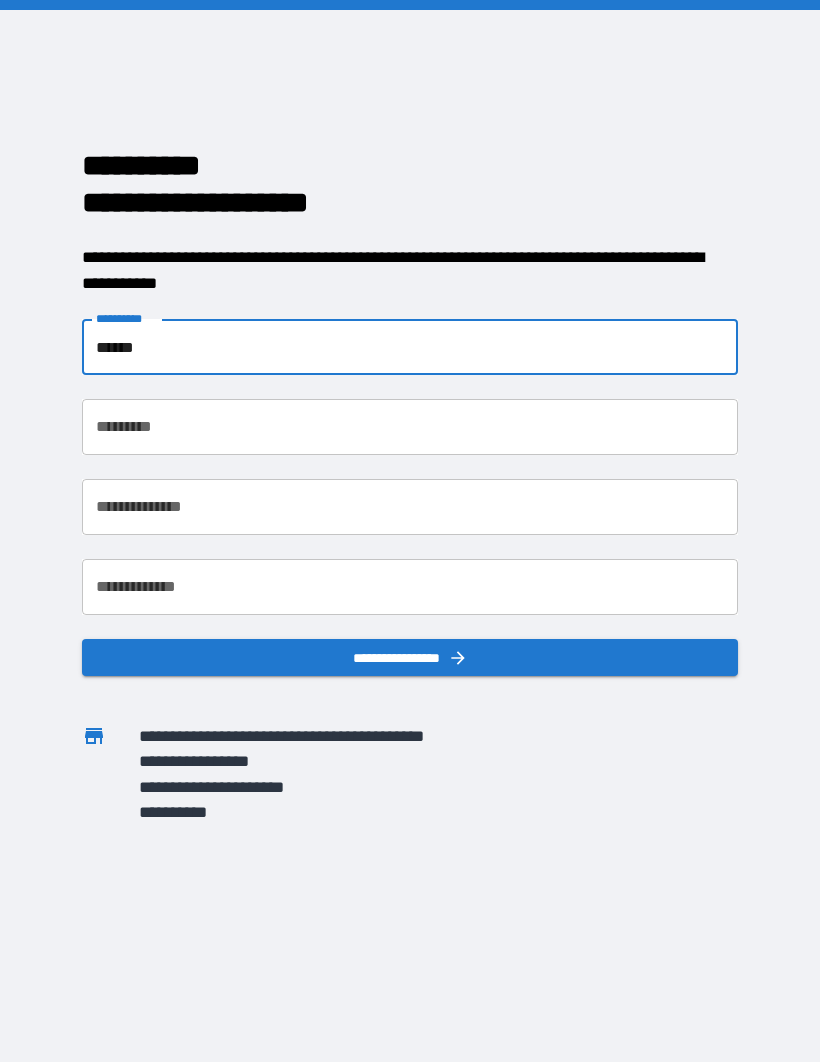 type on "******" 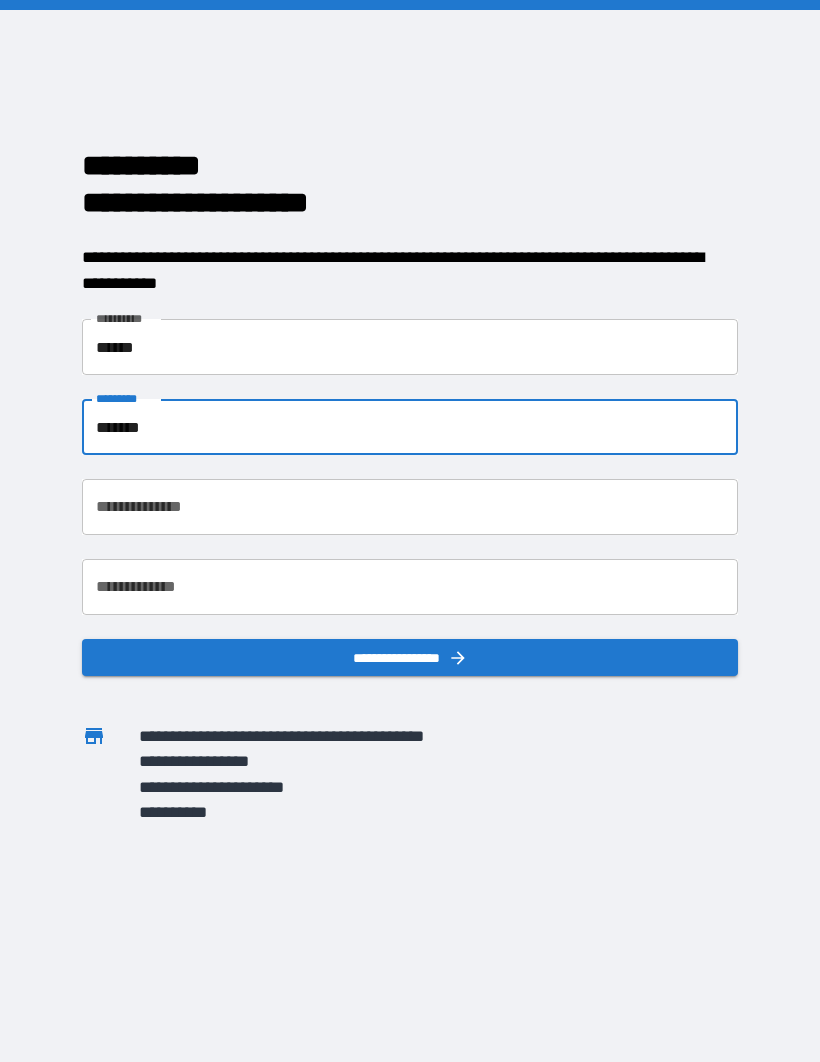 type on "*******" 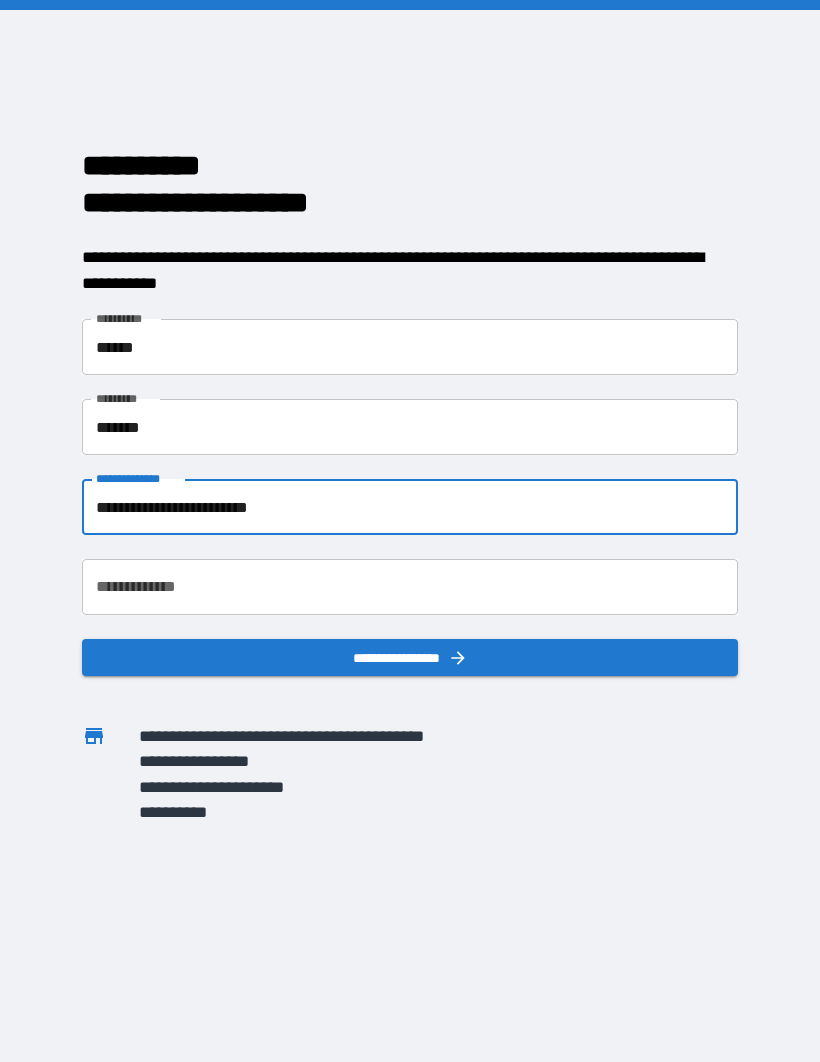 type on "**********" 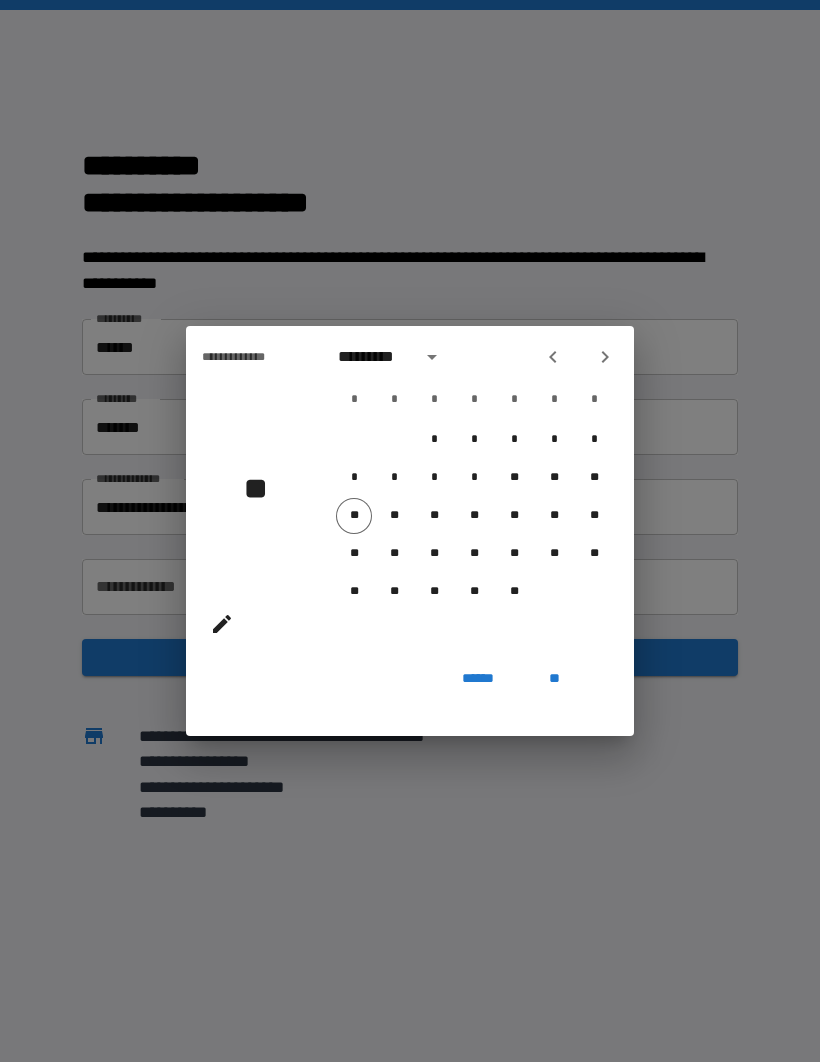 click on "*********" at bounding box center (373, 357) 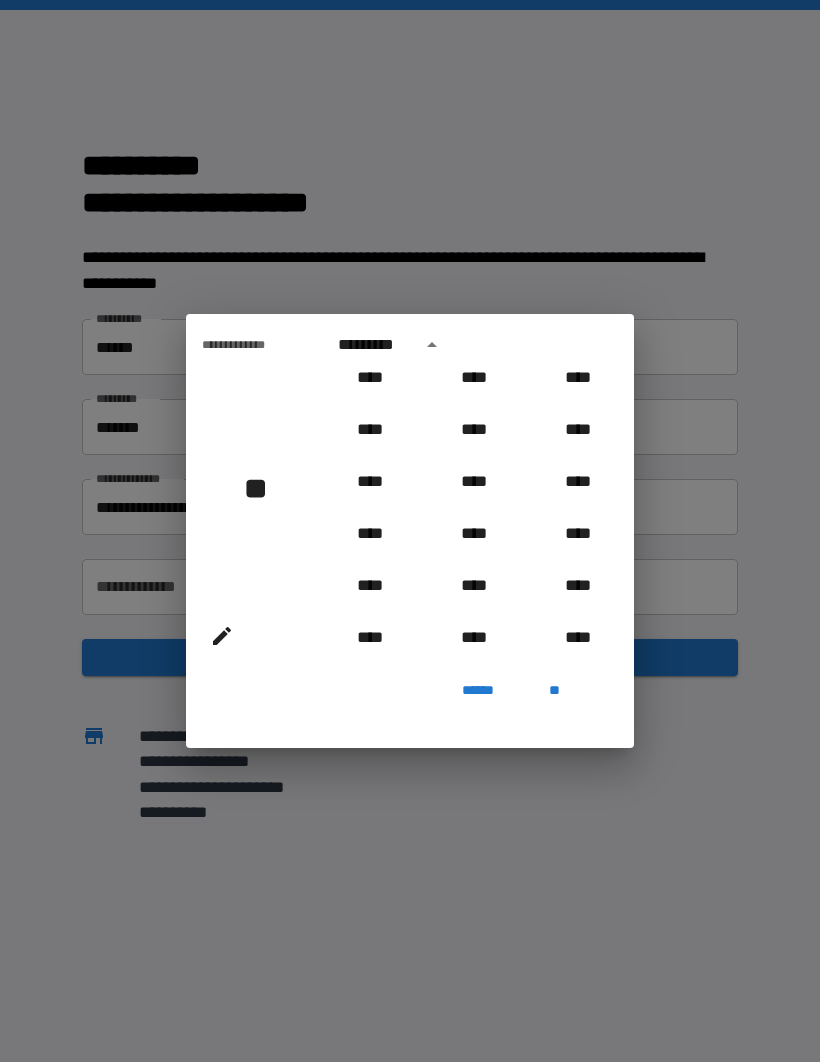 scroll, scrollTop: 1769, scrollLeft: 0, axis: vertical 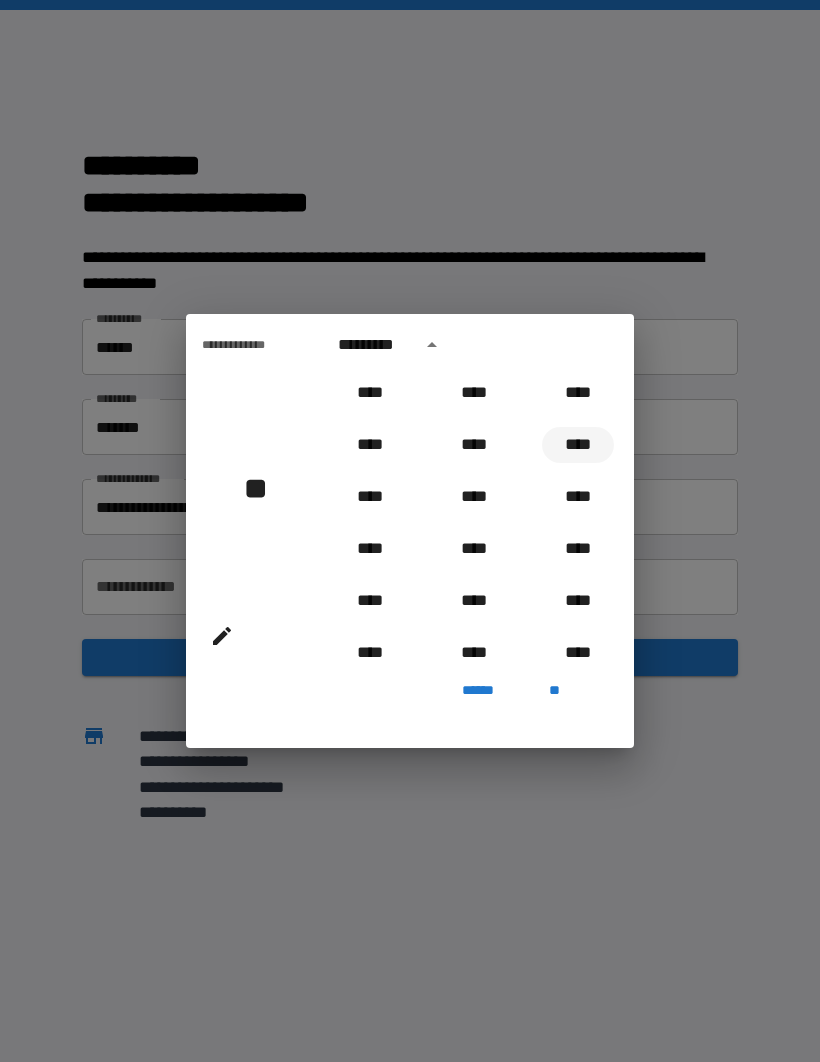 click on "****" at bounding box center [578, 445] 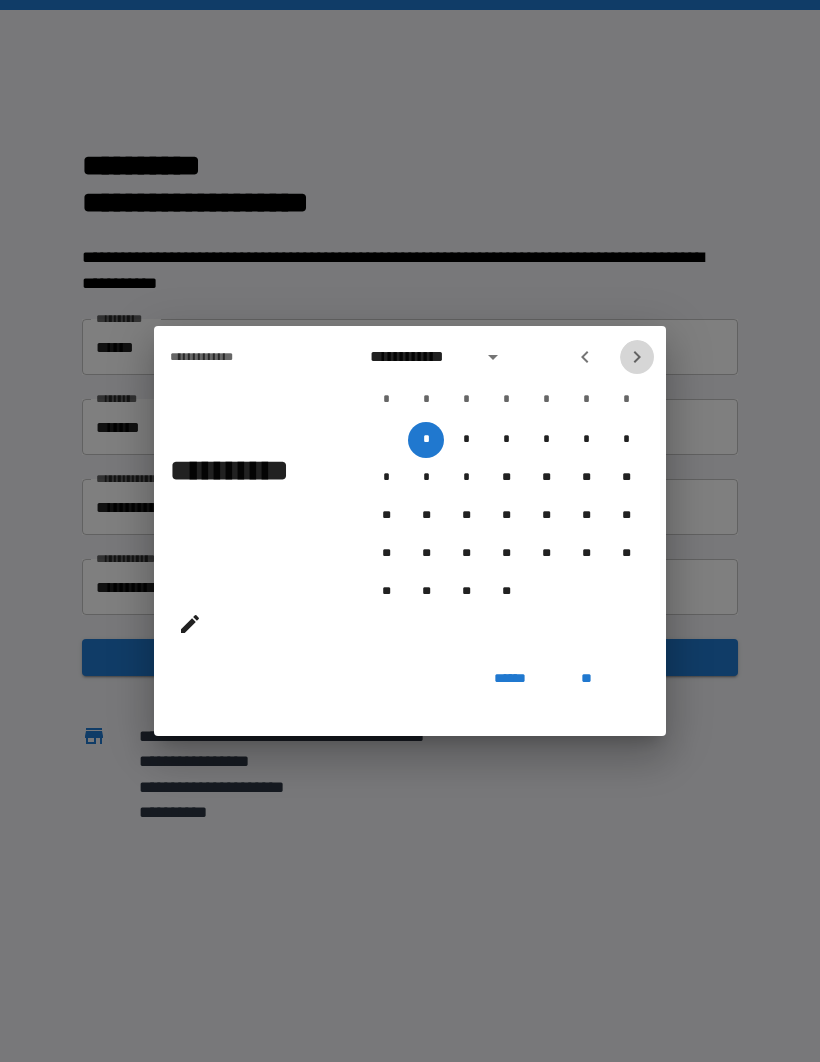click 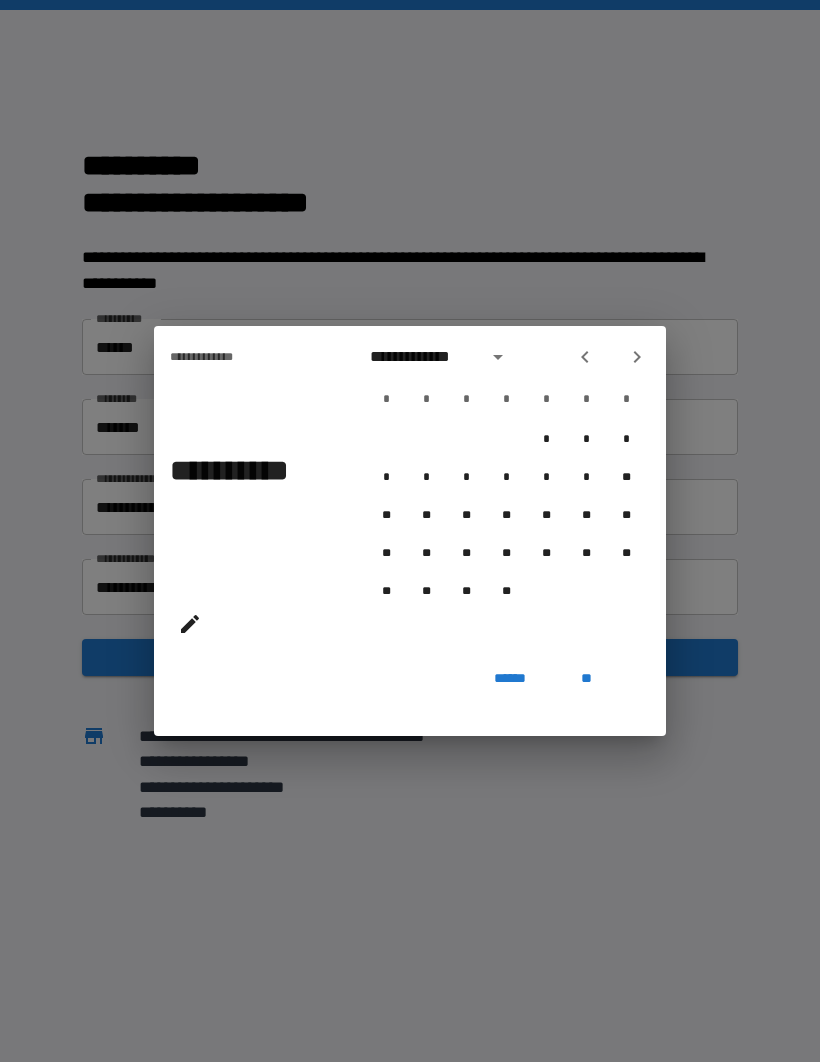 click 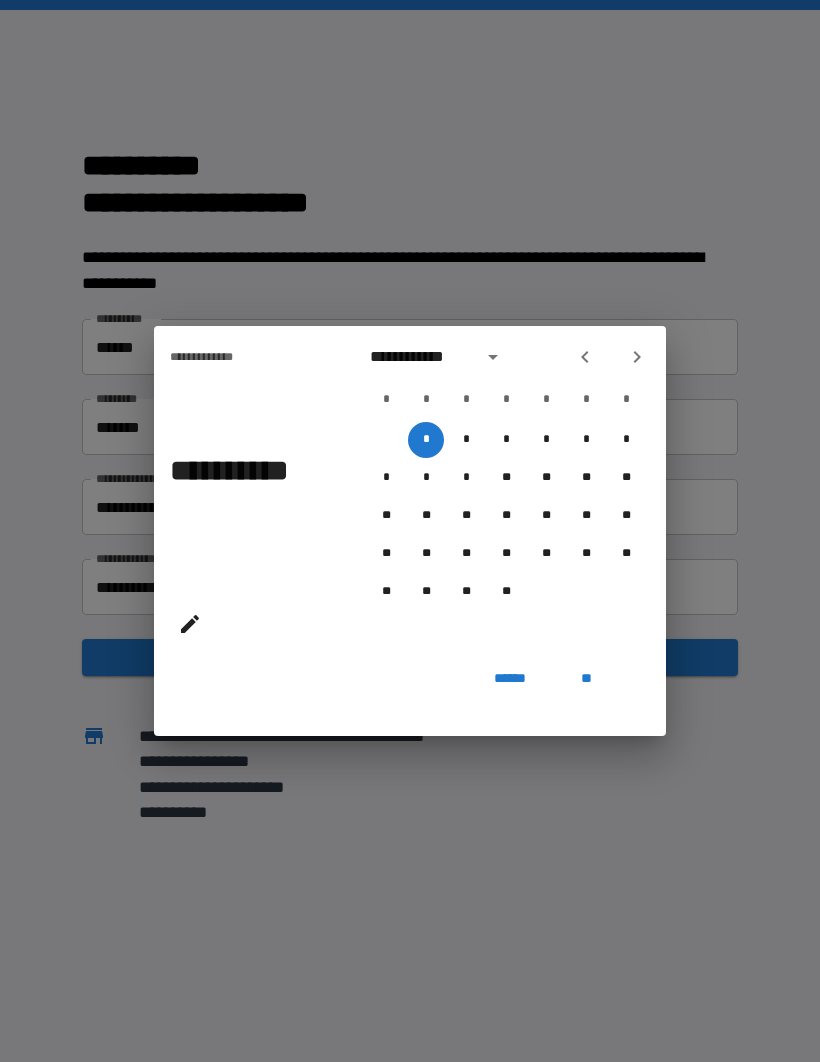 click at bounding box center (637, 357) 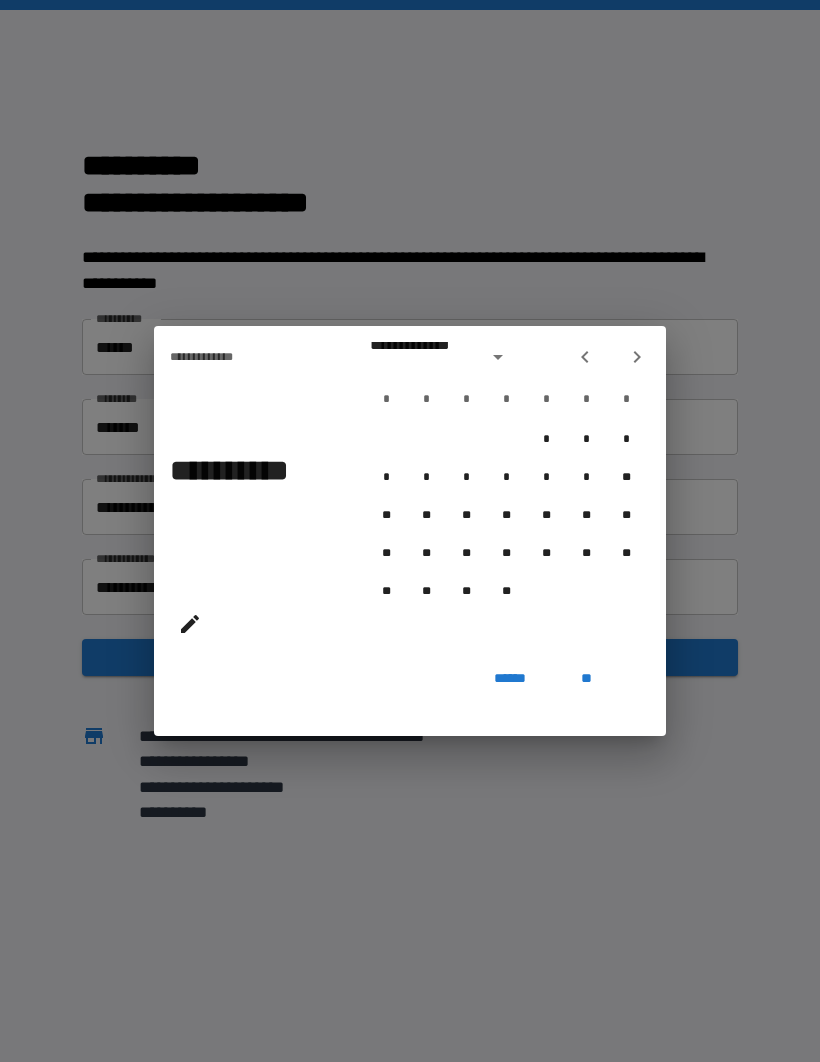 click at bounding box center (637, 357) 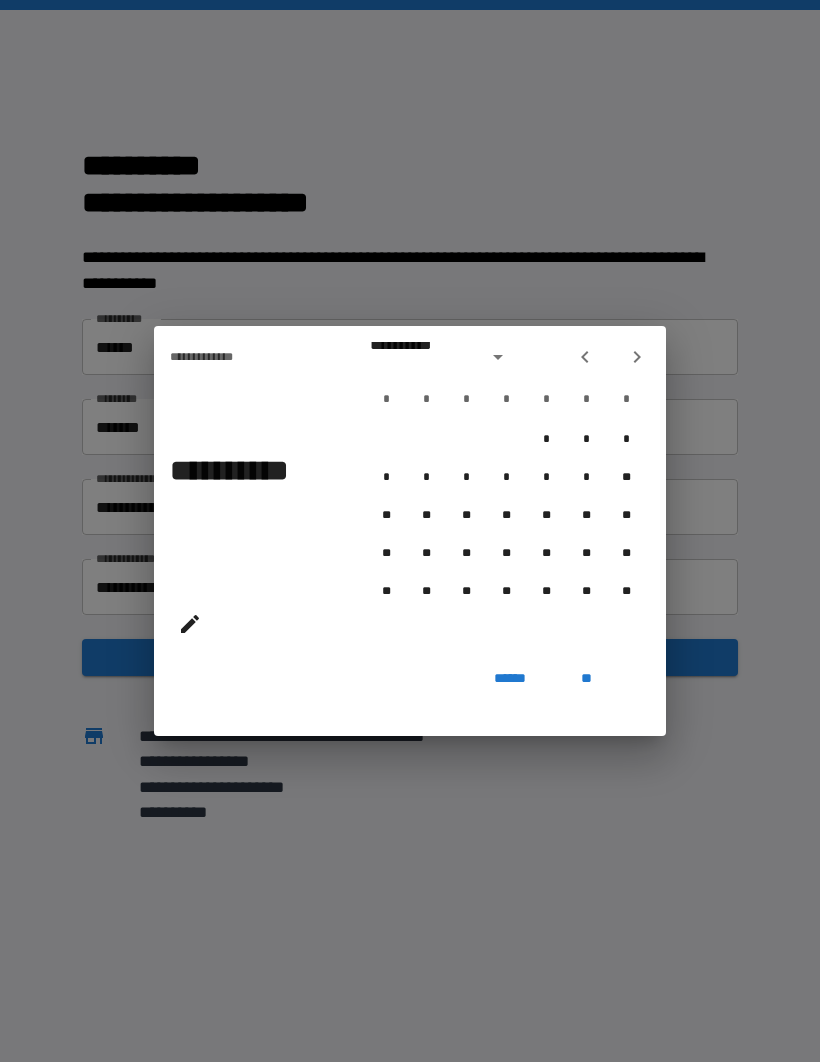 click 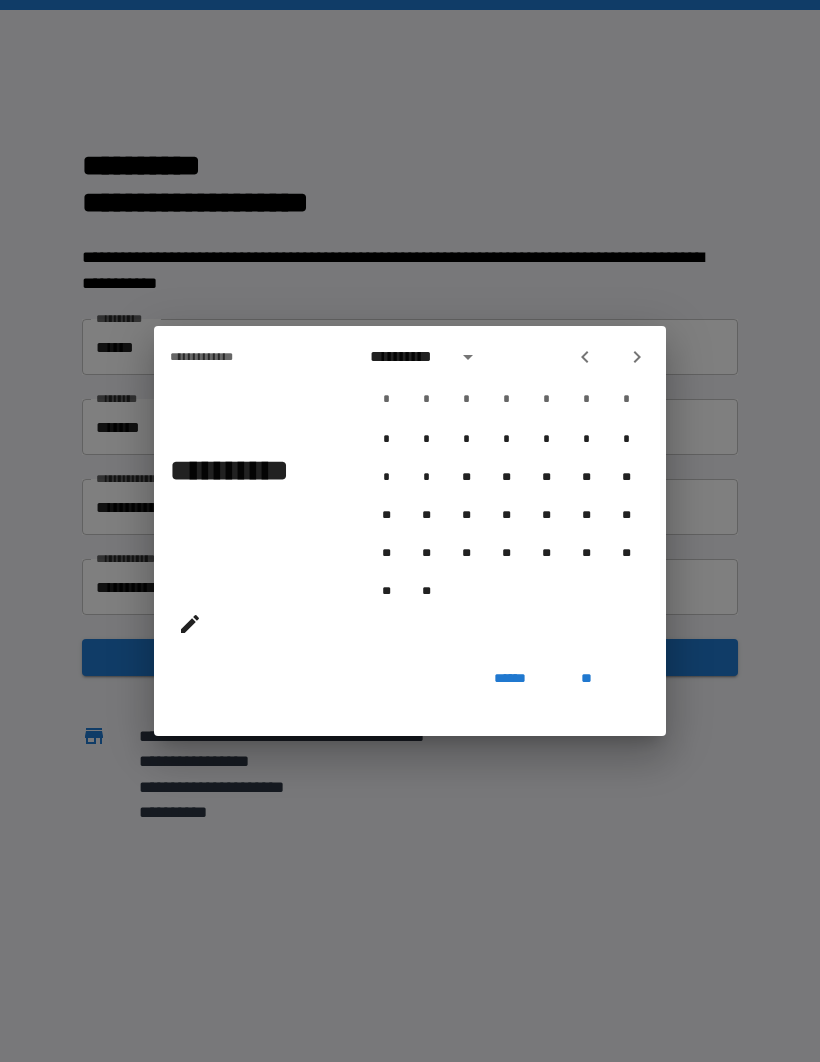 click 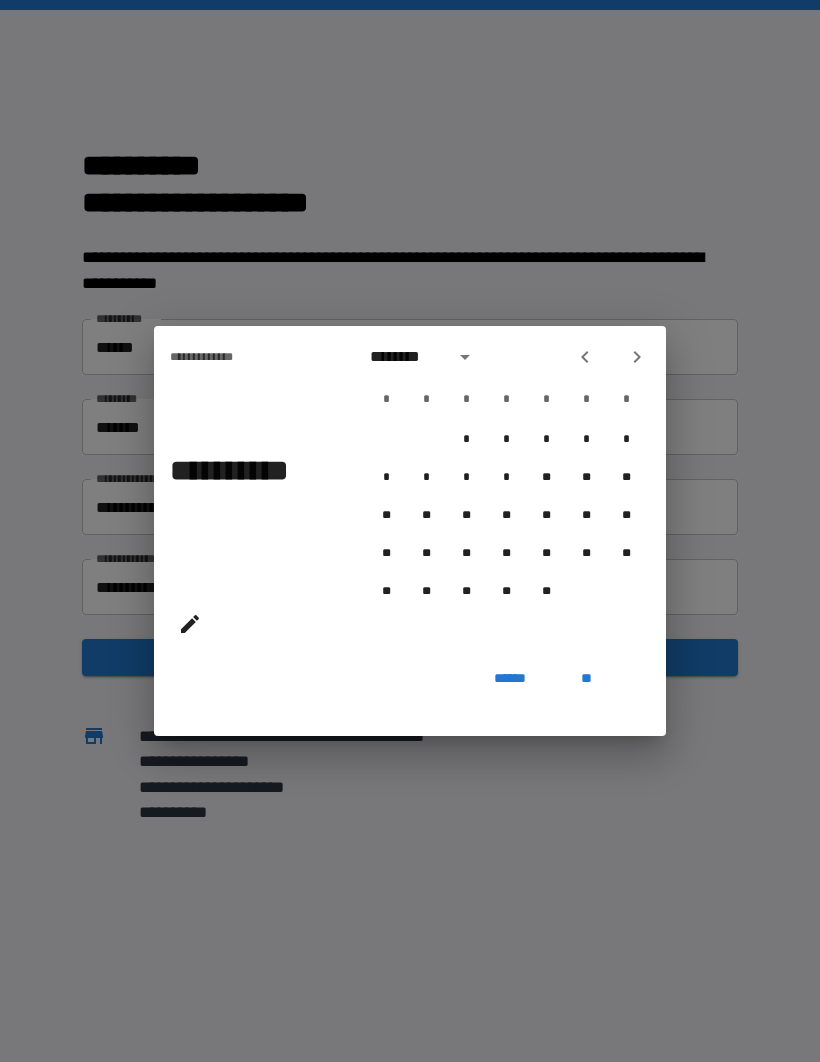 click 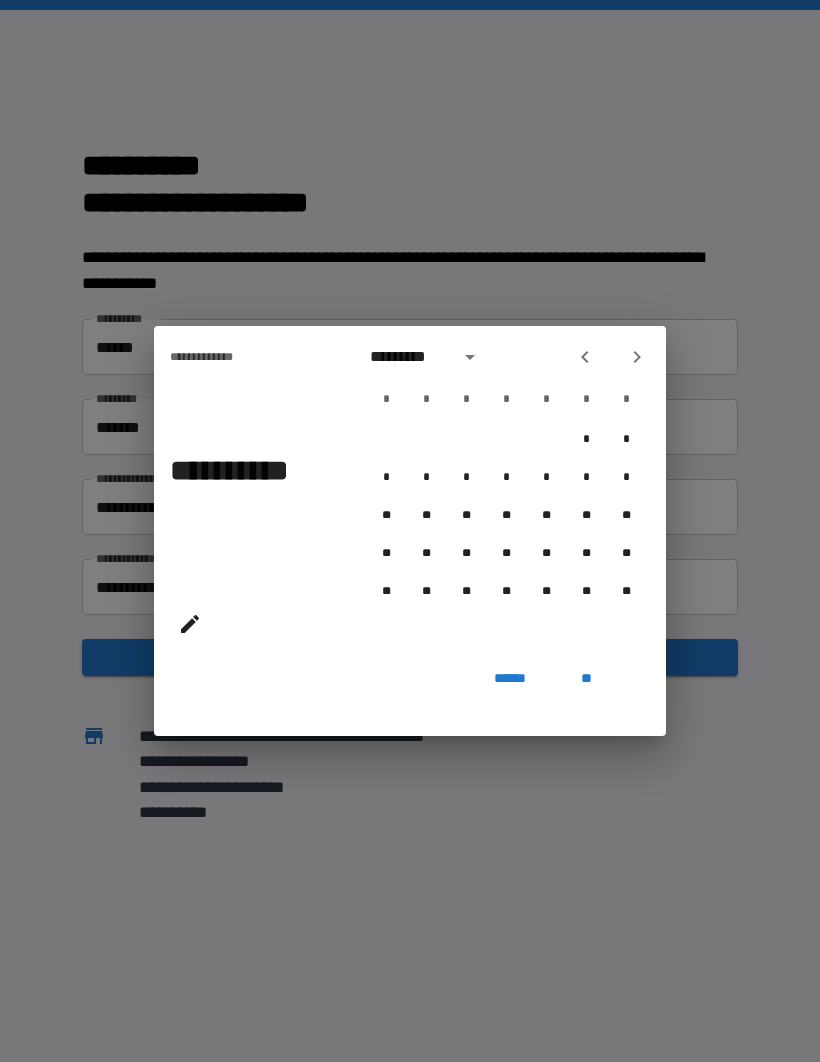 click 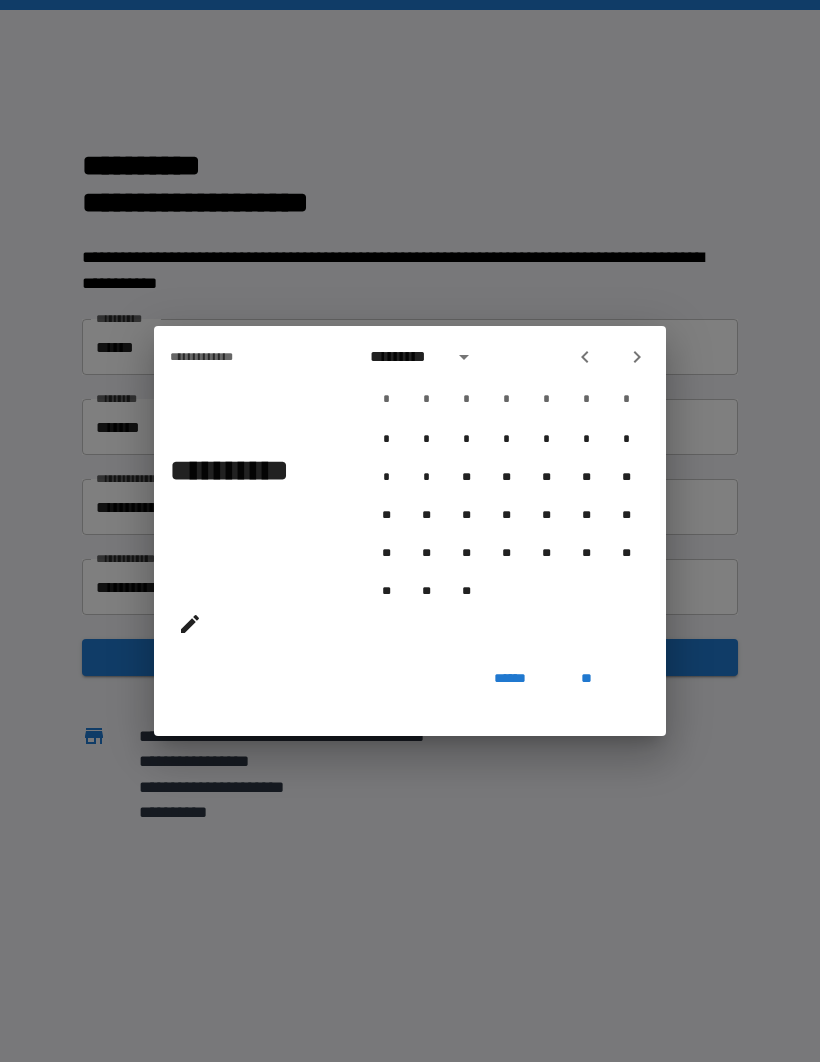 click 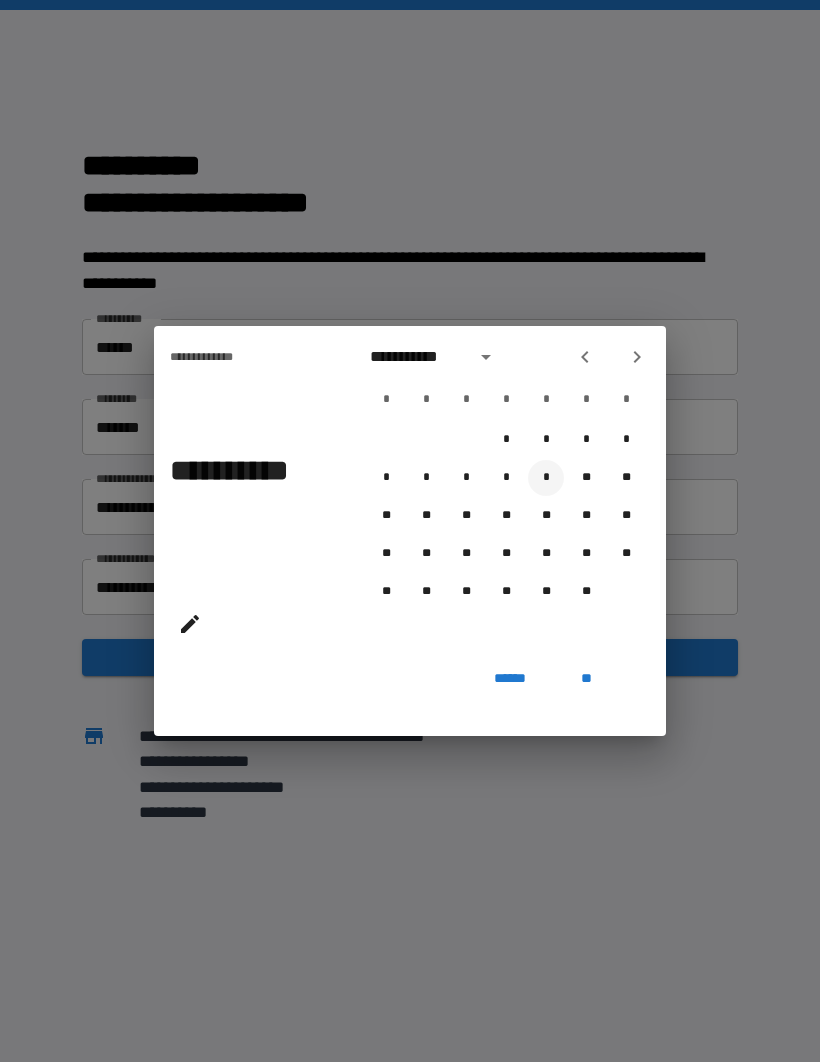 click on "*" at bounding box center [546, 478] 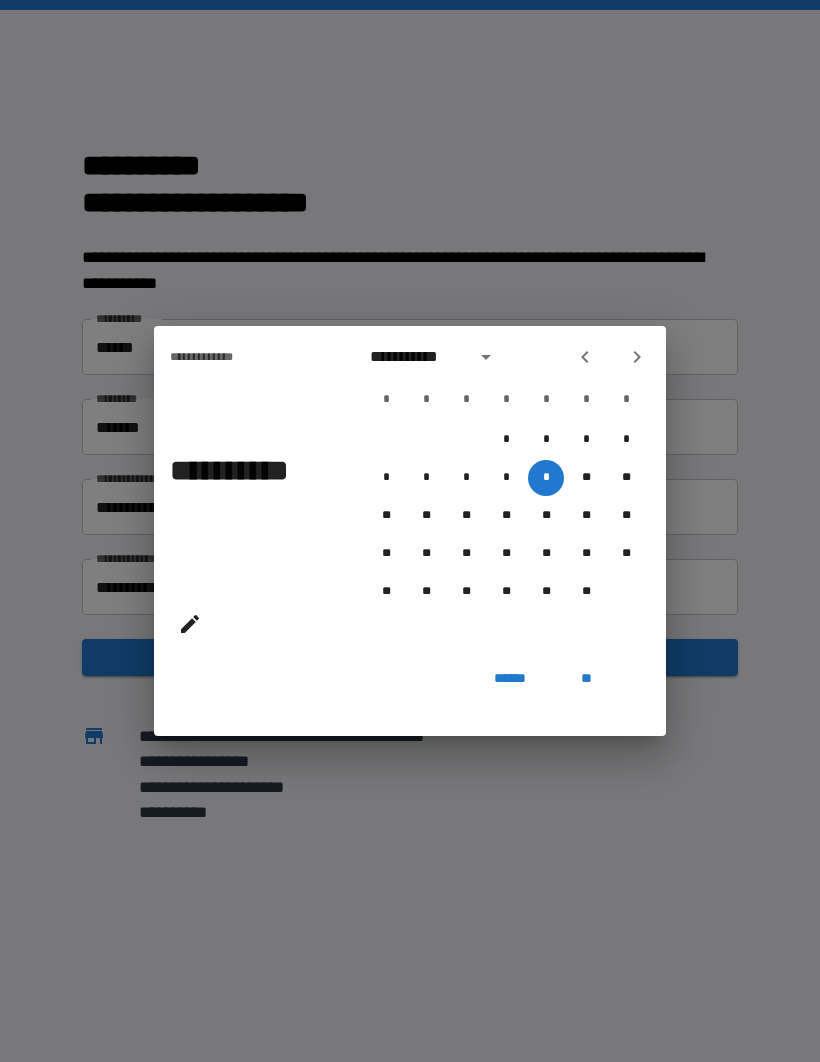 click on "**" at bounding box center [586, 678] 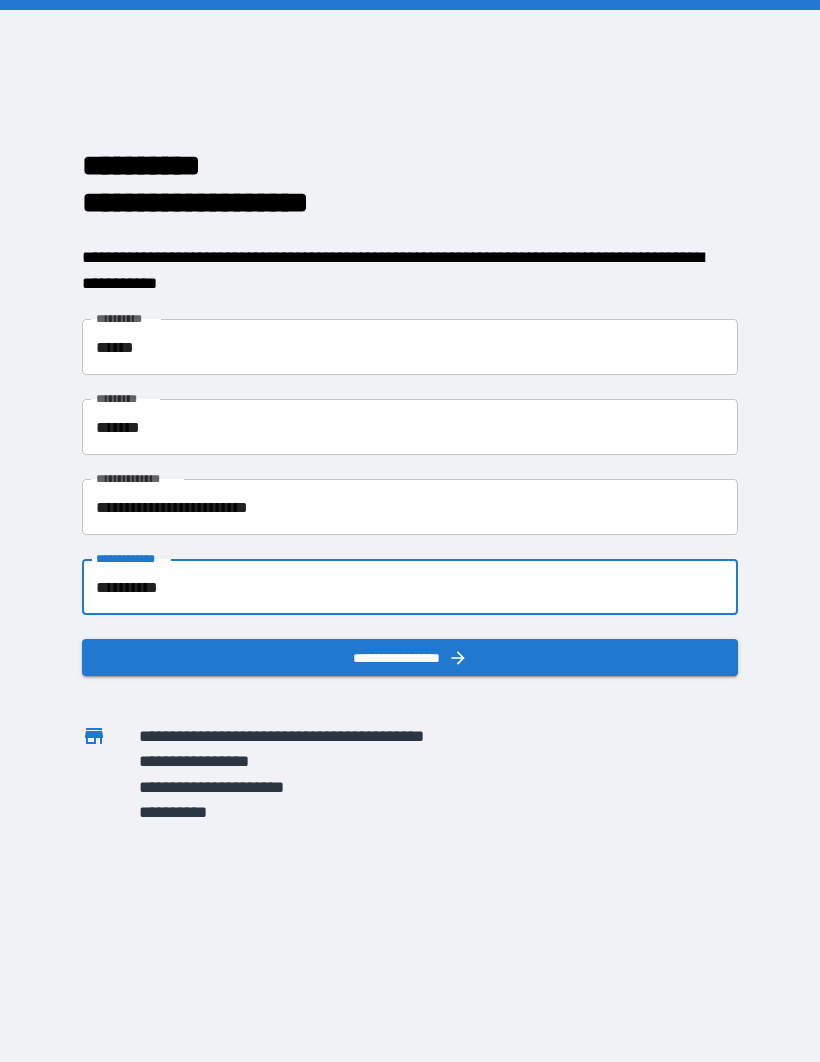 click on "**********" at bounding box center (410, 657) 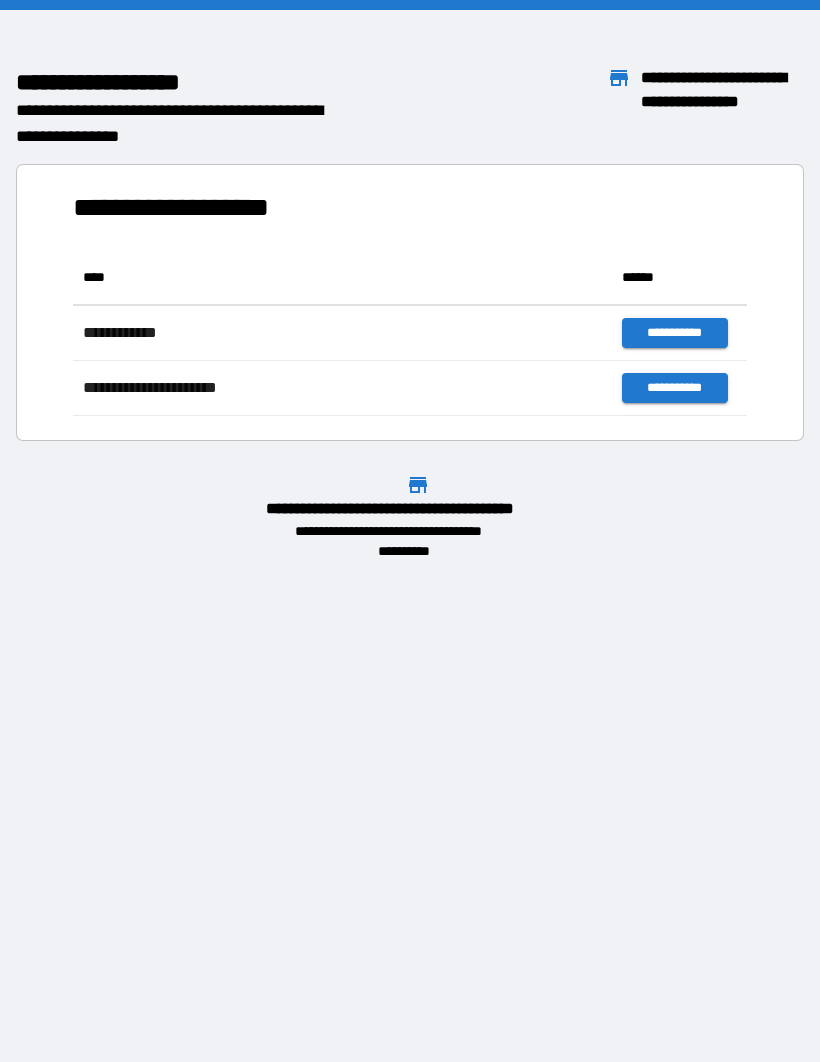 scroll, scrollTop: 1, scrollLeft: 1, axis: both 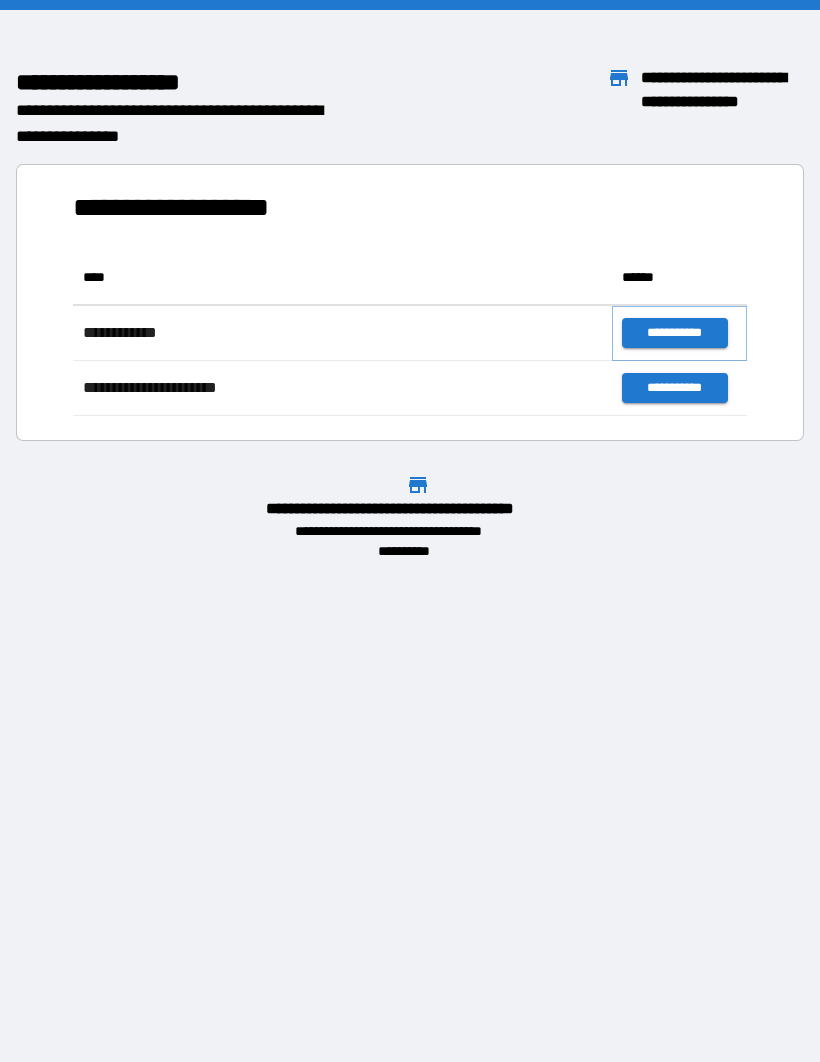 click on "**********" at bounding box center (674, 333) 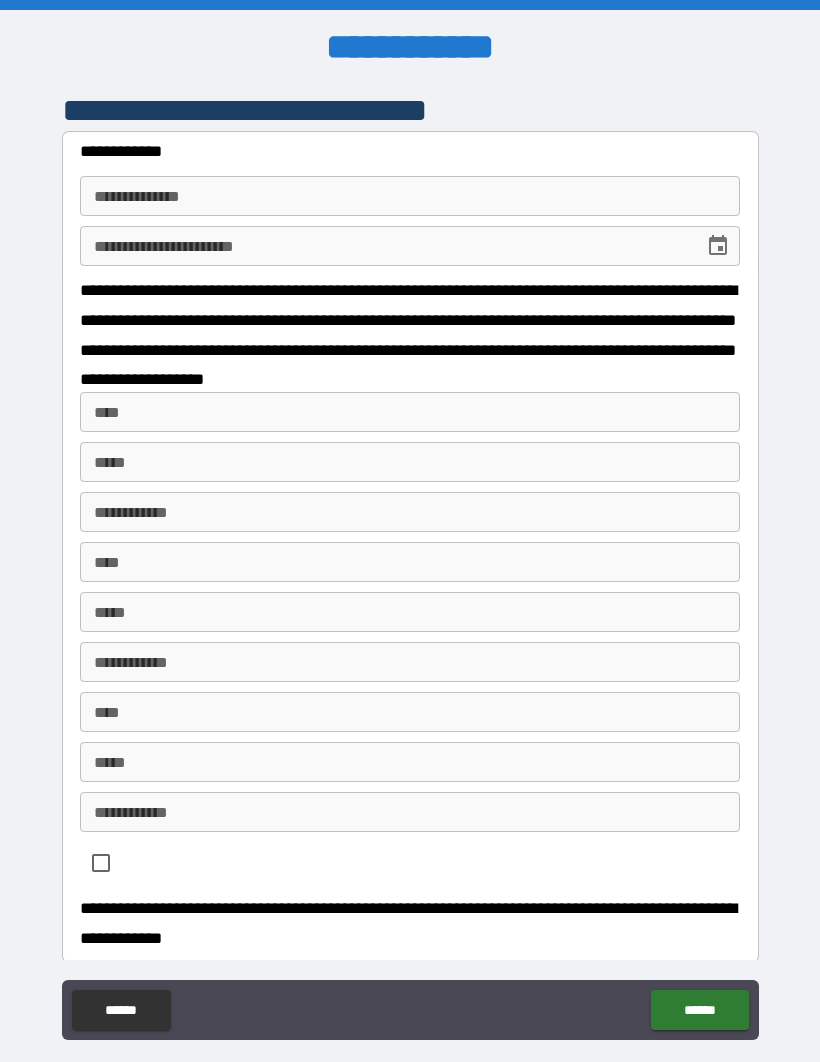 click on "**********" at bounding box center (410, 196) 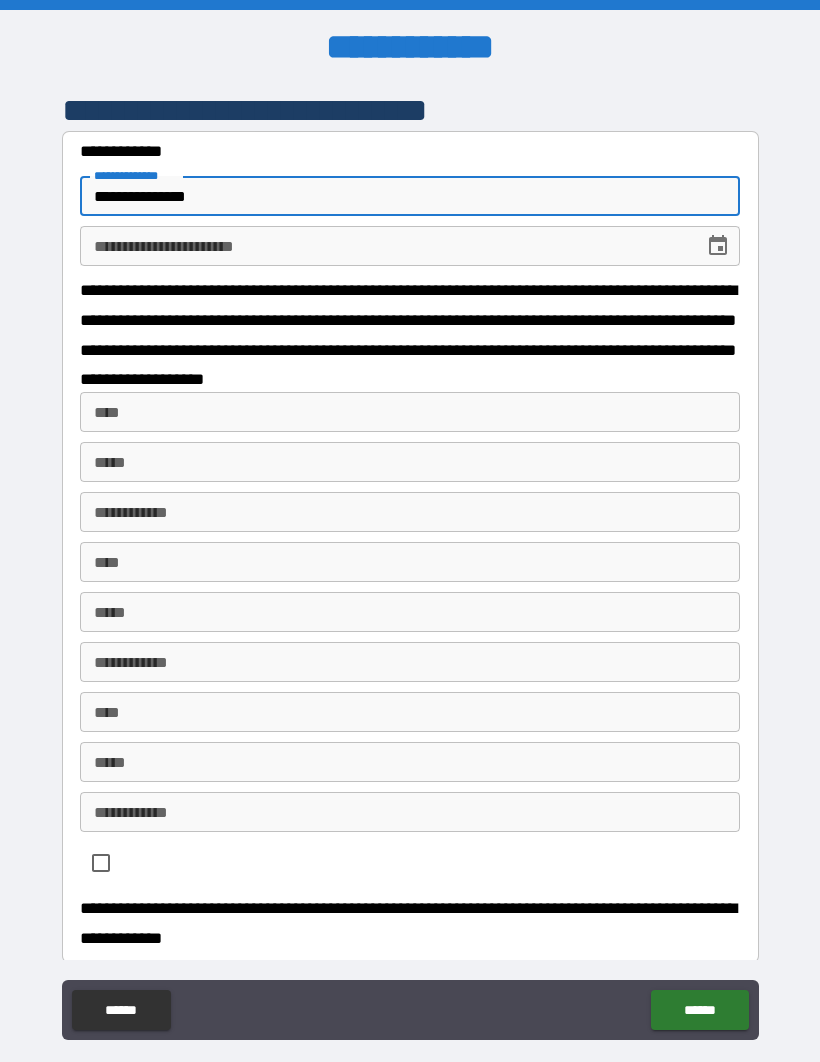 type on "**********" 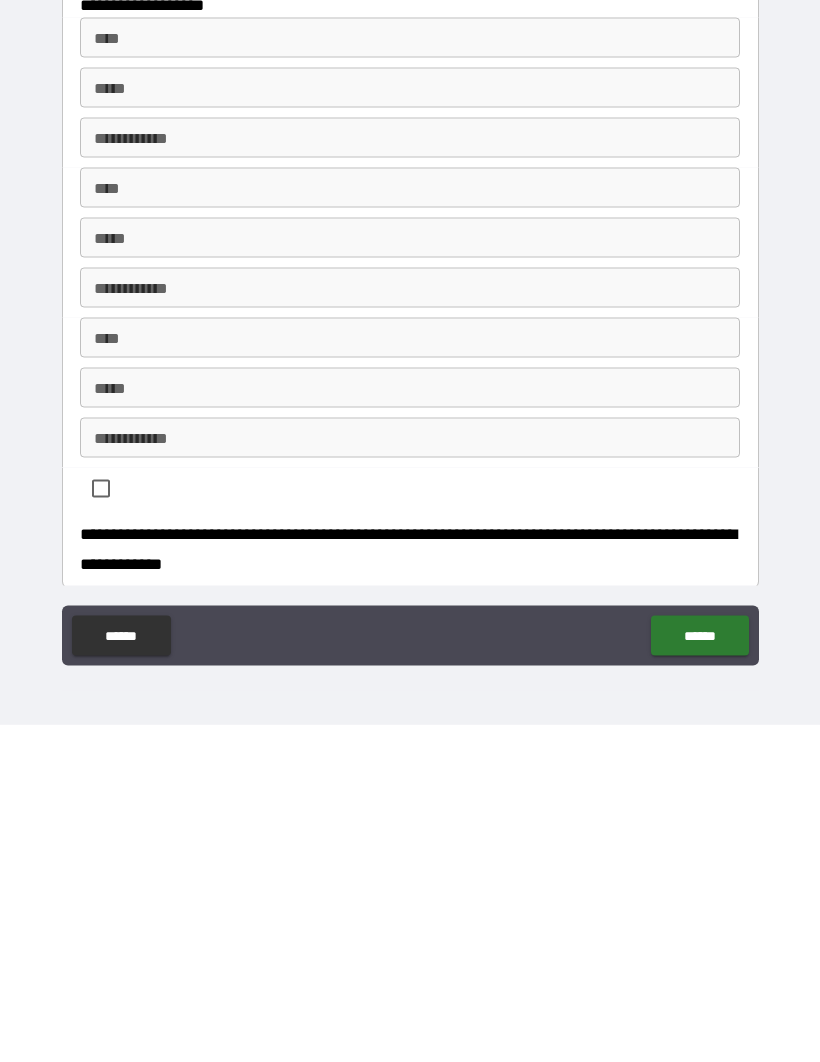 scroll, scrollTop: 43, scrollLeft: 0, axis: vertical 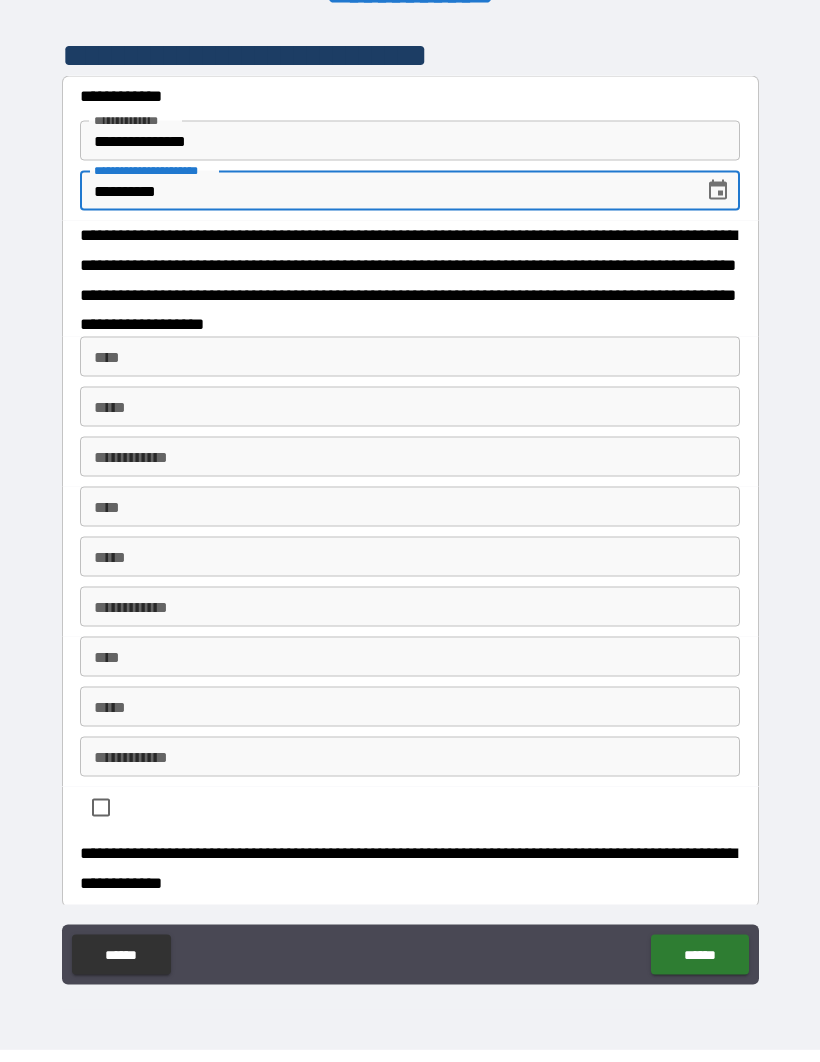 type on "**********" 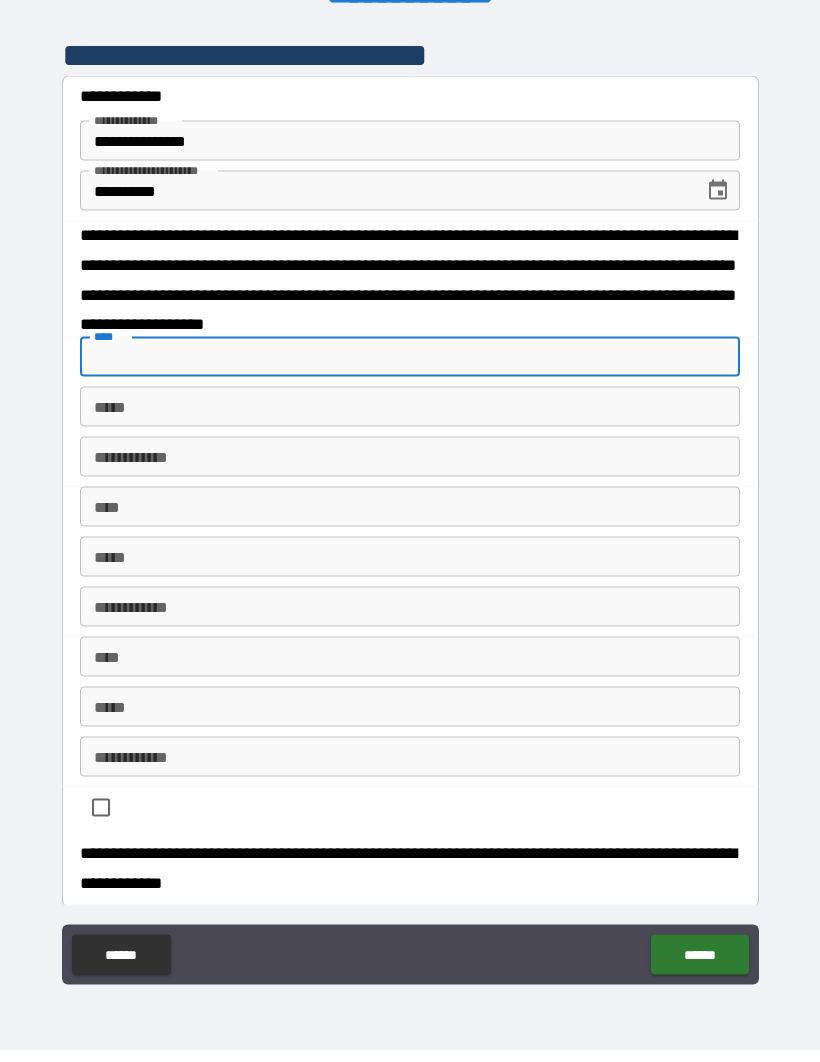 type on "**********" 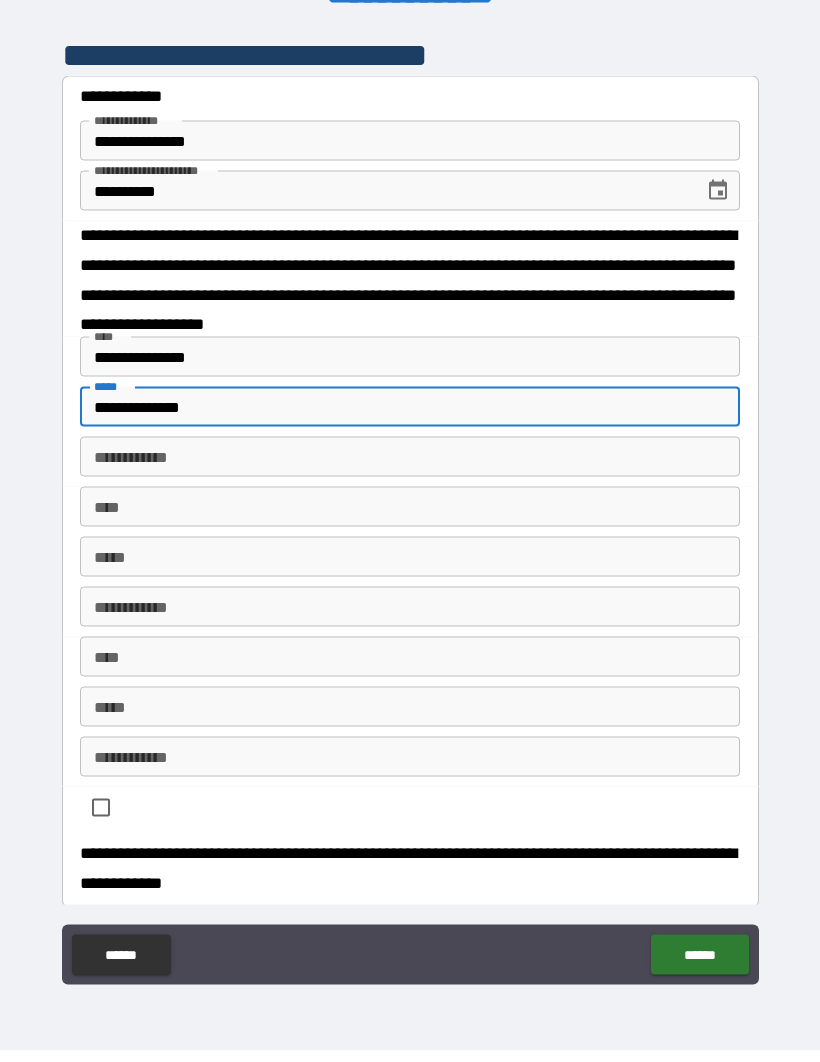 type on "**********" 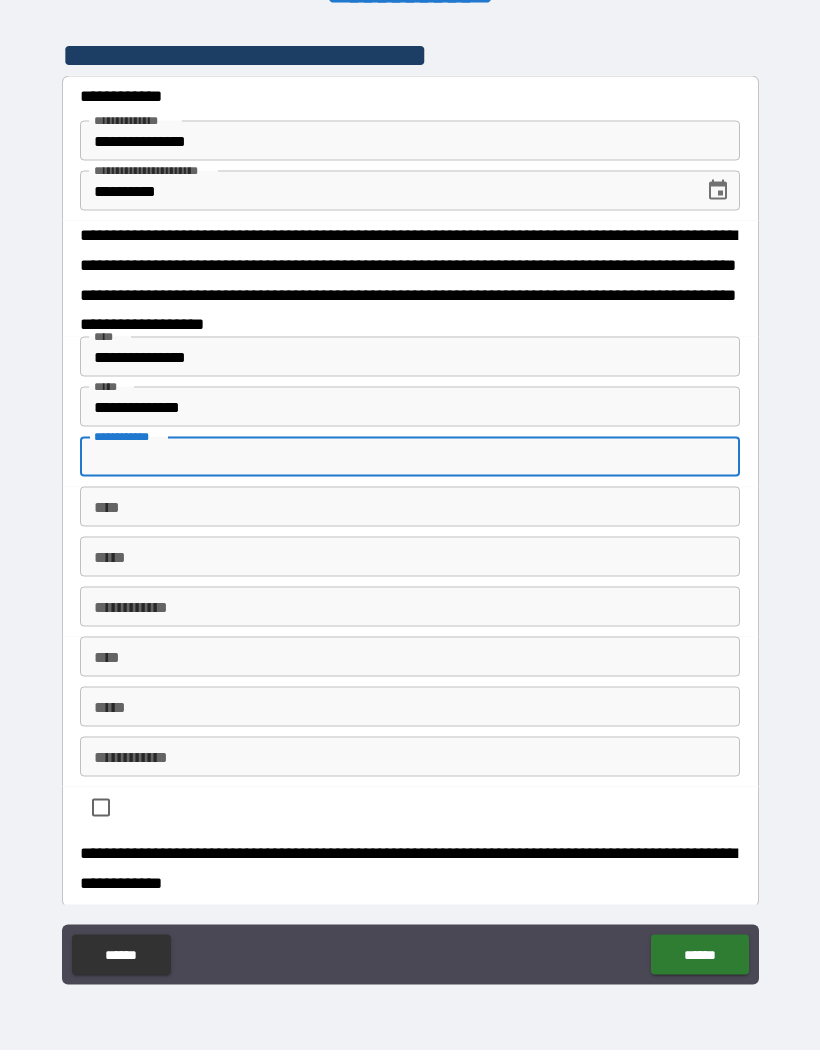 type on "*" 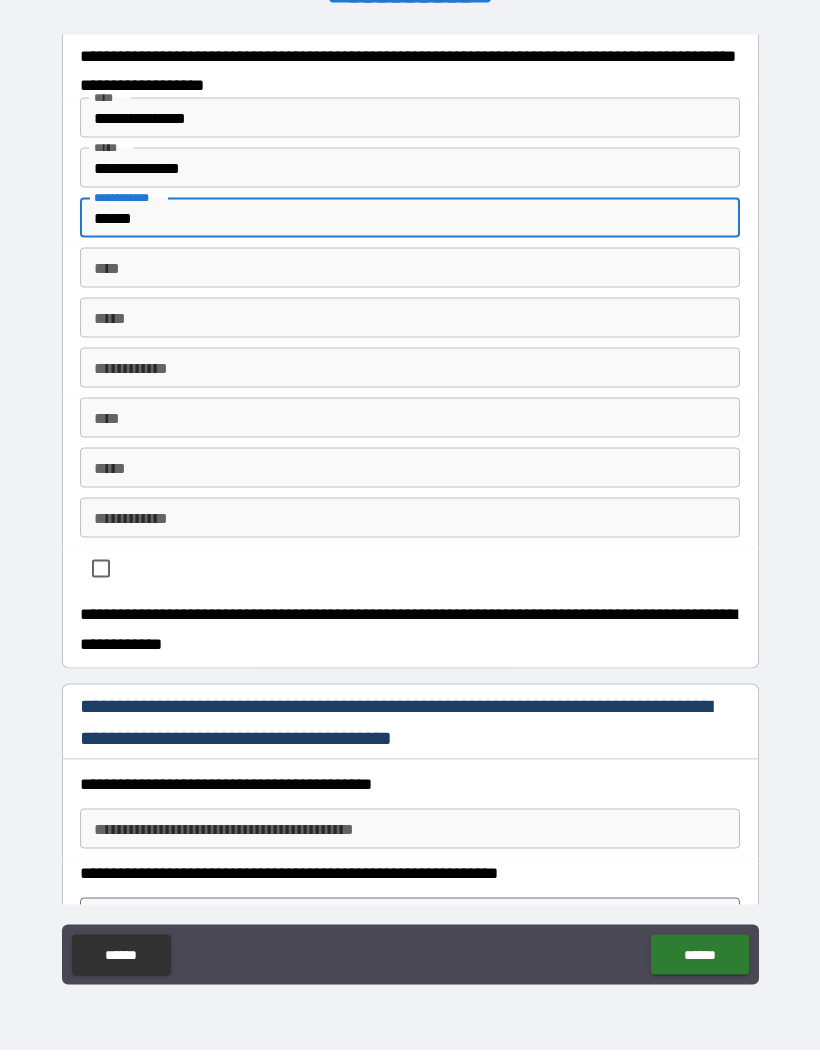 scroll, scrollTop: 241, scrollLeft: 0, axis: vertical 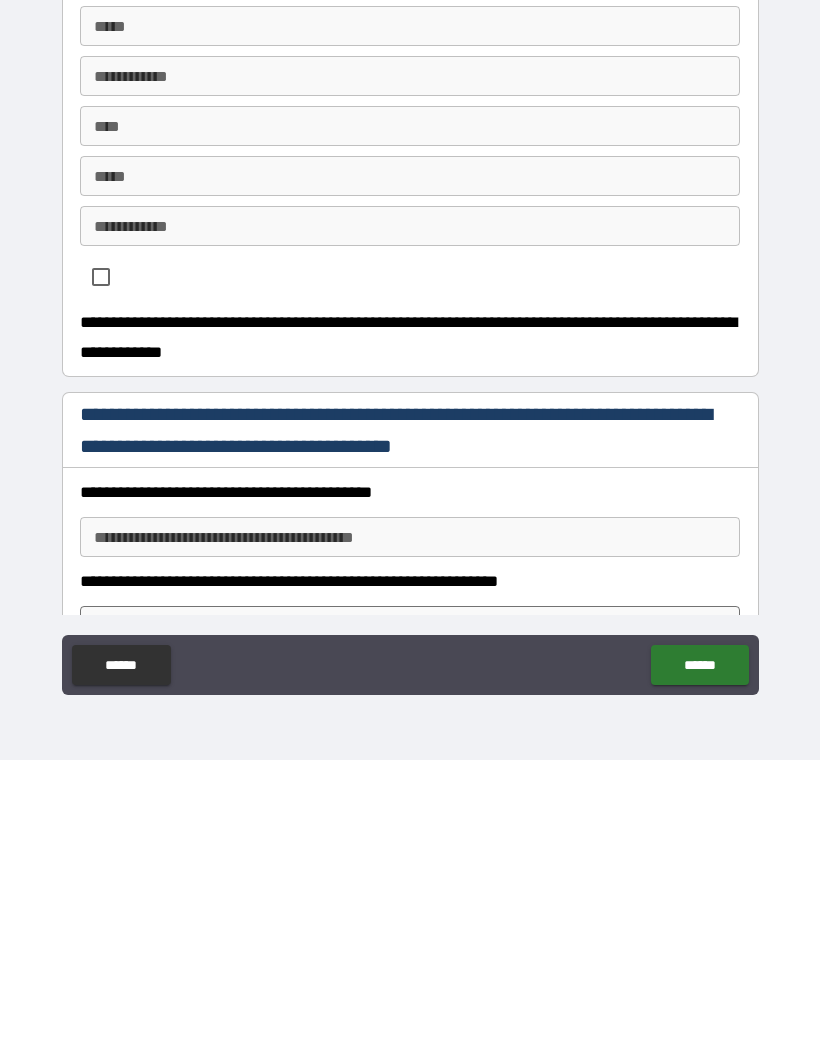 type on "******" 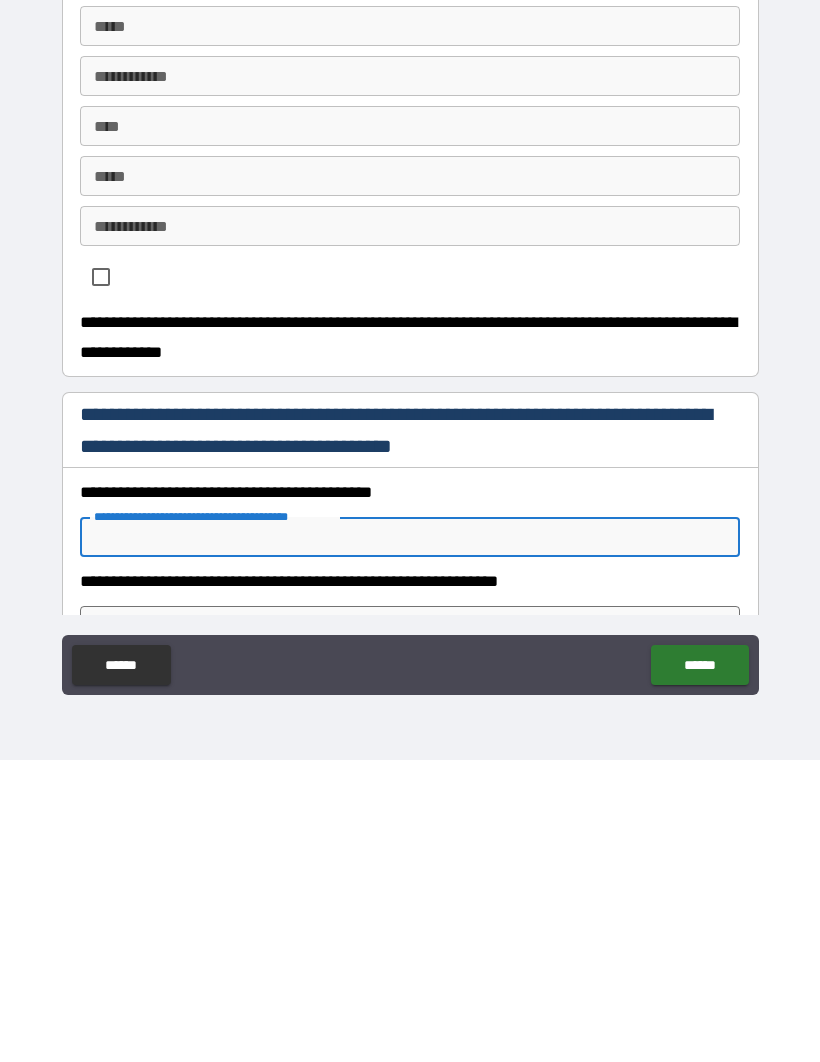 type on "**********" 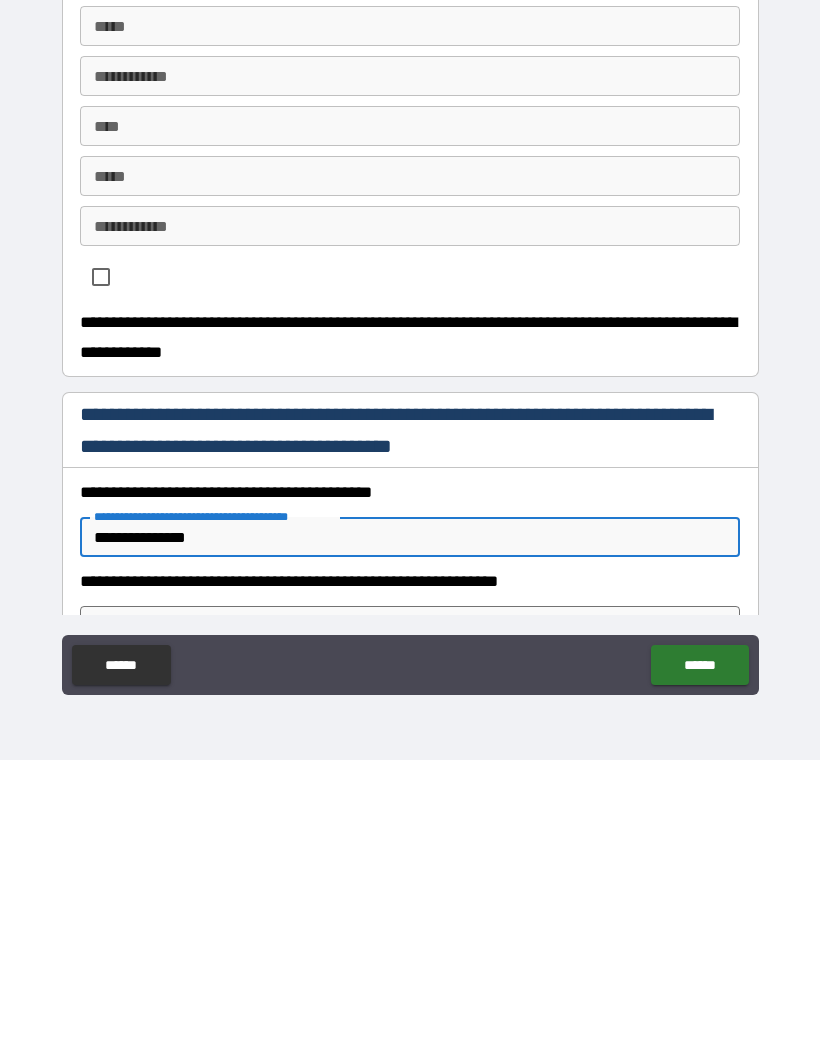 scroll, scrollTop: 69, scrollLeft: 0, axis: vertical 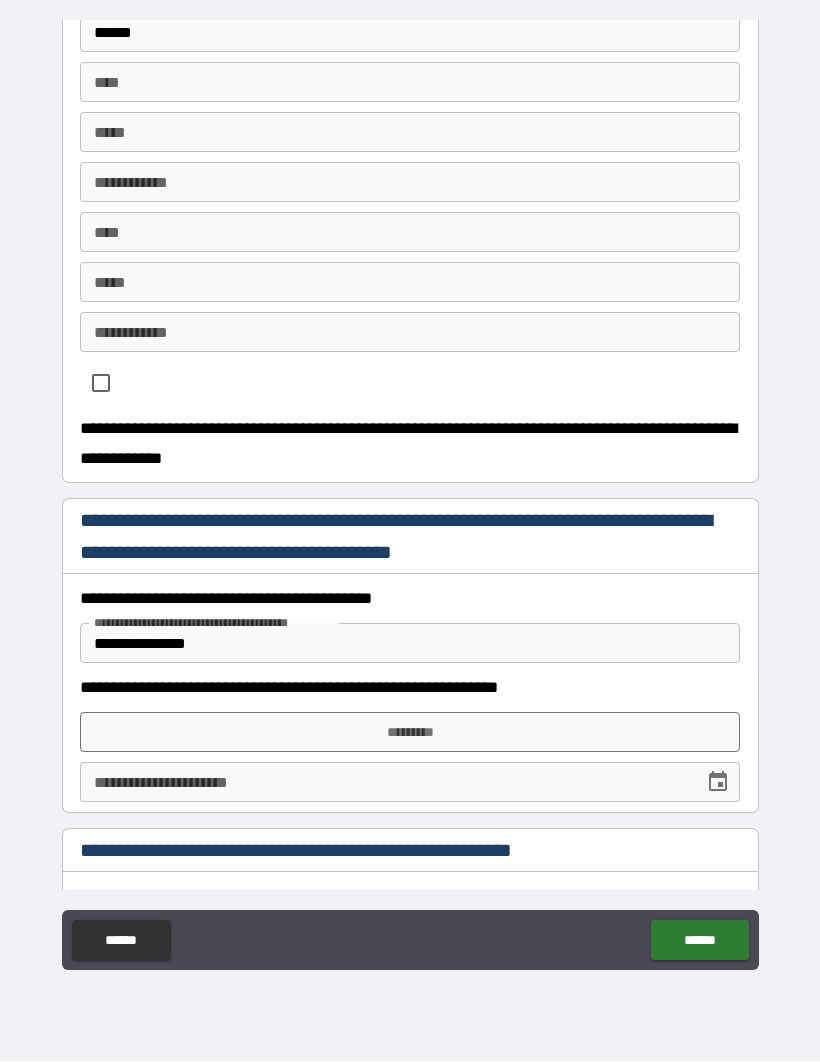 click on "*********" at bounding box center [410, 733] 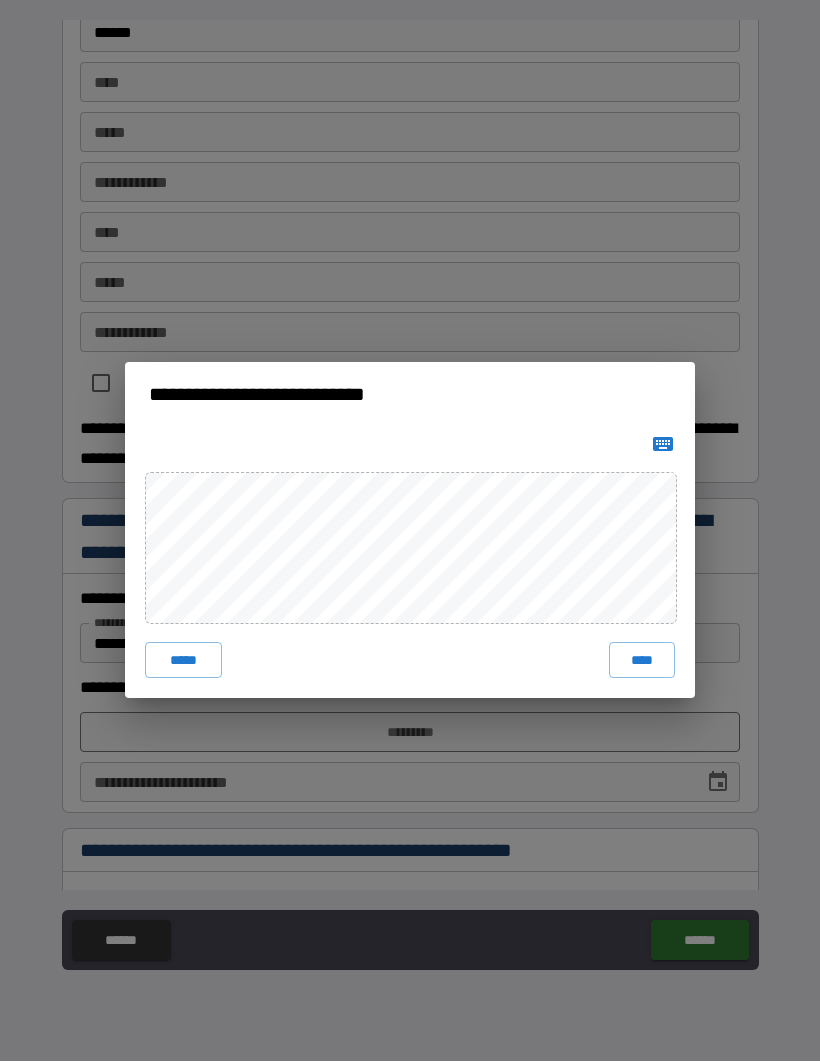 click on "****" at bounding box center [642, 661] 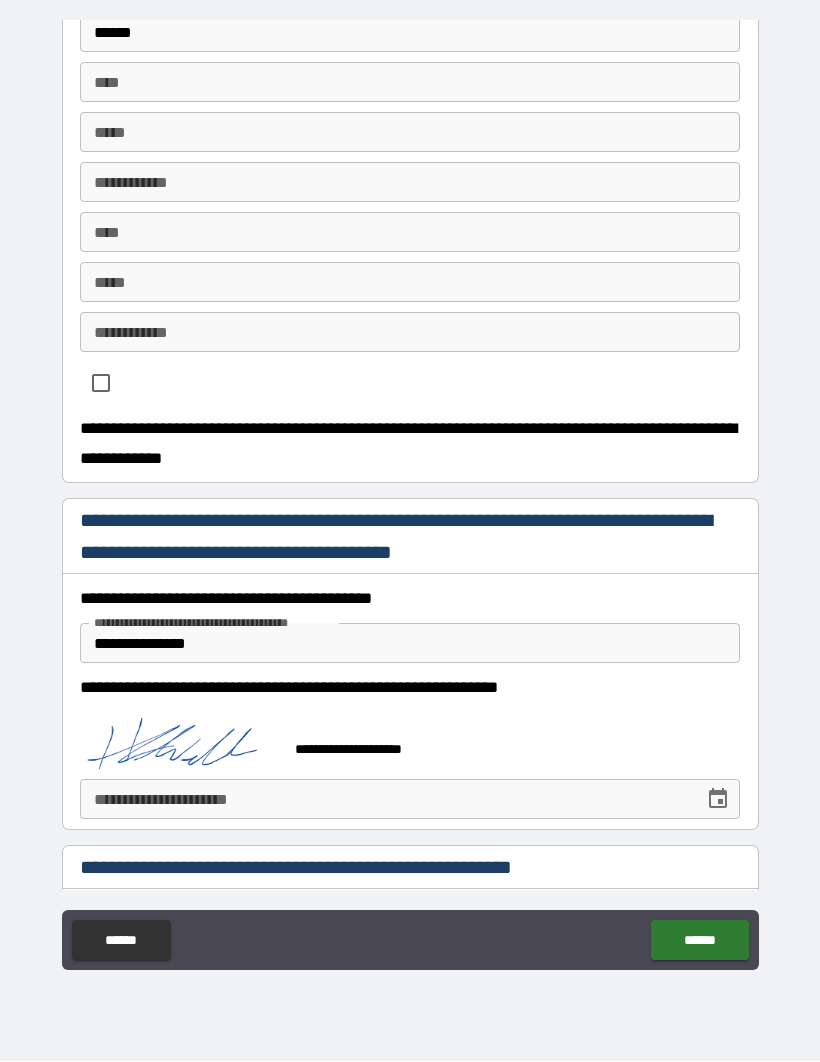 click at bounding box center (718, 800) 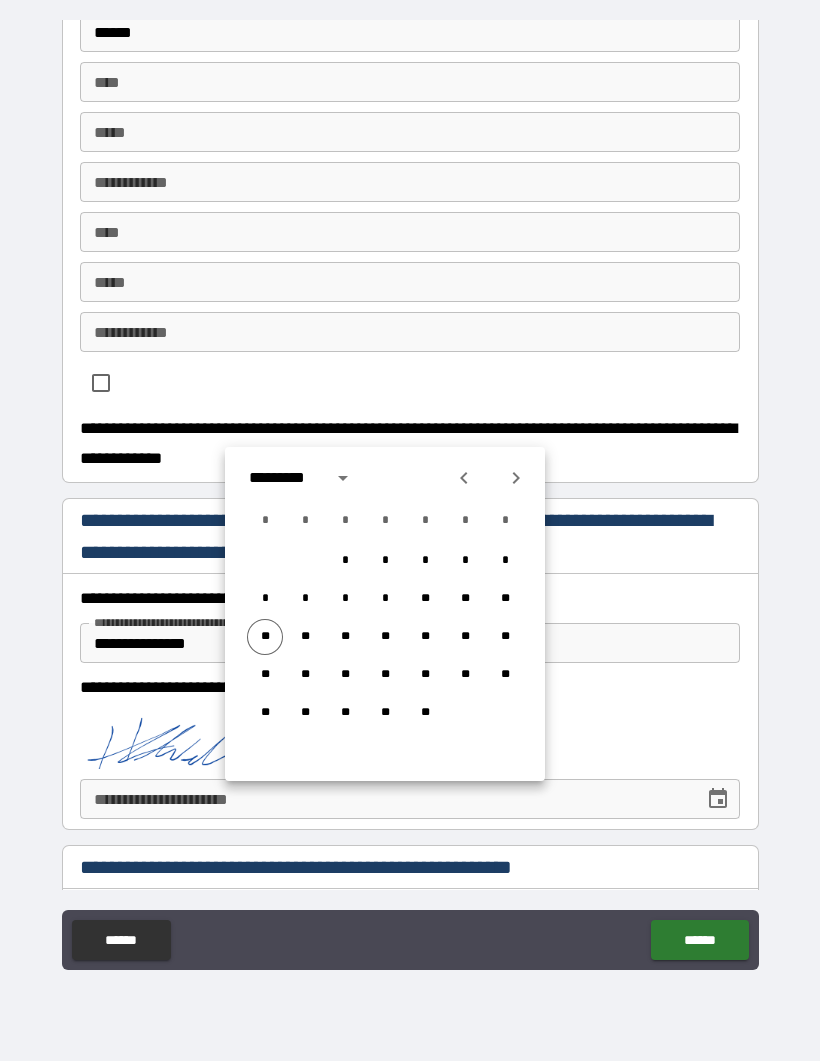 click on "**" at bounding box center [265, 638] 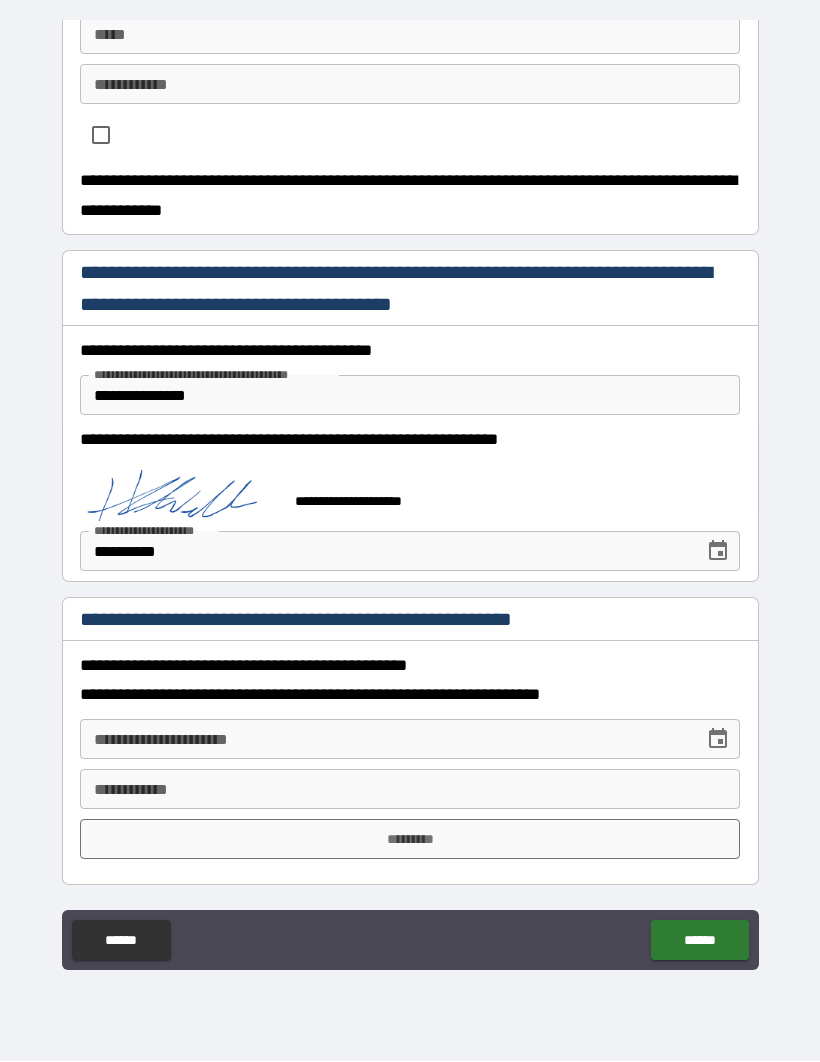 scroll, scrollTop: 658, scrollLeft: 0, axis: vertical 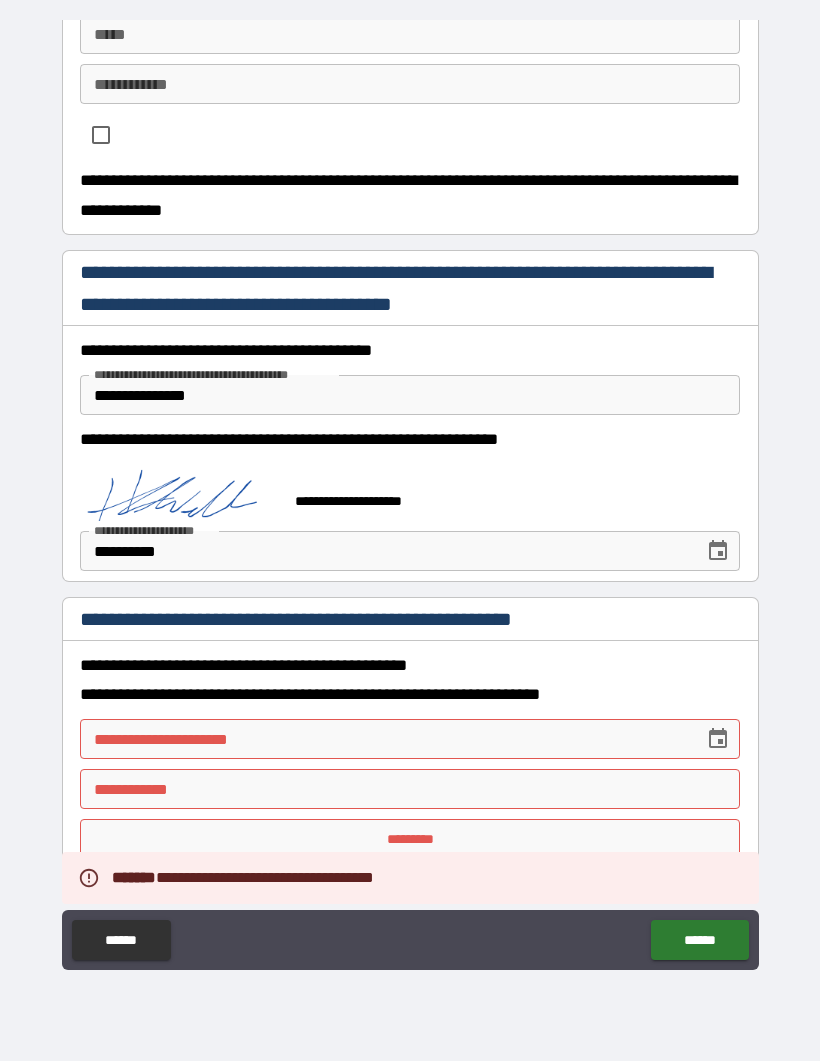 click on "**********" at bounding box center [385, 740] 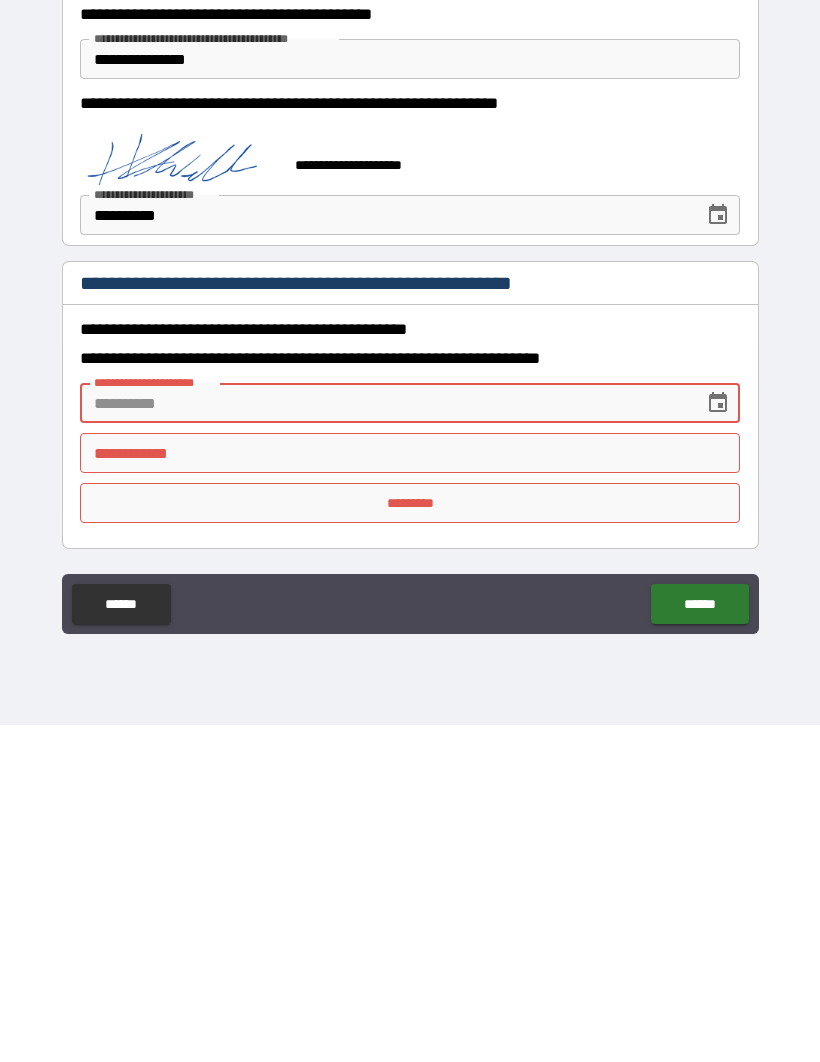 click 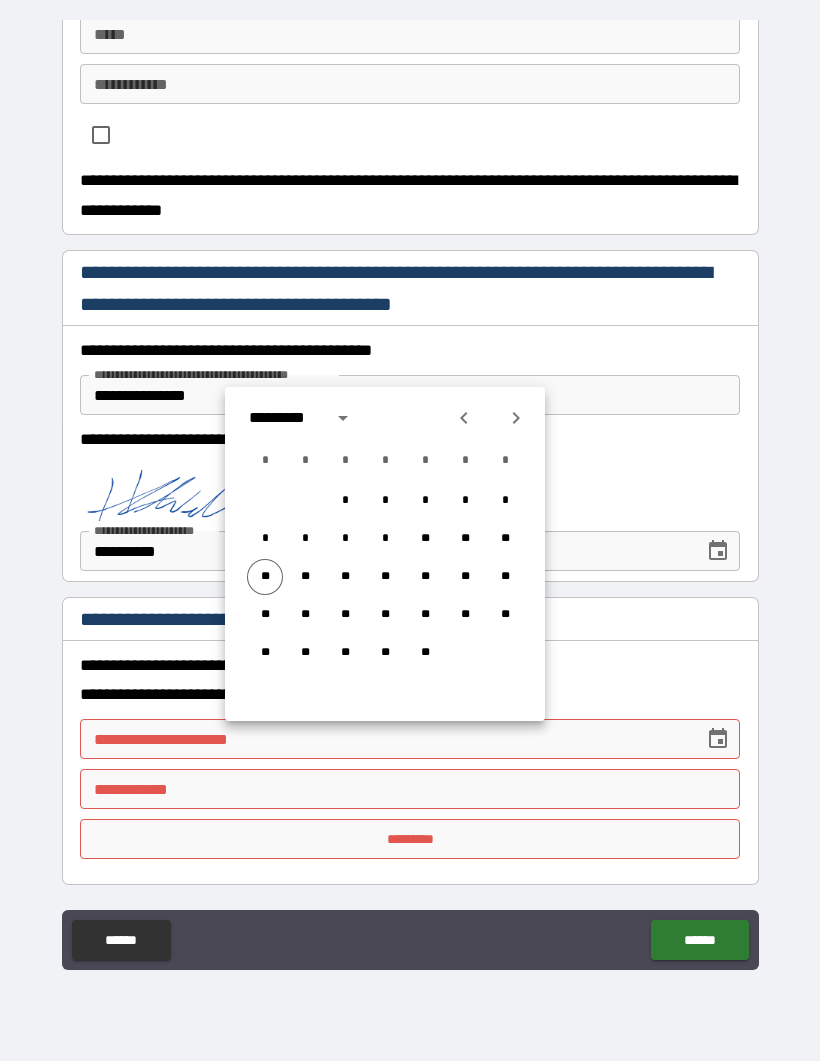 click on "**" at bounding box center [265, 578] 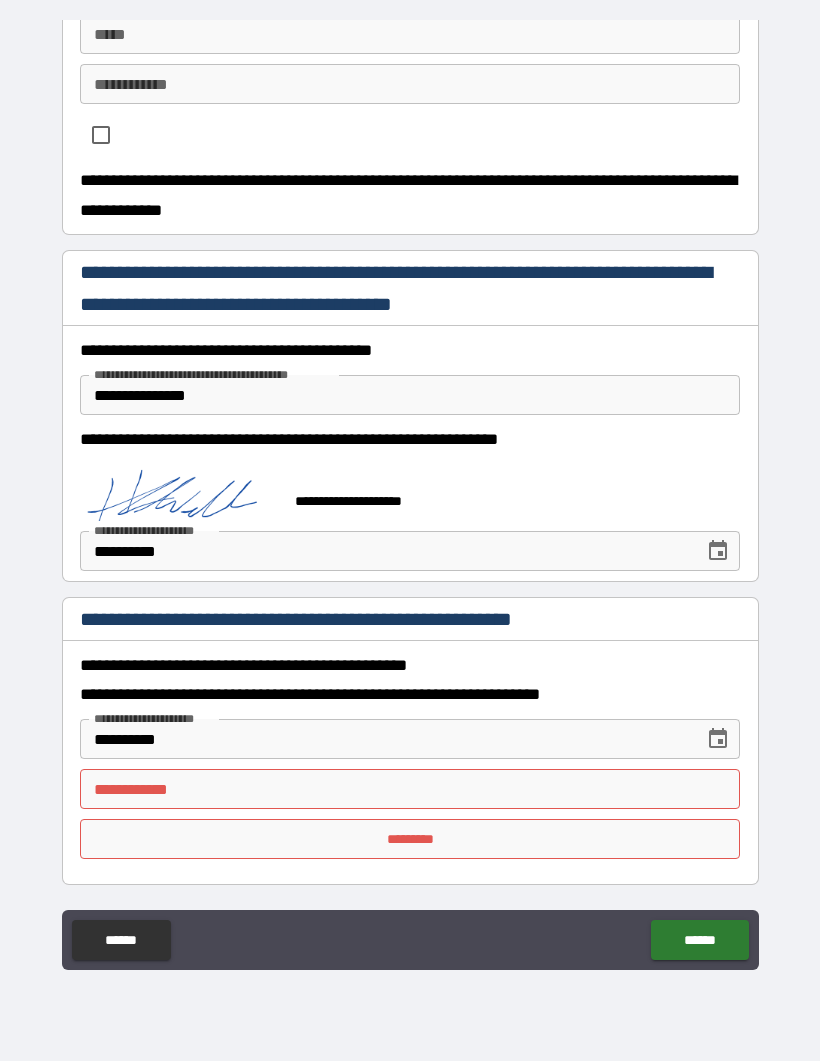 type on "**********" 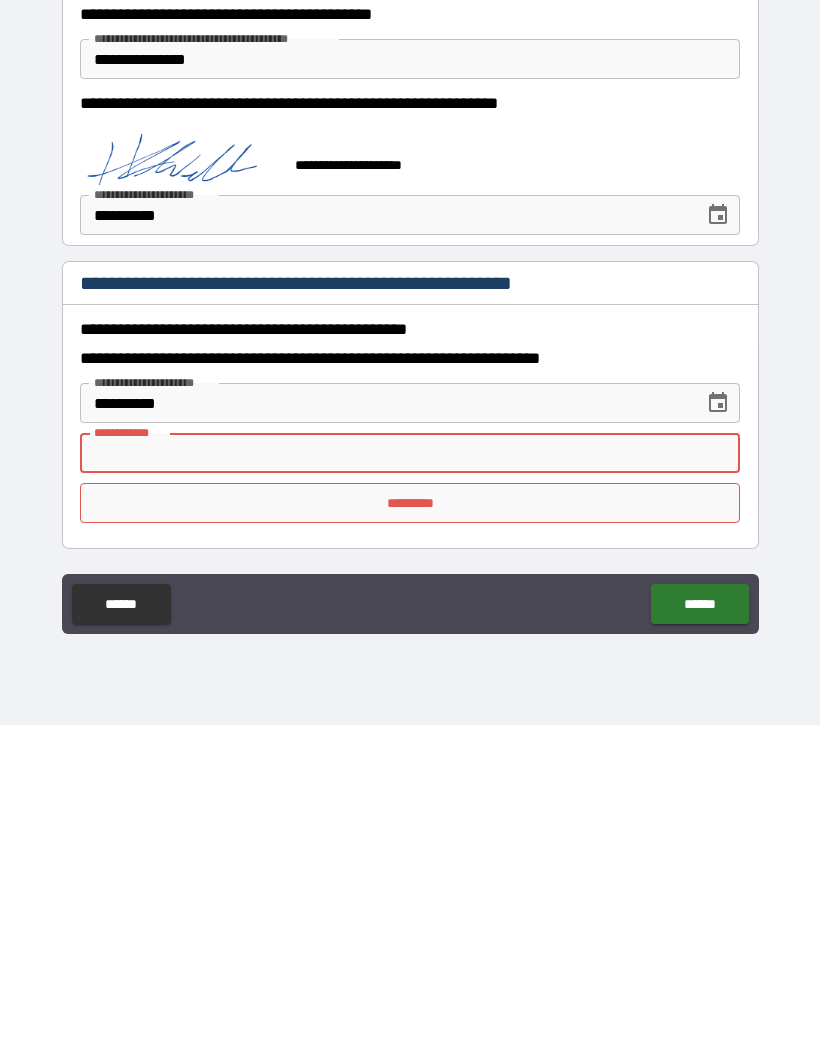 type on "**********" 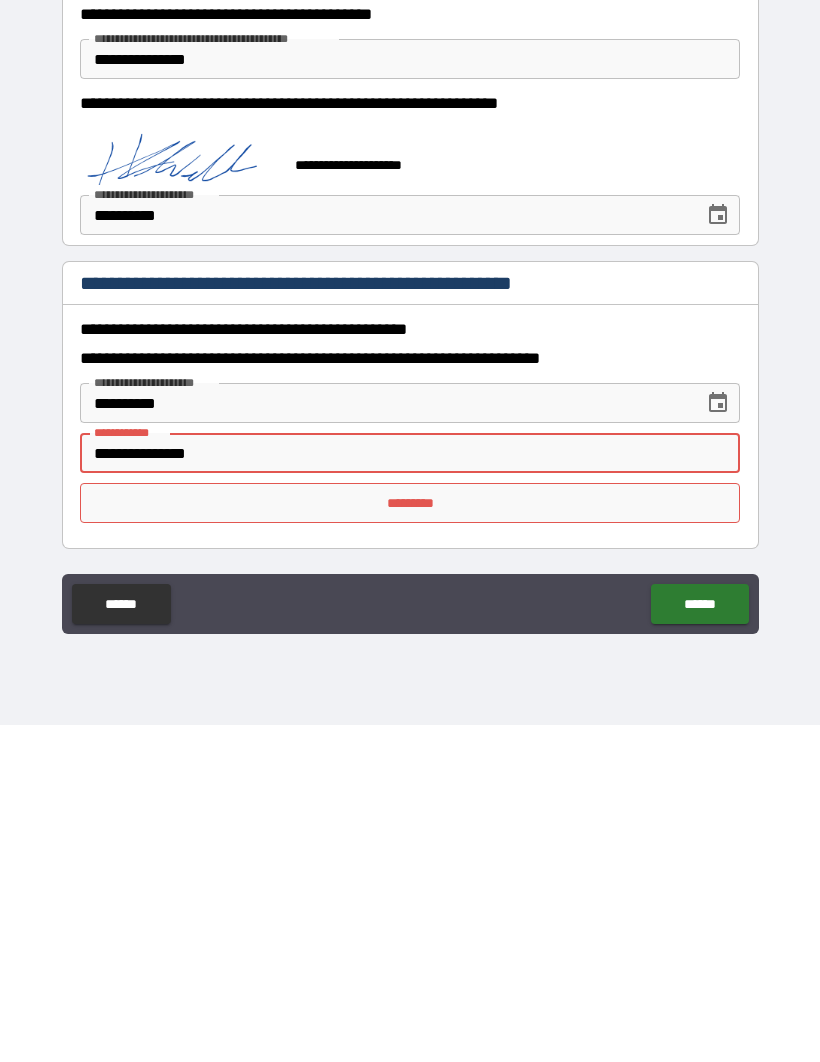 scroll, scrollTop: 69, scrollLeft: 0, axis: vertical 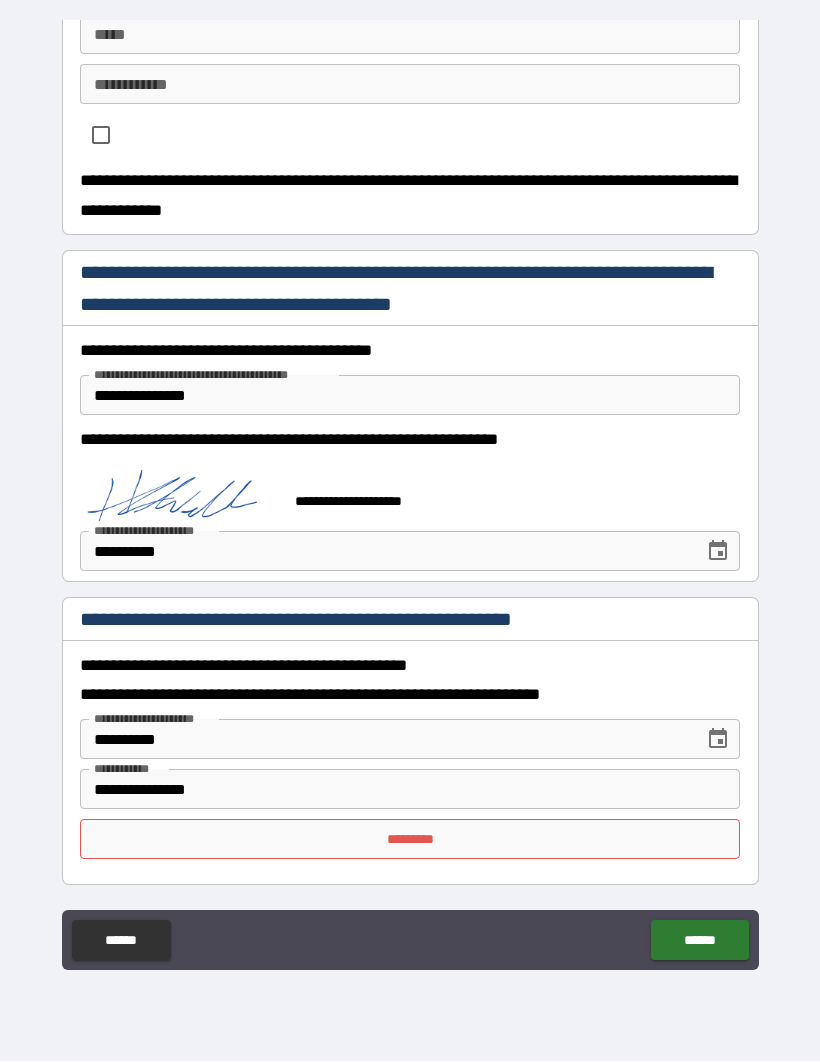 click on "*********" at bounding box center [410, 840] 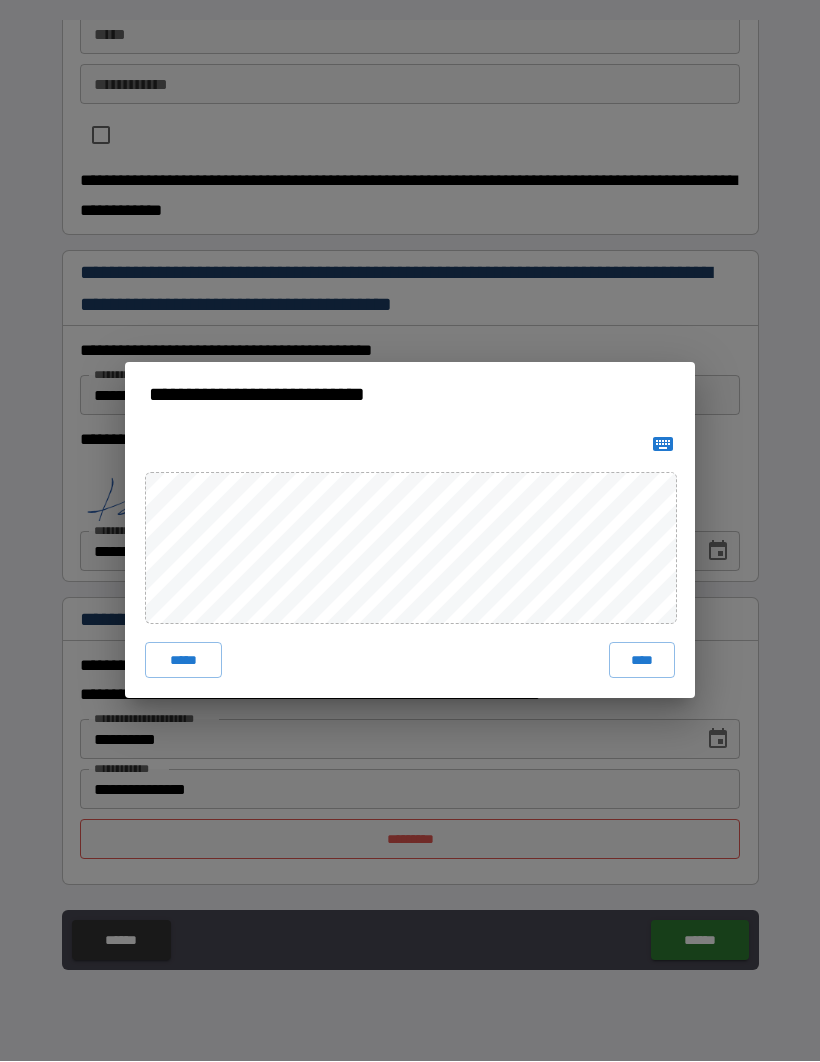 click on "****" at bounding box center [642, 661] 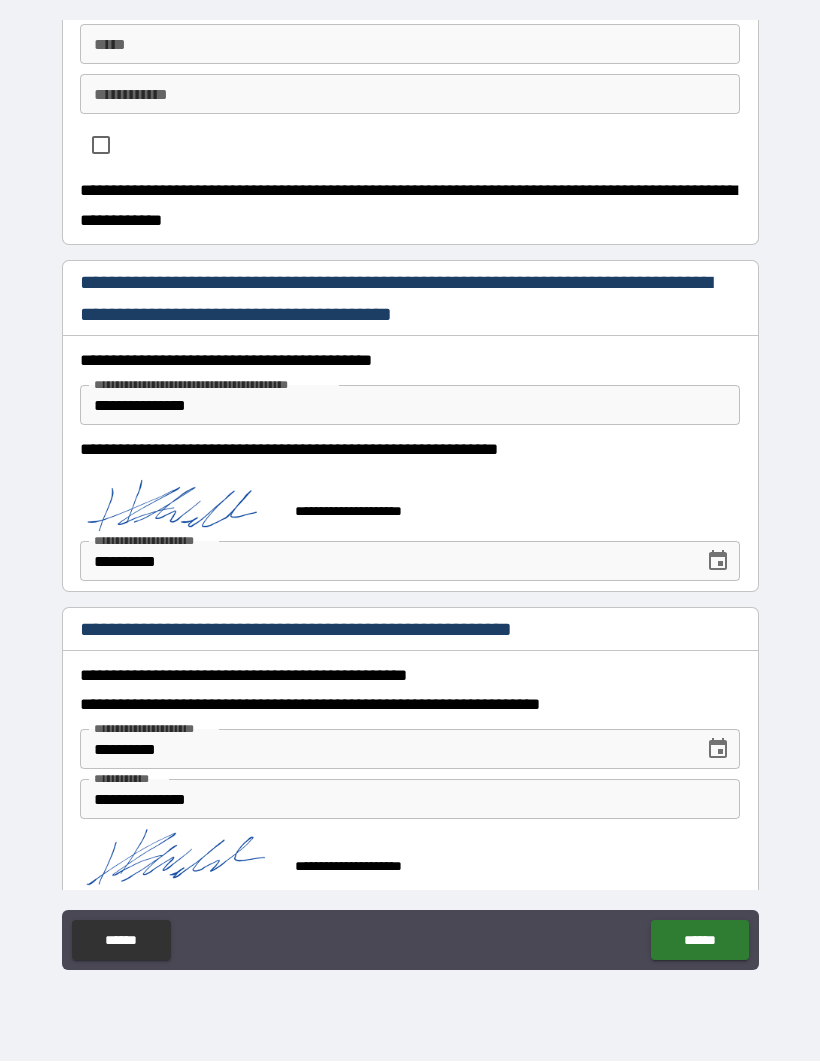 click on "******" at bounding box center [699, 941] 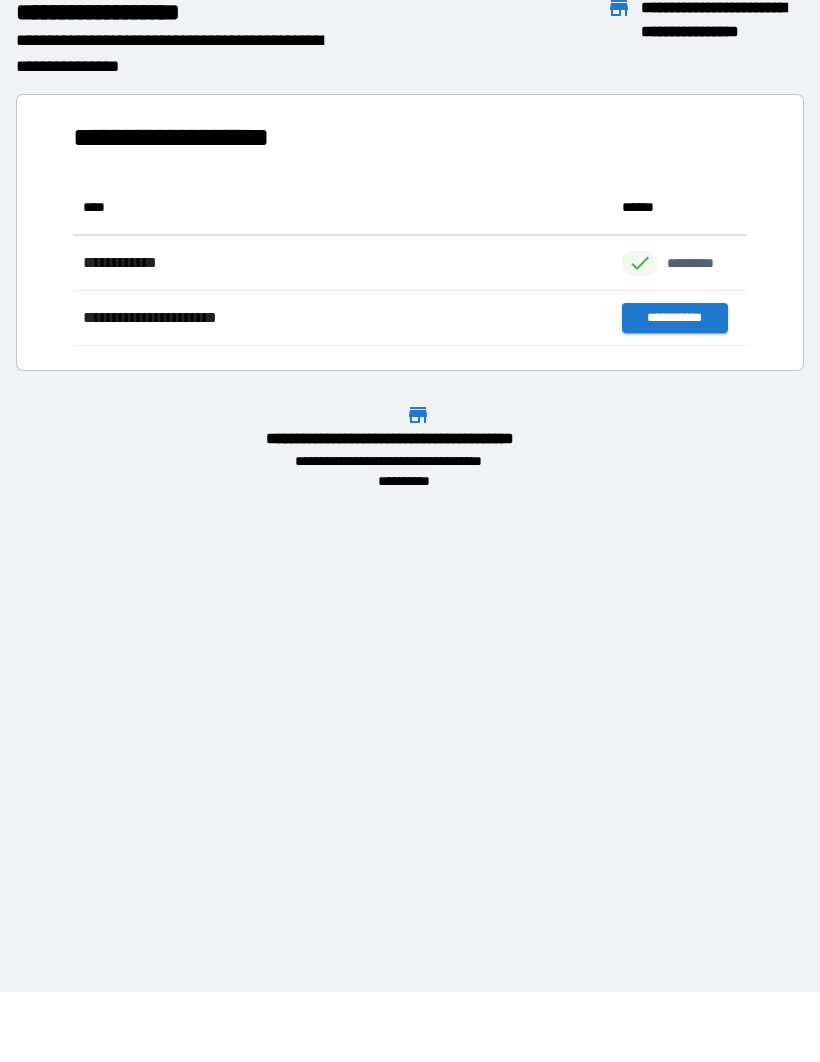 scroll, scrollTop: 1, scrollLeft: 1, axis: both 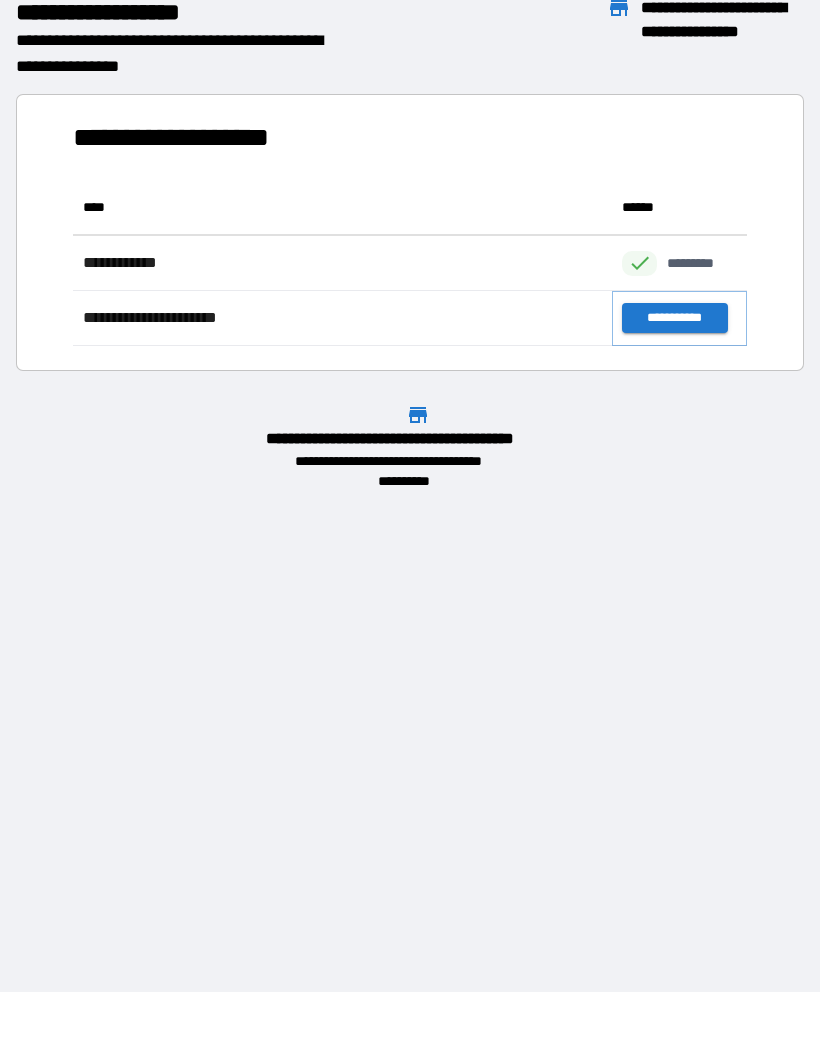 click on "**********" at bounding box center [674, 319] 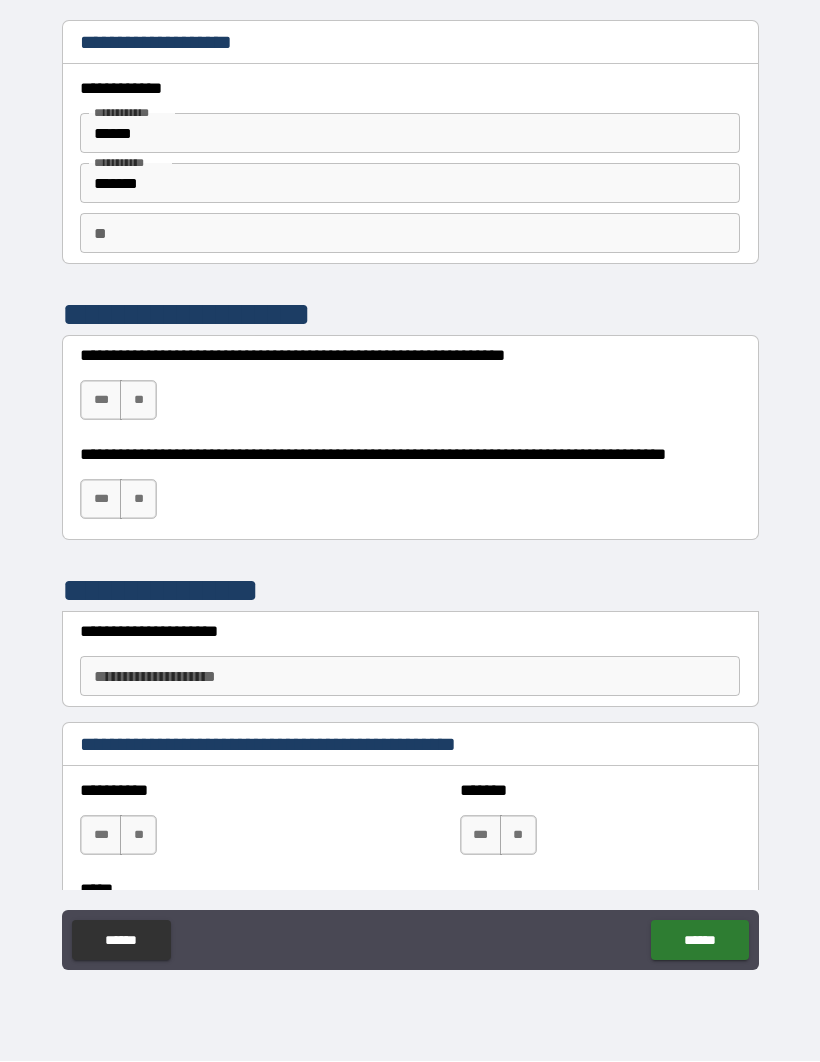 click on "***" at bounding box center [101, 401] 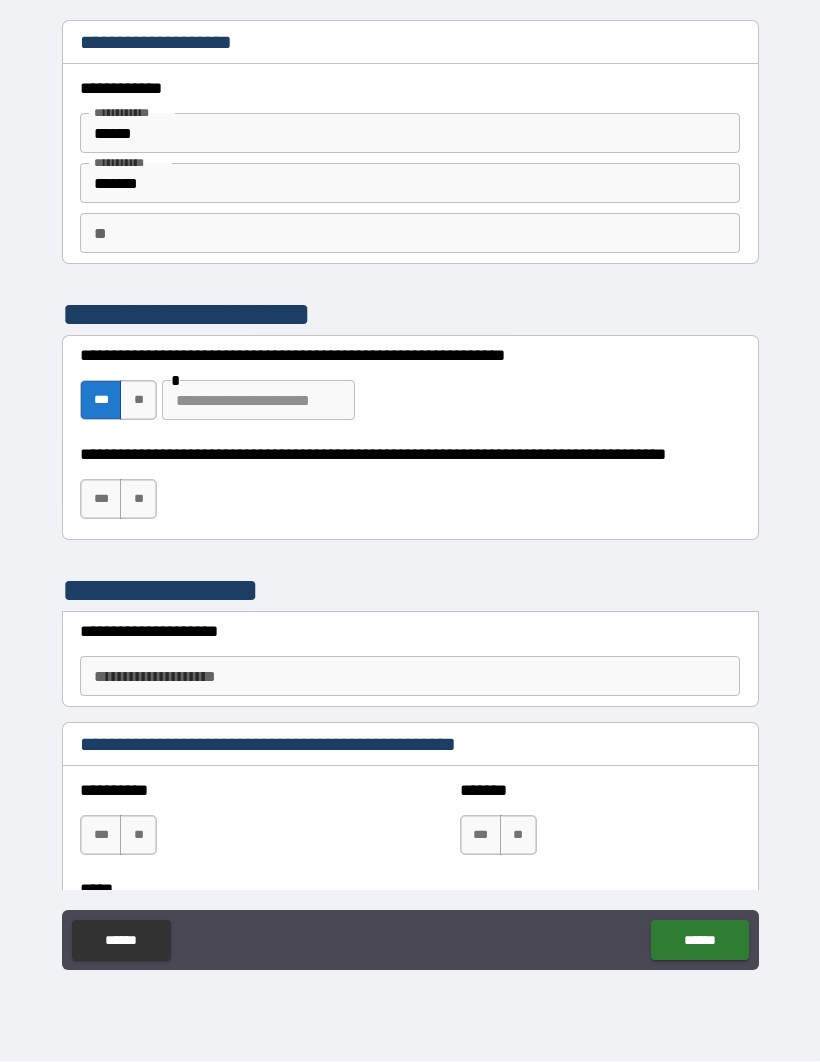 click at bounding box center [258, 401] 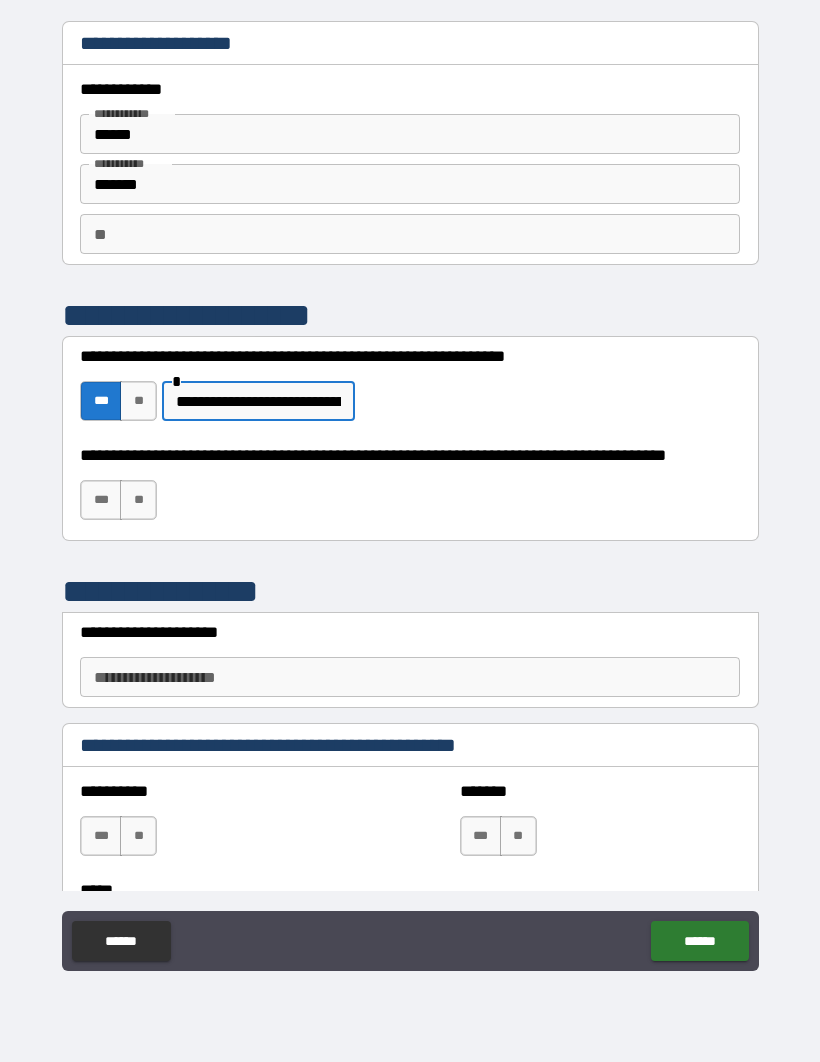 type on "**********" 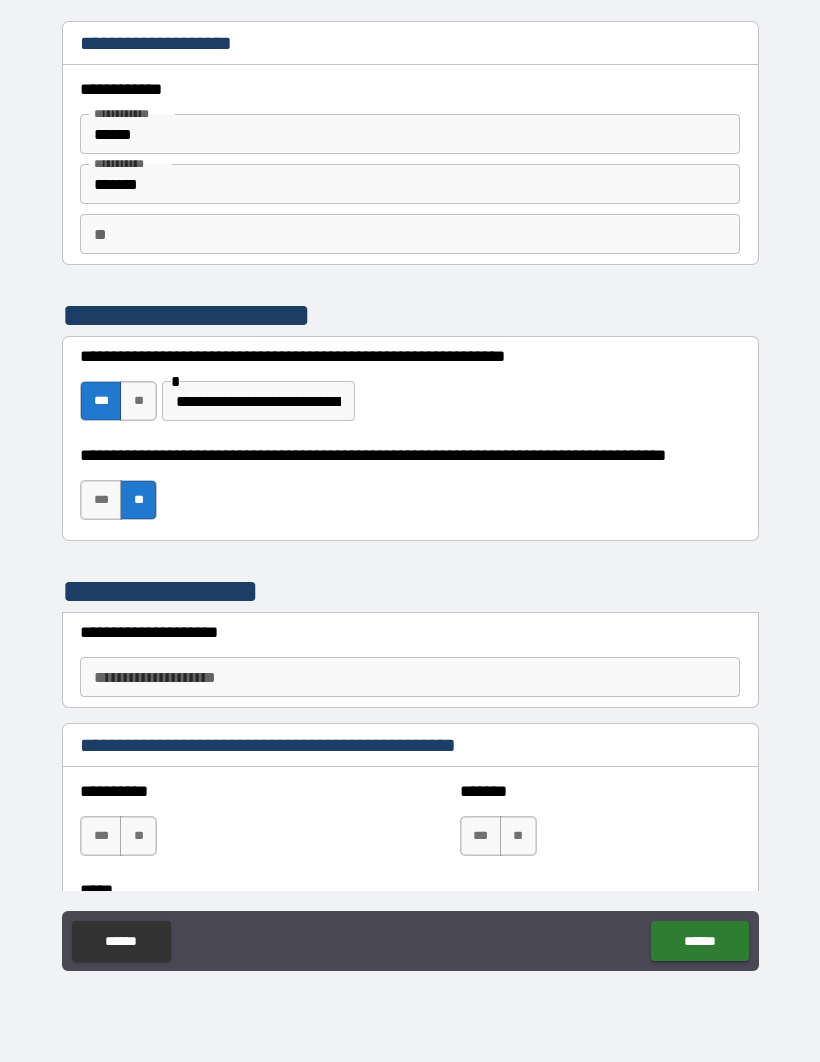 click on "**********" at bounding box center [410, 677] 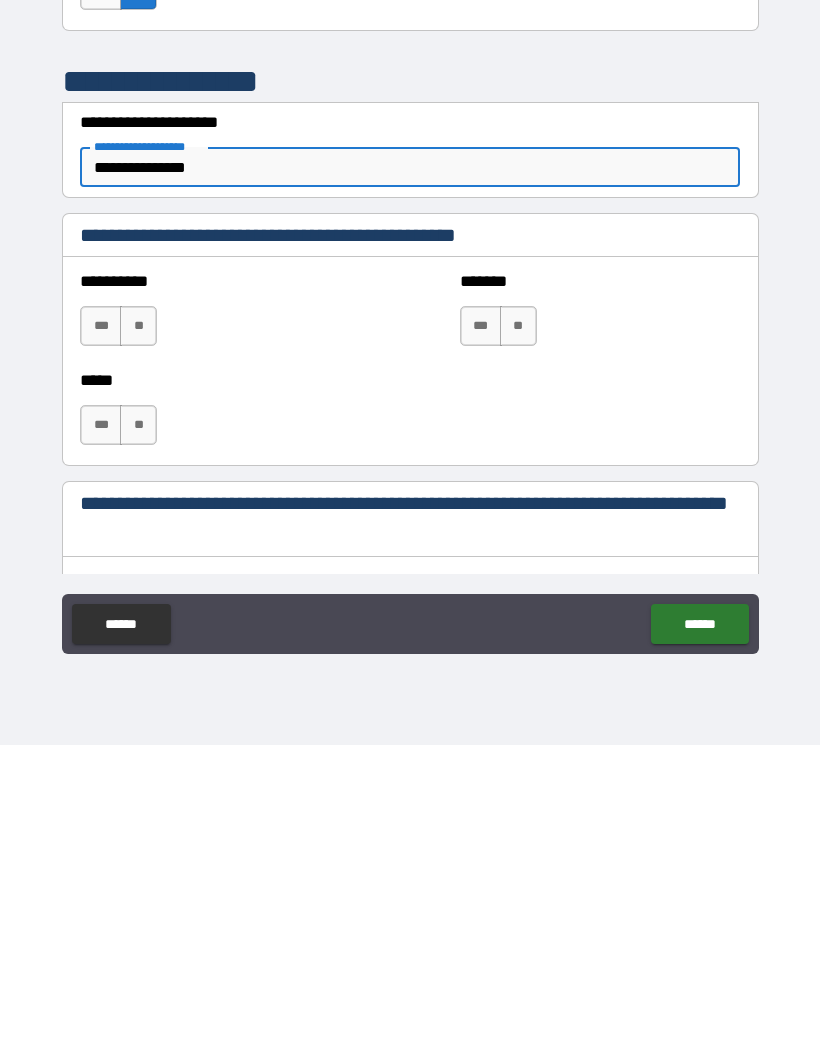 scroll, scrollTop: 194, scrollLeft: 0, axis: vertical 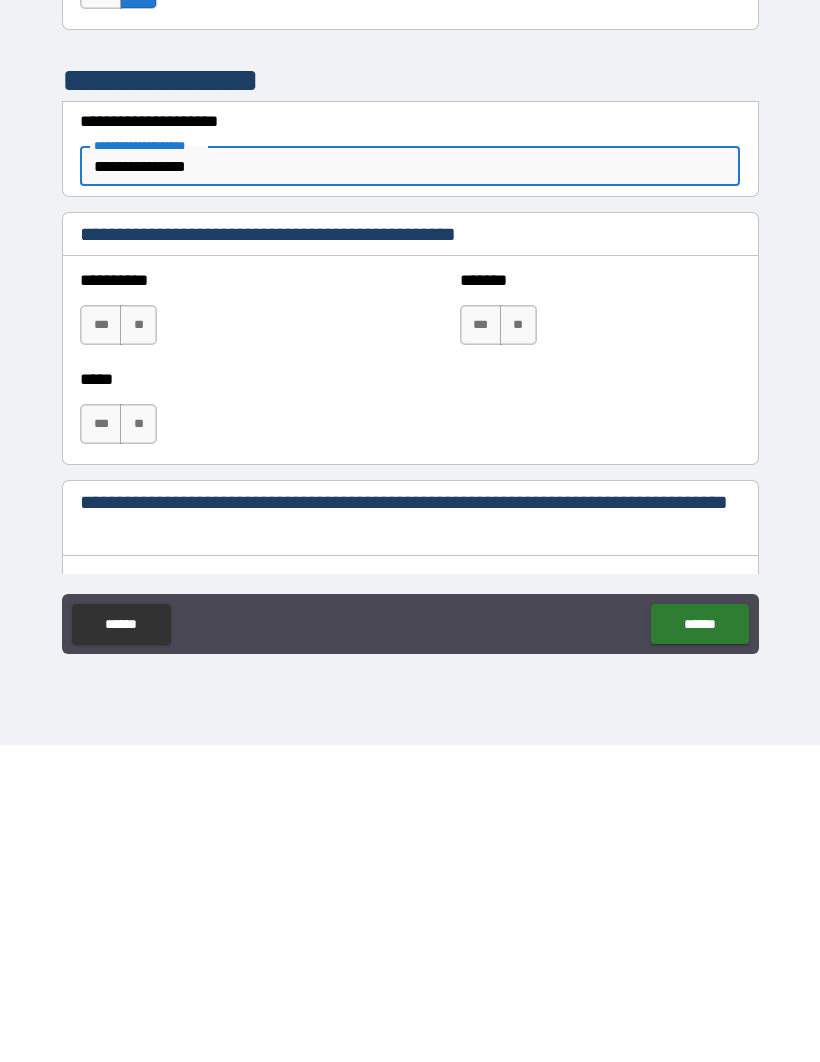 type on "**********" 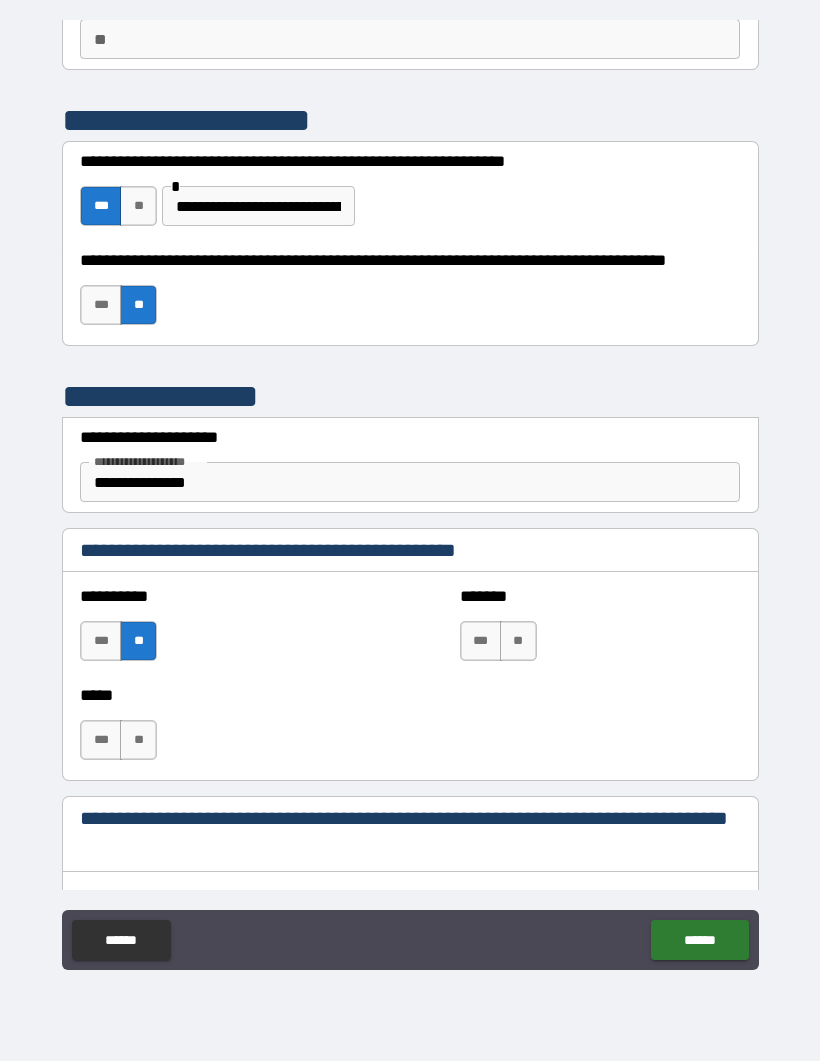 click on "**" at bounding box center [518, 642] 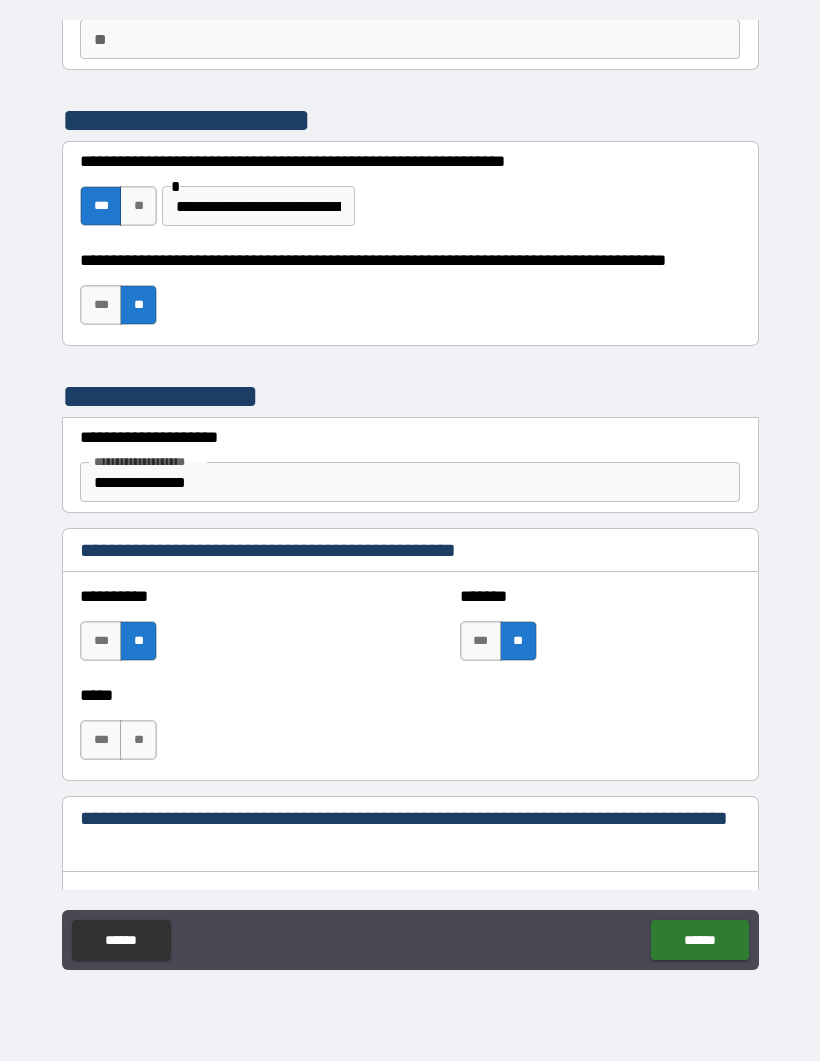 click on "**" at bounding box center [138, 741] 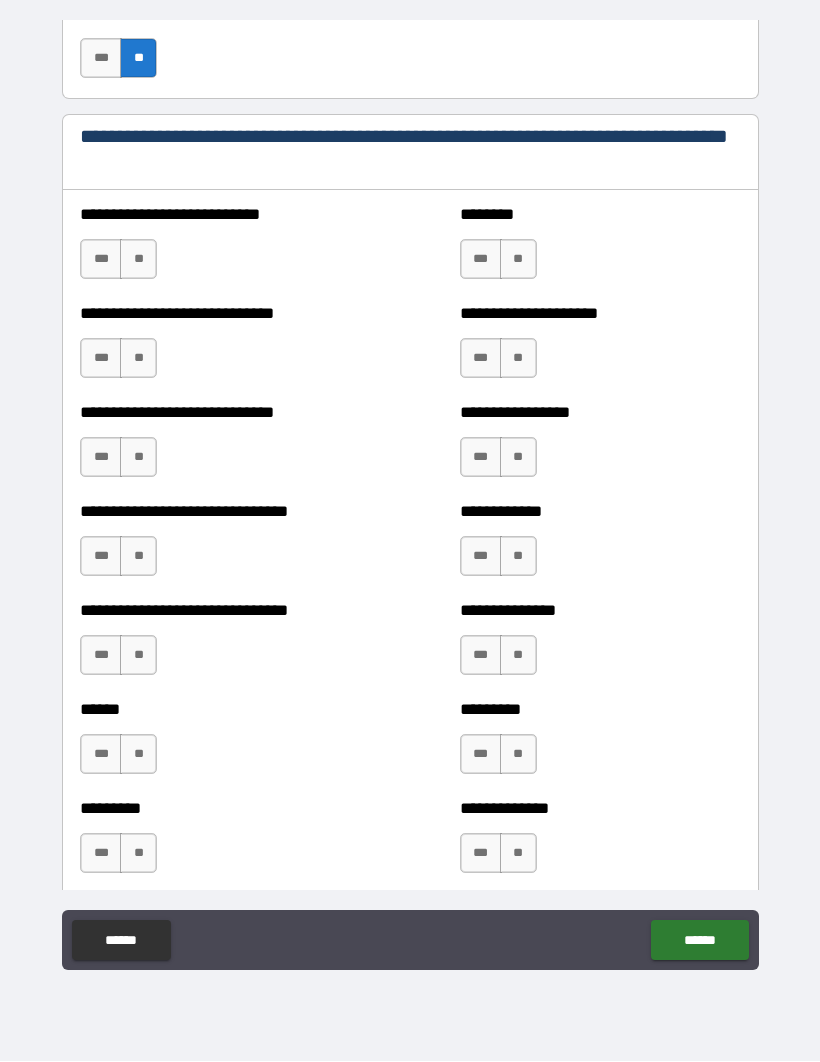 scroll, scrollTop: 877, scrollLeft: 0, axis: vertical 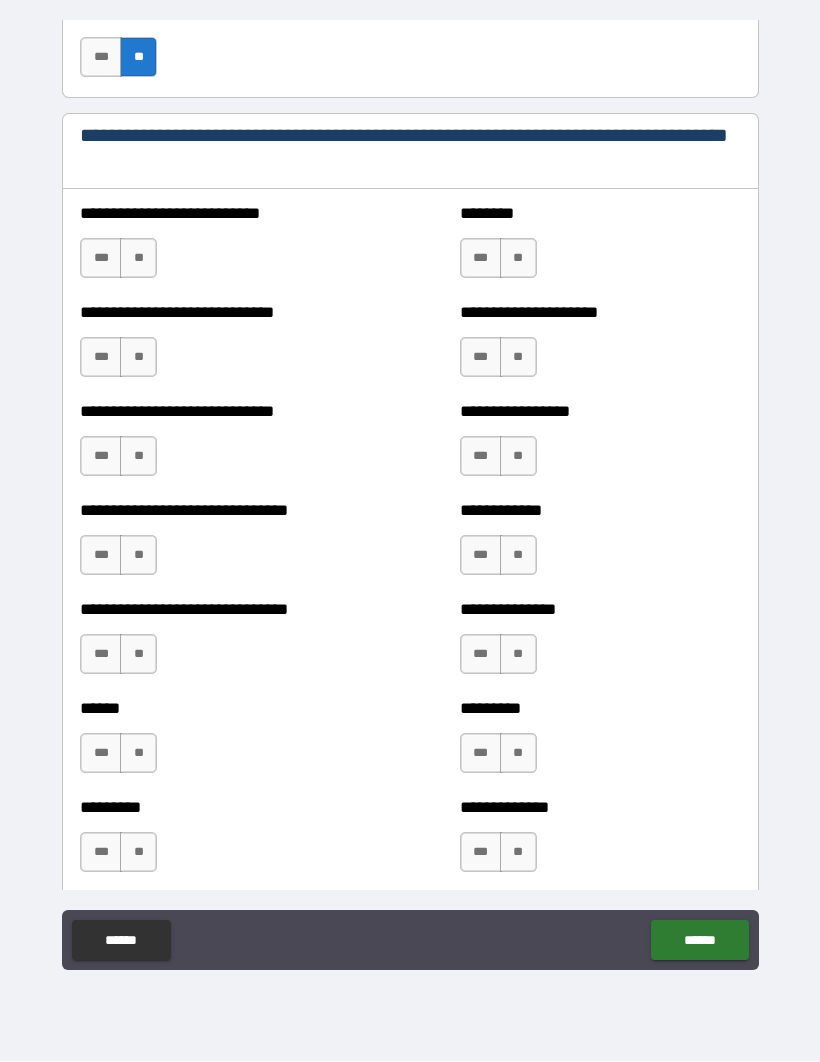 click on "**" at bounding box center [138, 259] 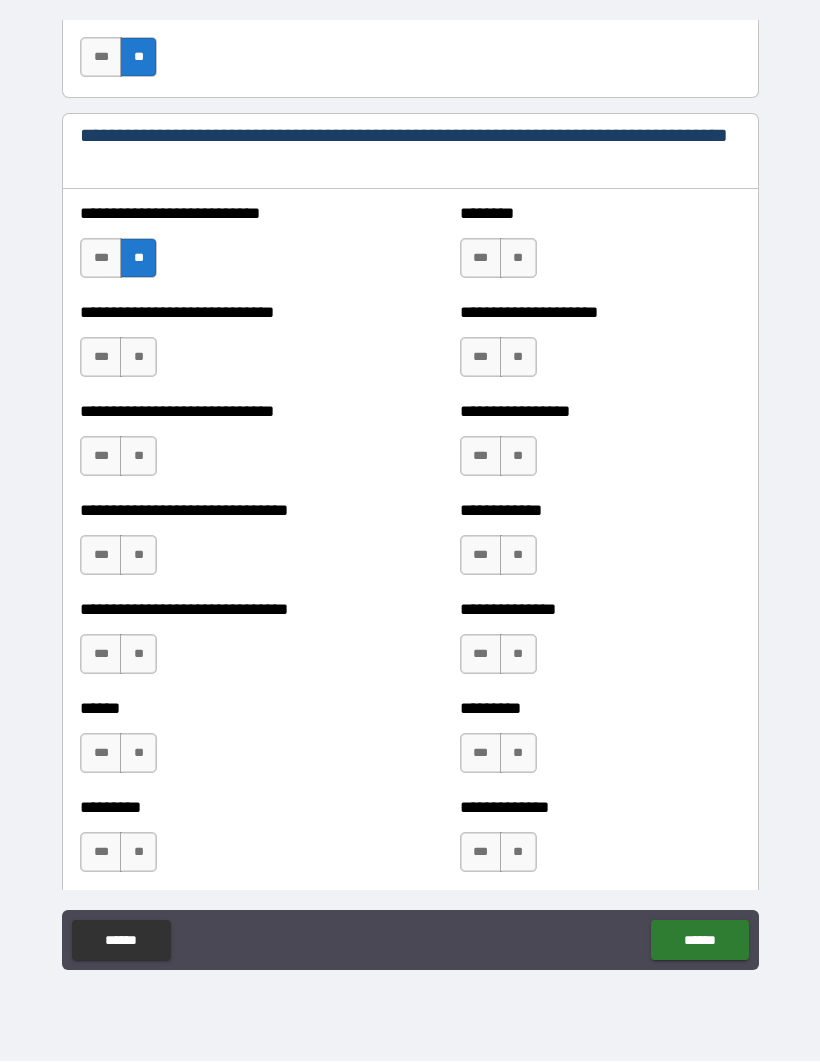 click on "**" at bounding box center [518, 259] 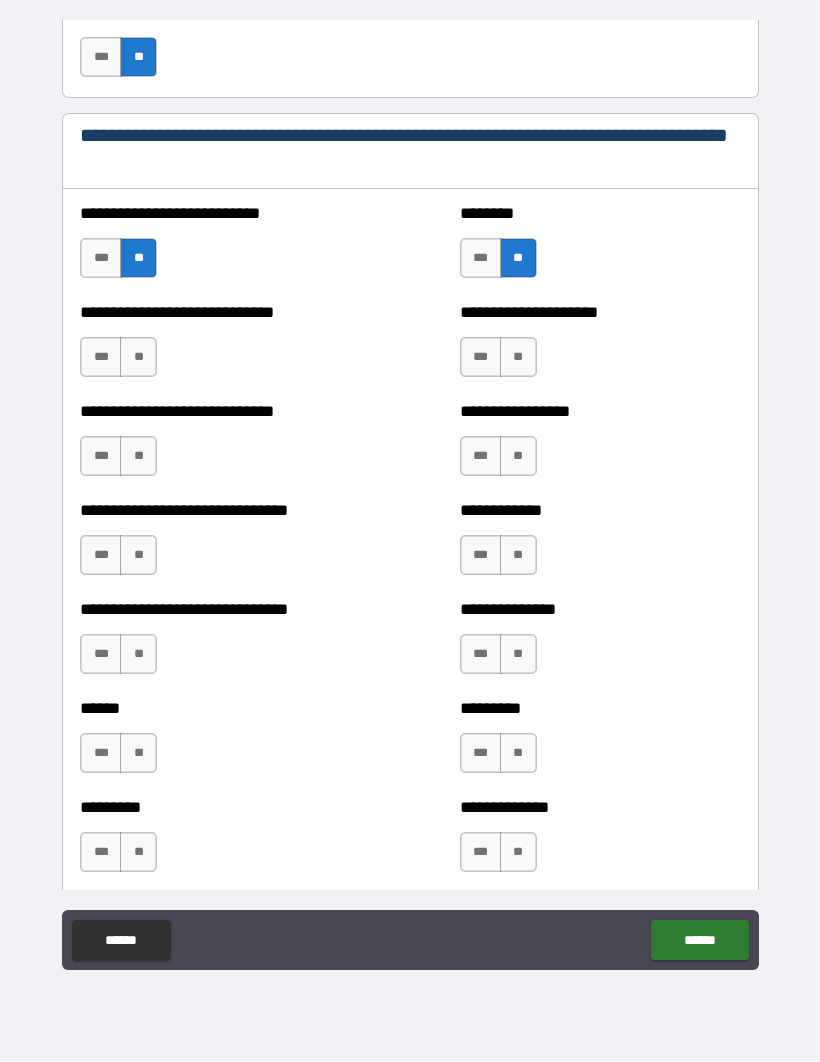 click on "**" at bounding box center (138, 358) 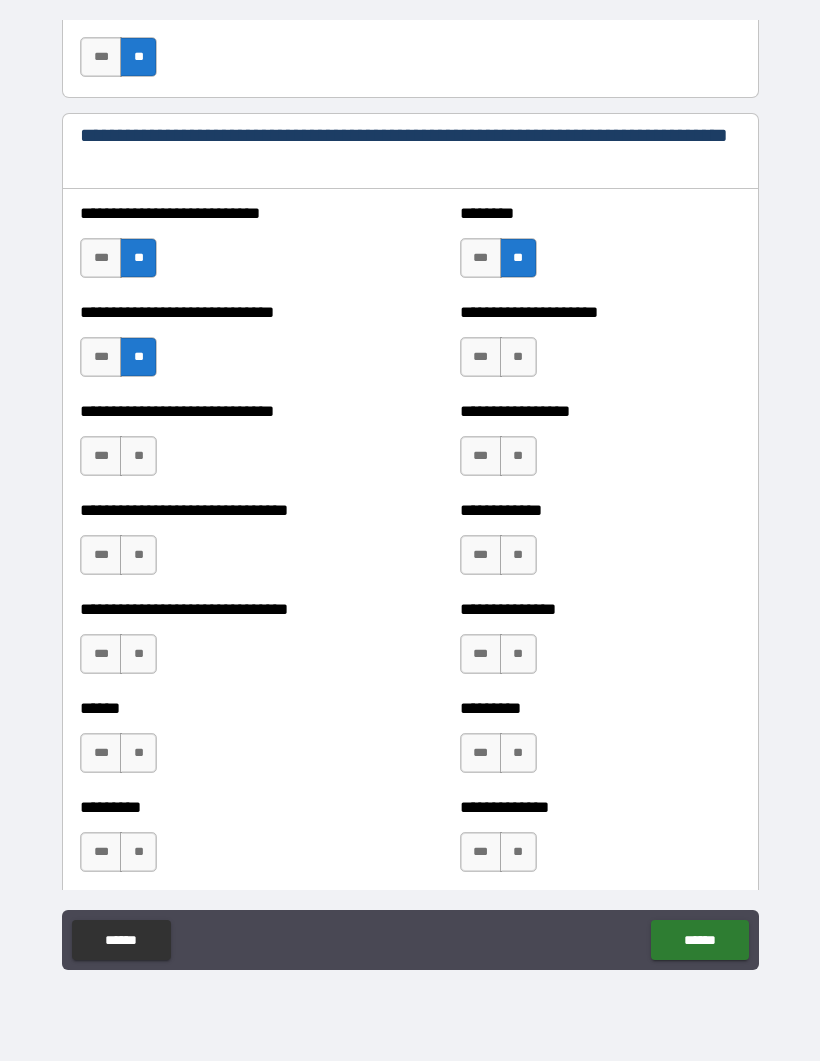 click on "**" at bounding box center [518, 358] 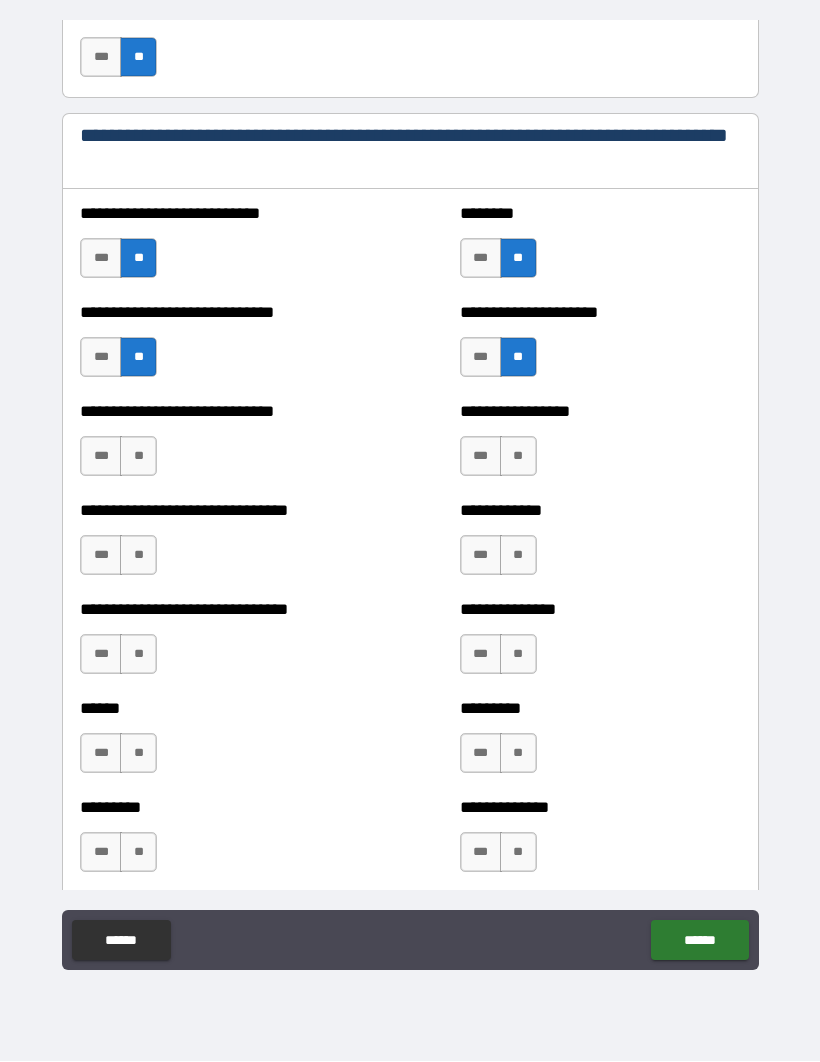 click on "**" at bounding box center [138, 457] 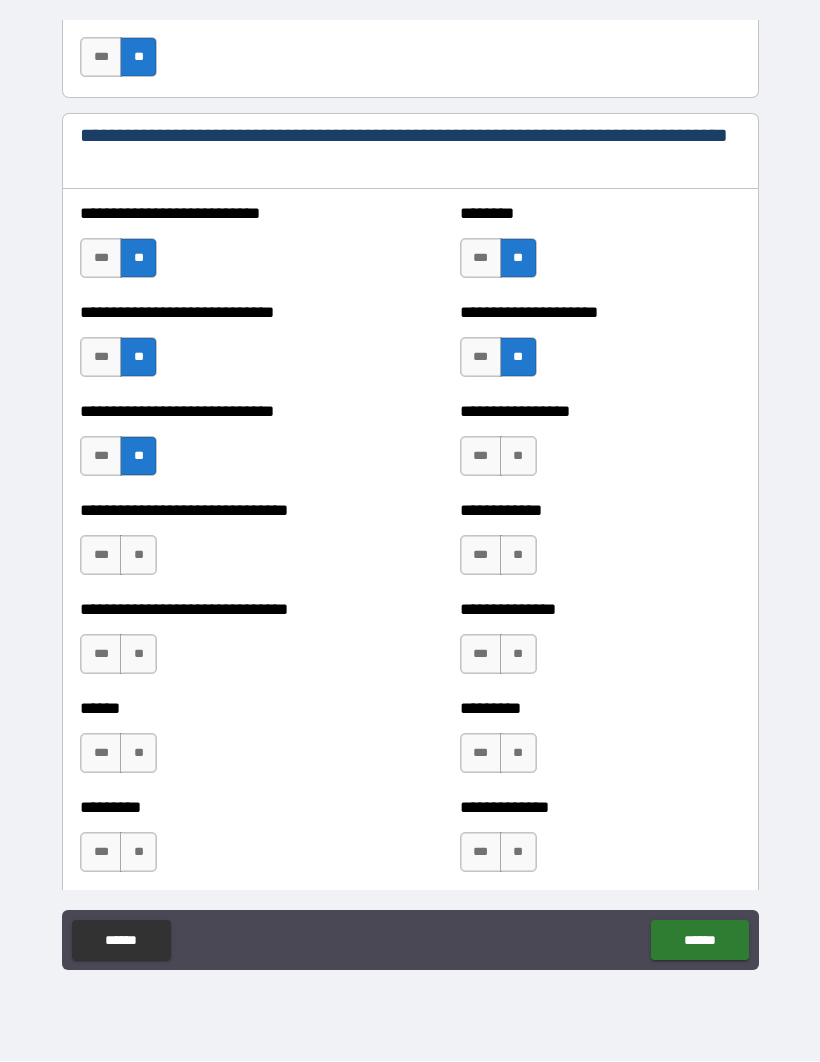 click on "**" at bounding box center [518, 457] 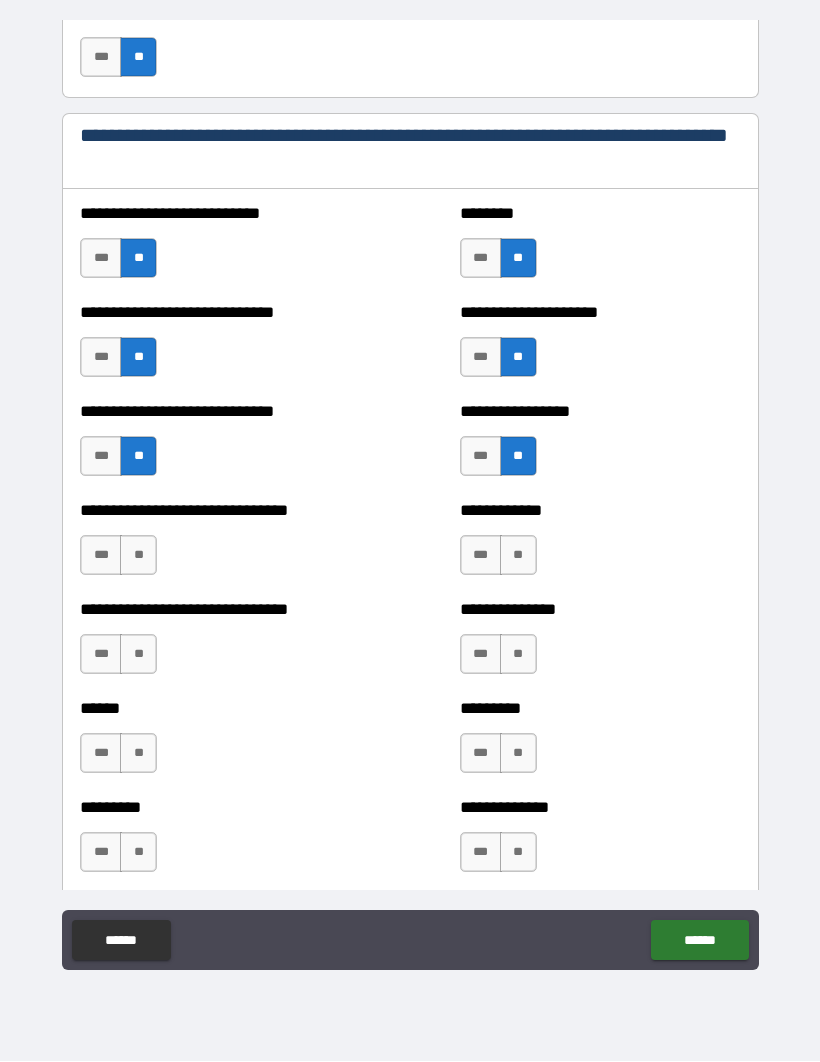 click on "**" at bounding box center (138, 556) 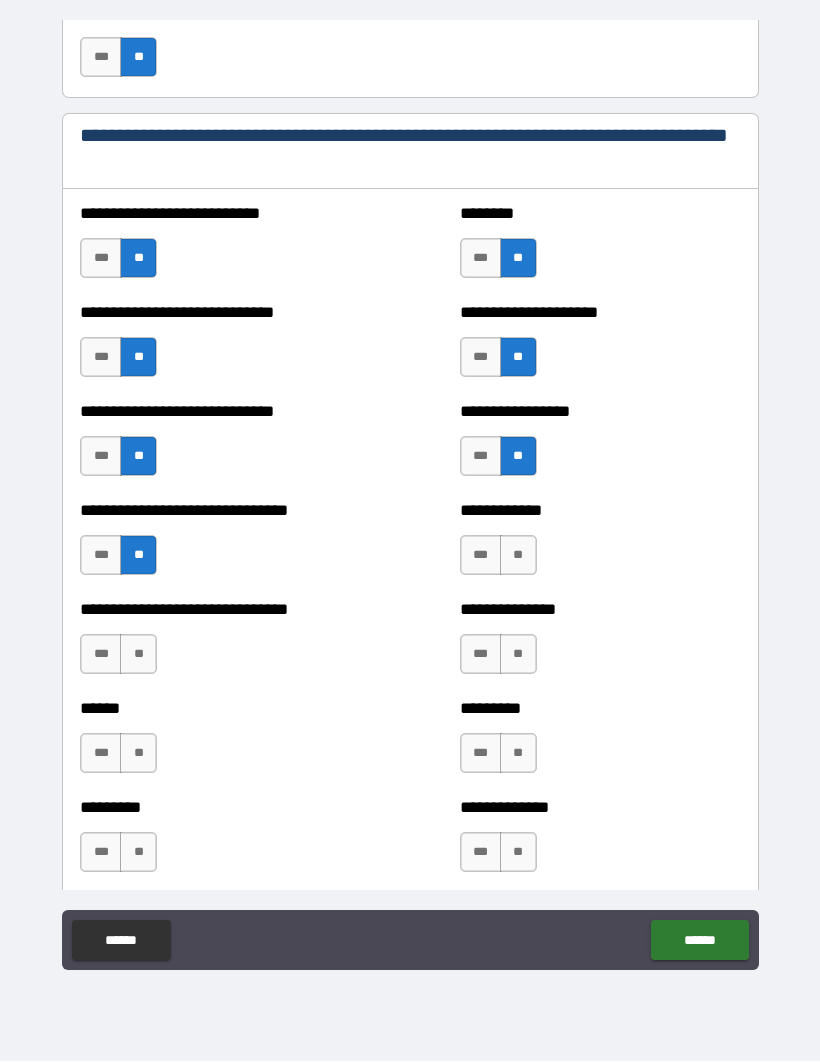 click on "**" at bounding box center (518, 556) 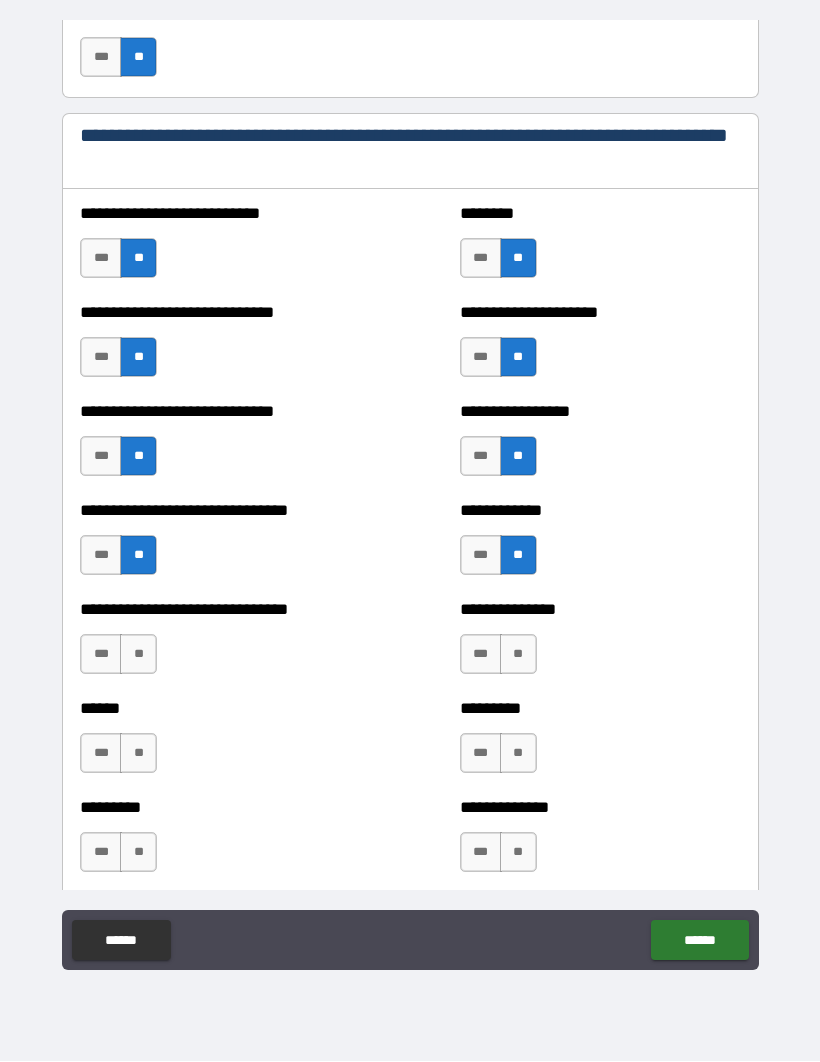 click on "***" at bounding box center (101, 457) 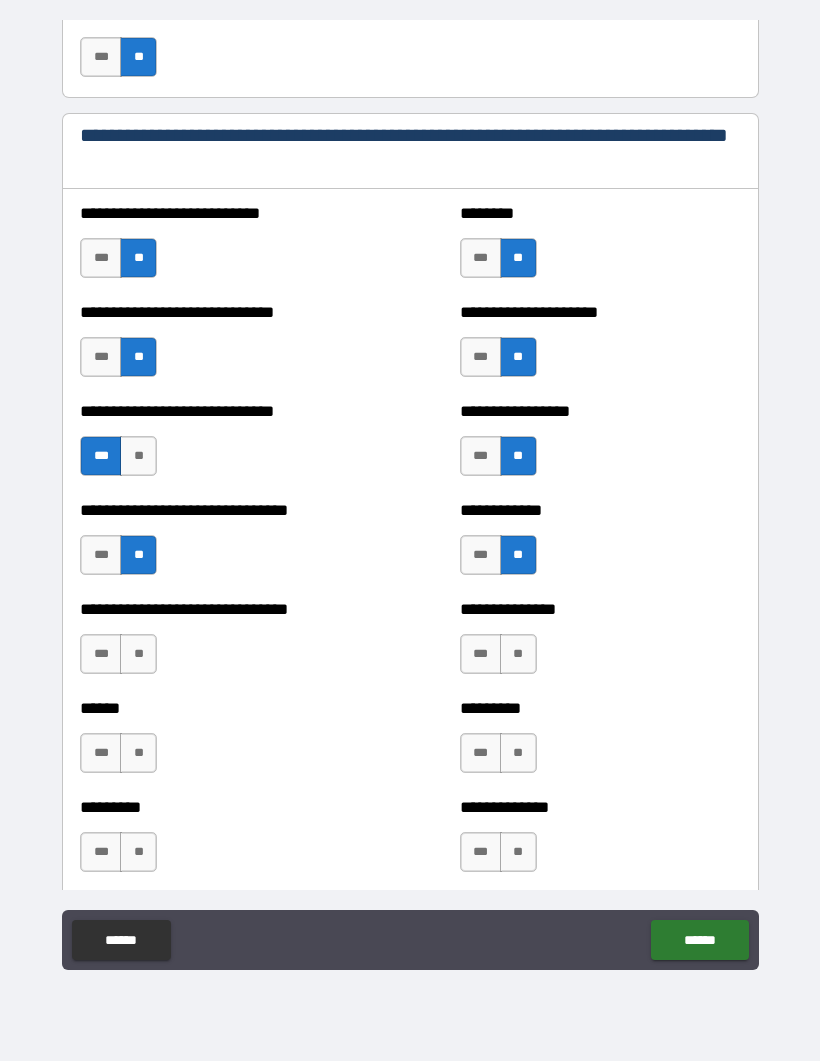 click on "**" at bounding box center (138, 655) 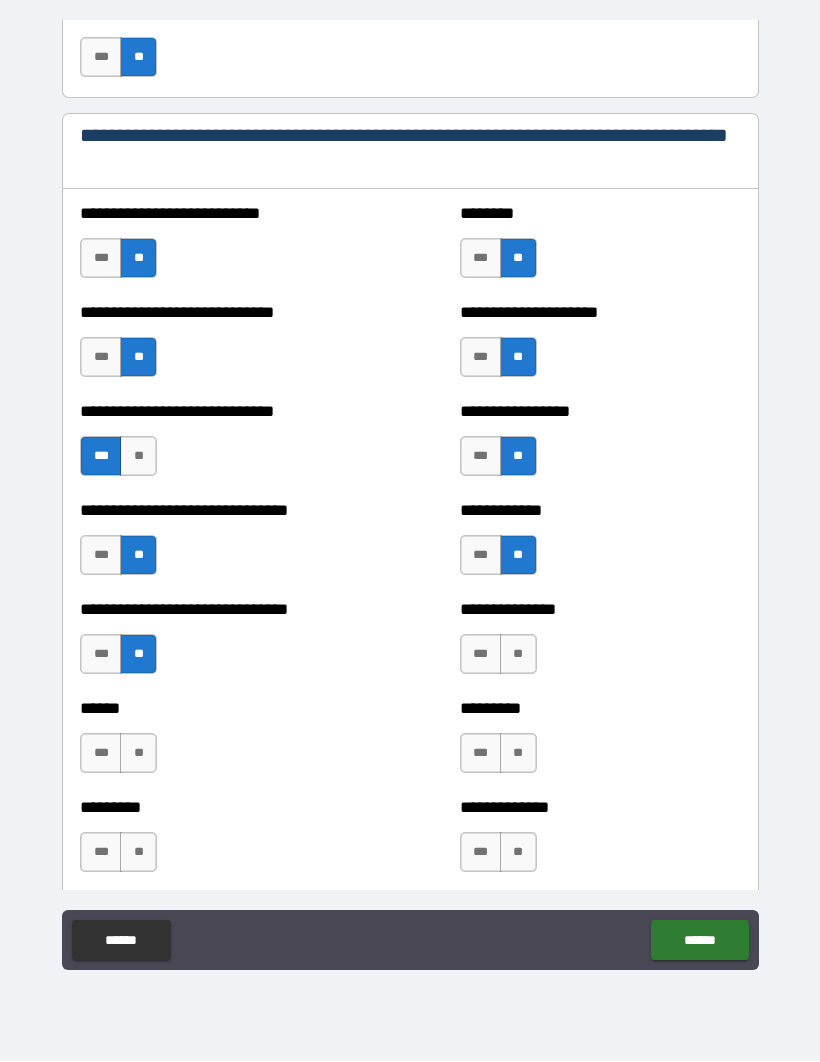 click on "**" at bounding box center [518, 655] 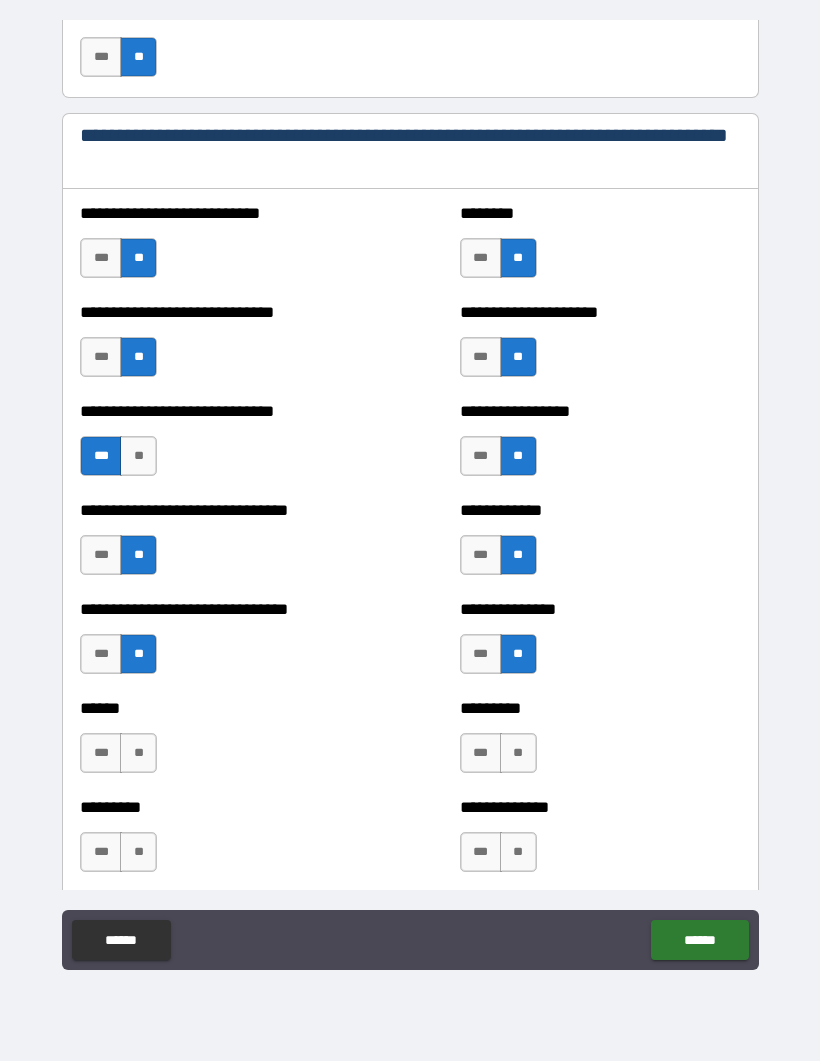 click on "**" at bounding box center (138, 754) 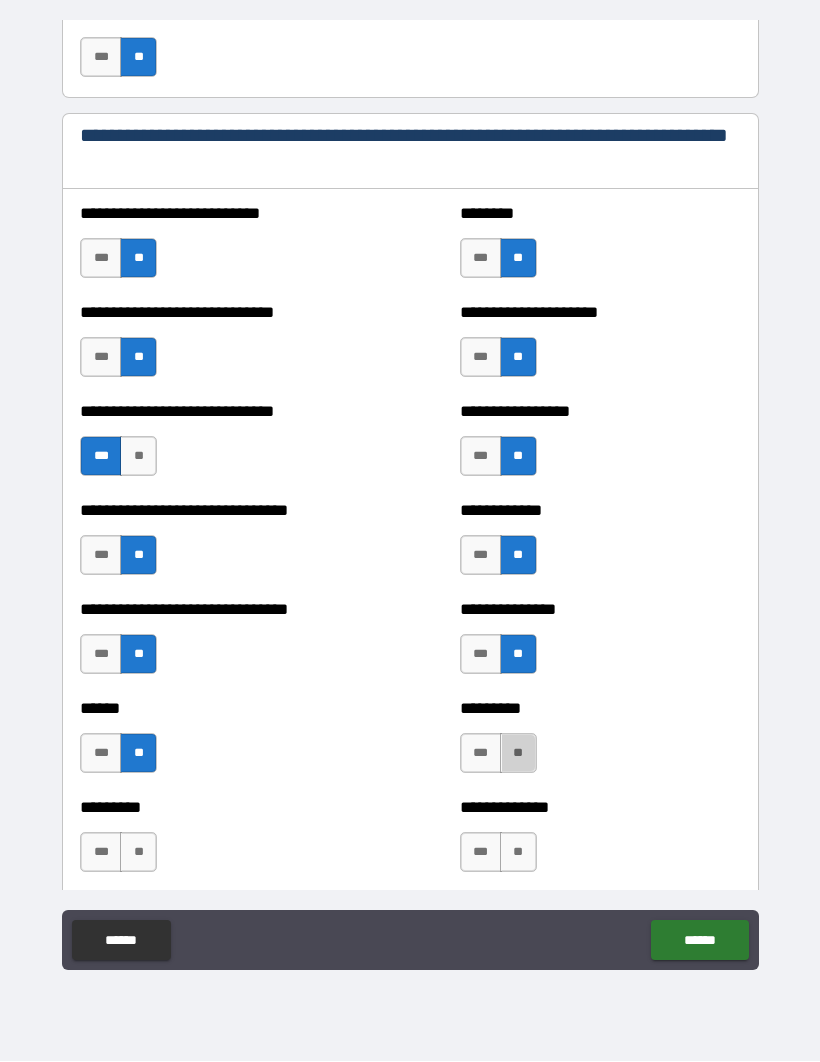 click on "**" at bounding box center (518, 754) 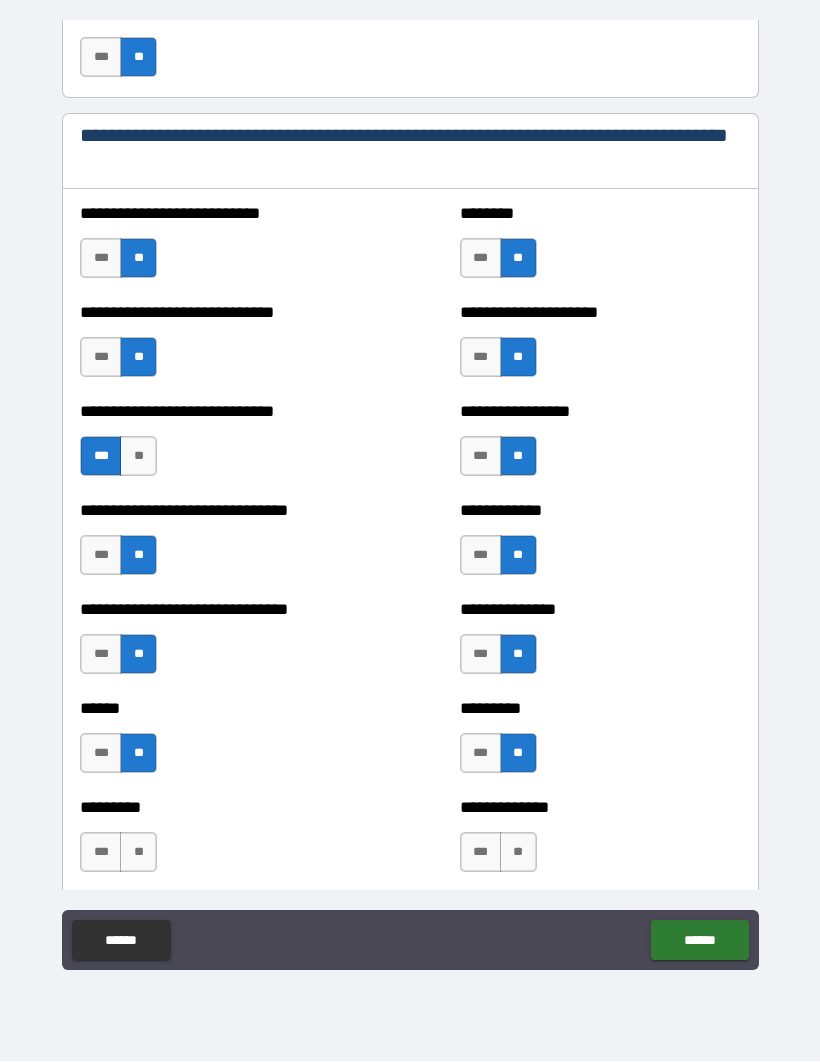 click on "**" at bounding box center (138, 853) 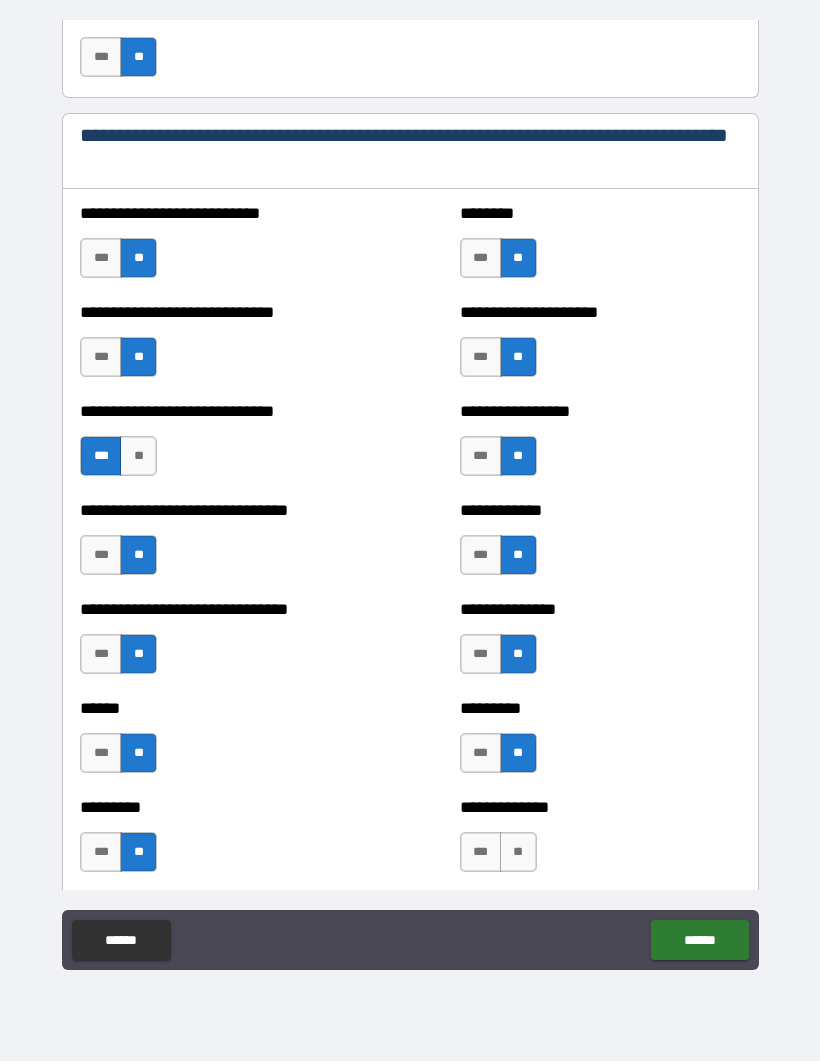 click on "**" at bounding box center [518, 853] 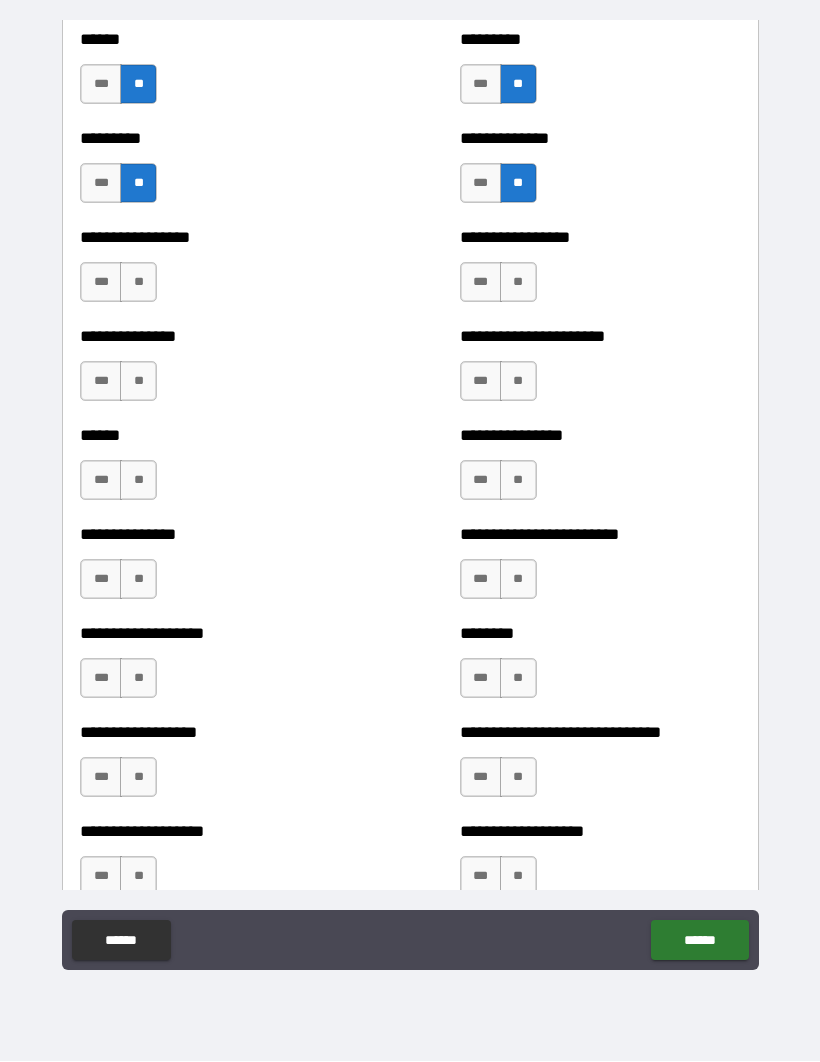 scroll, scrollTop: 1551, scrollLeft: 0, axis: vertical 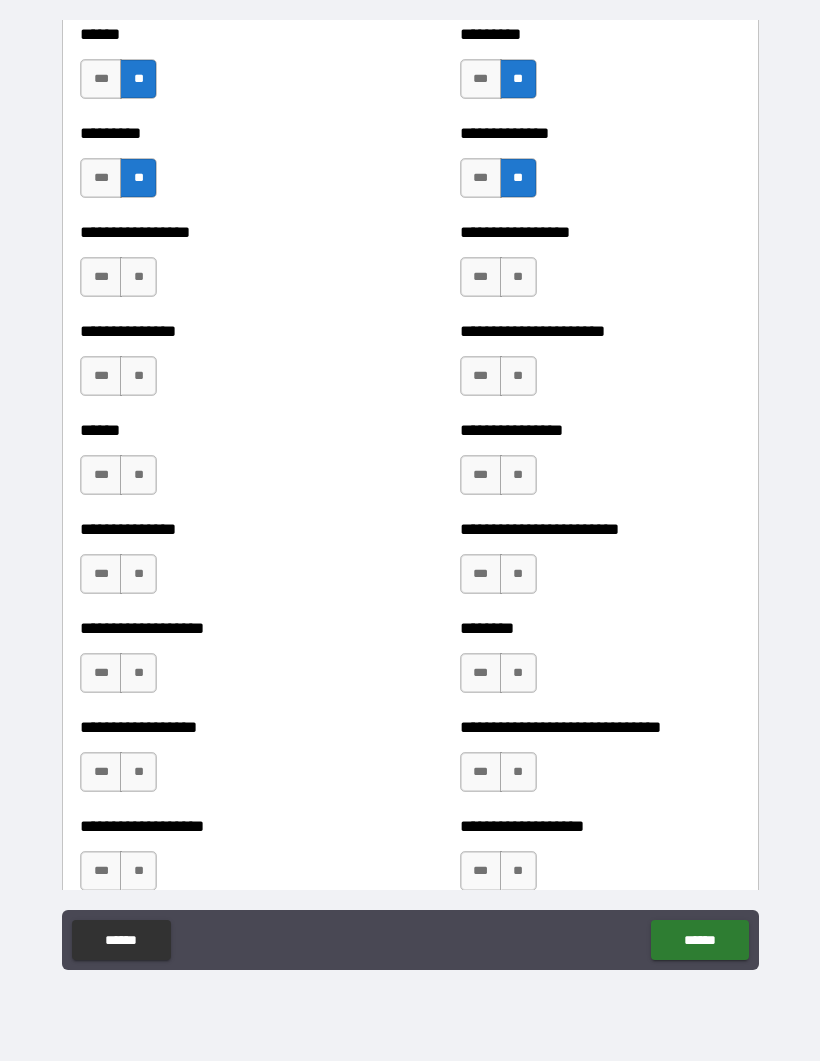 click on "**" at bounding box center (138, 278) 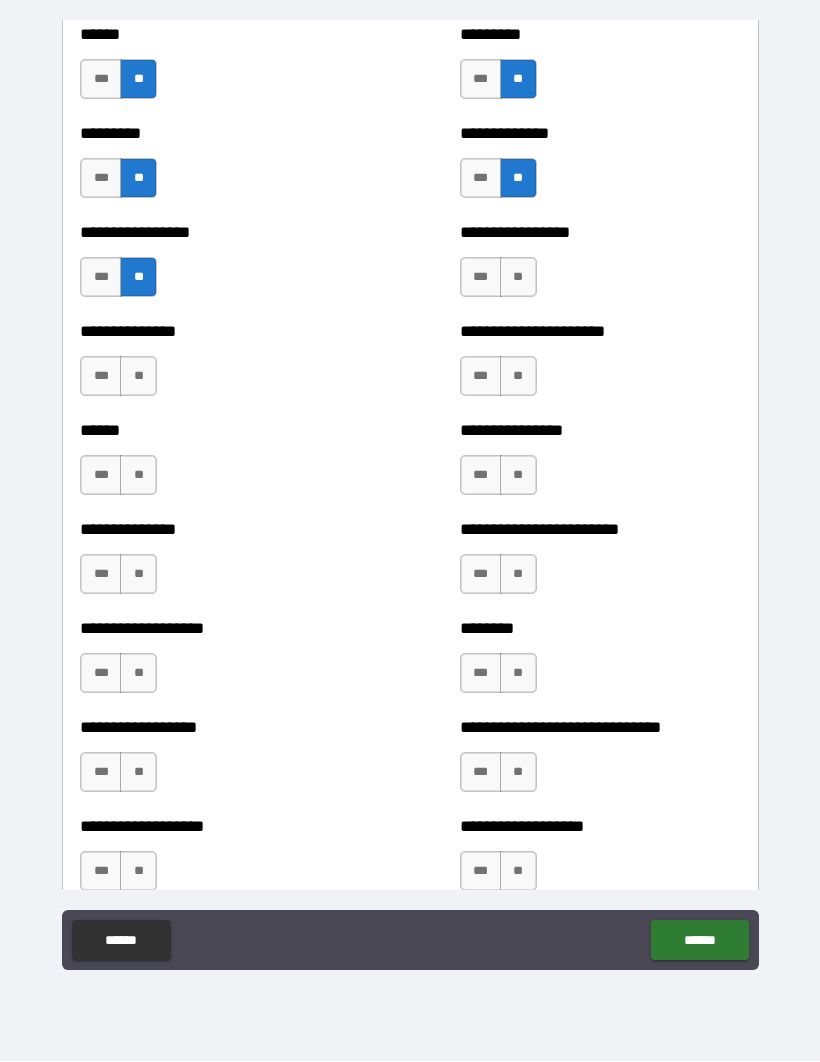 click on "**" at bounding box center (518, 278) 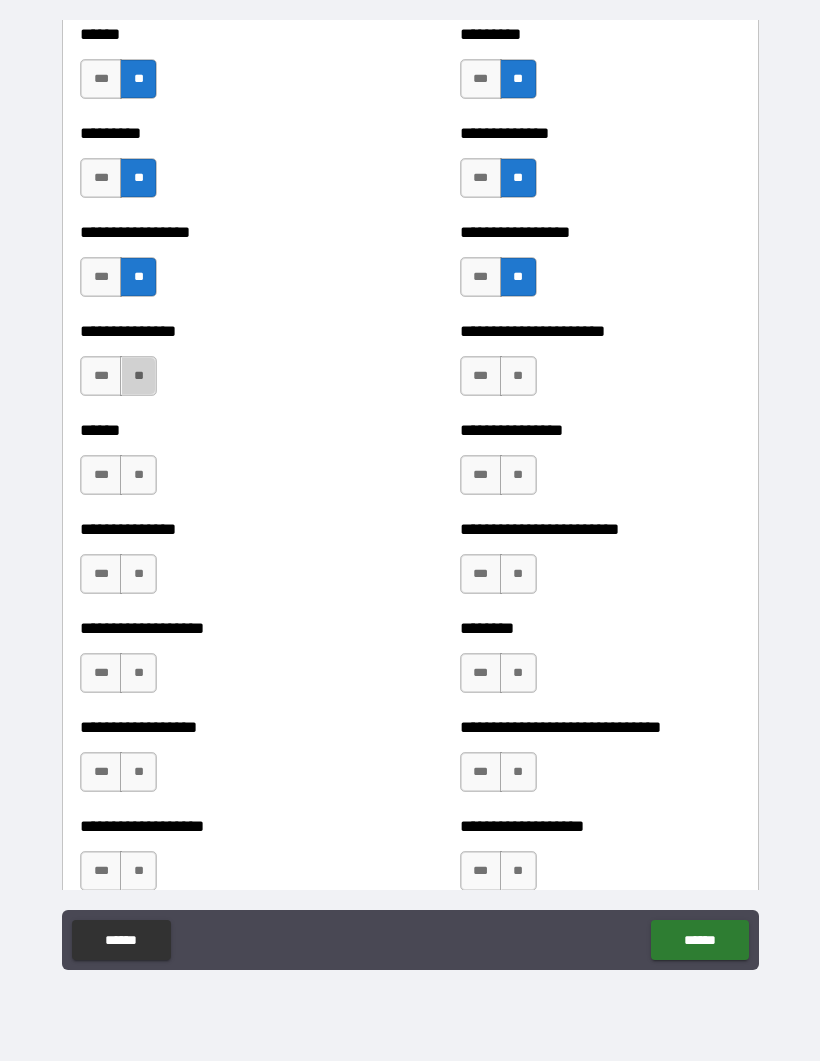 click on "**" at bounding box center (138, 377) 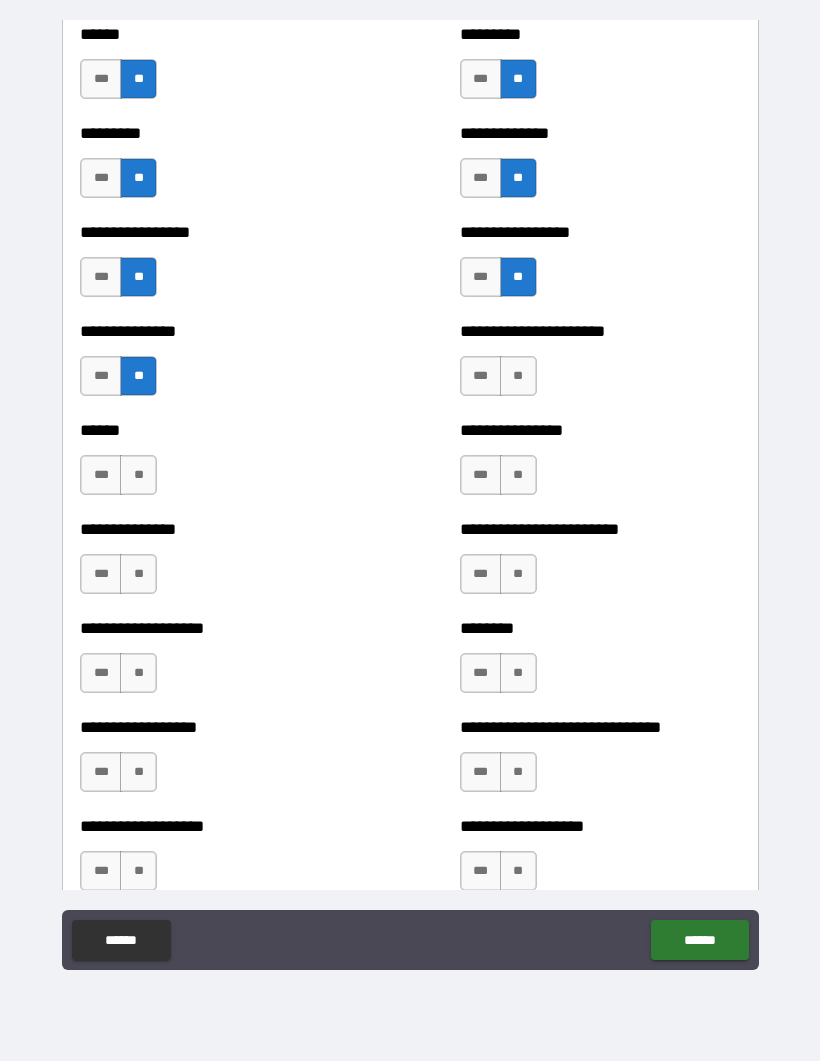 click on "**" at bounding box center (518, 377) 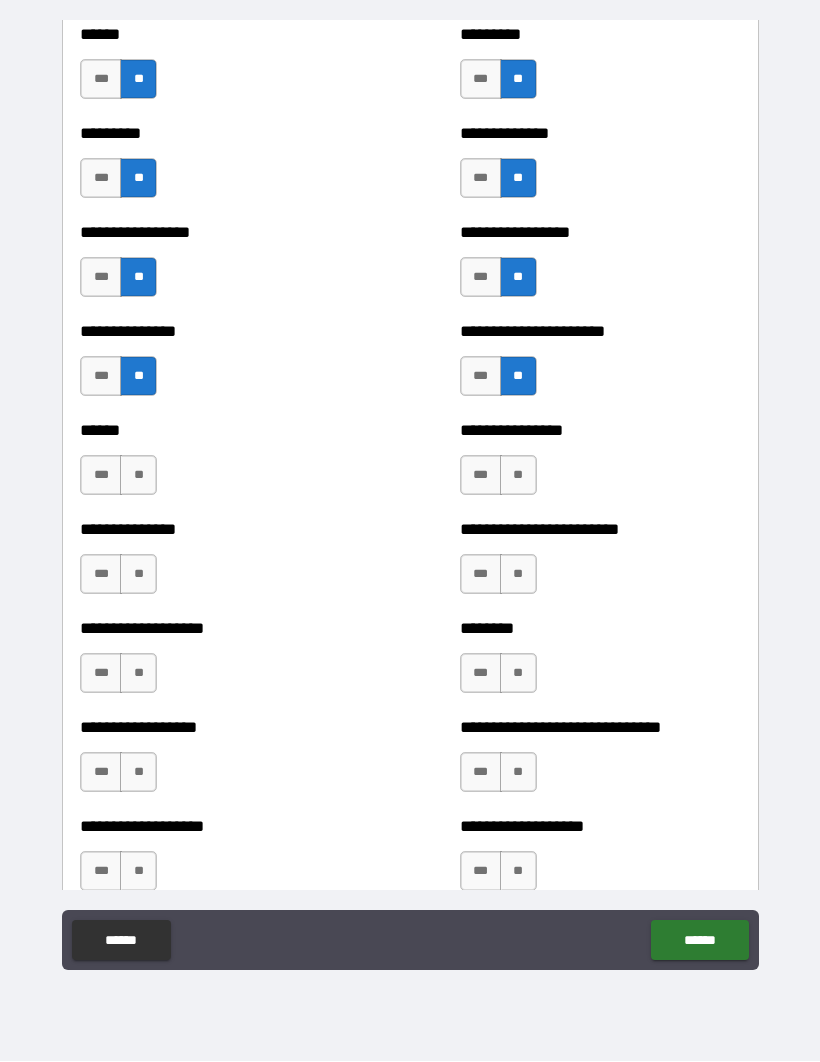 click on "**" at bounding box center (138, 476) 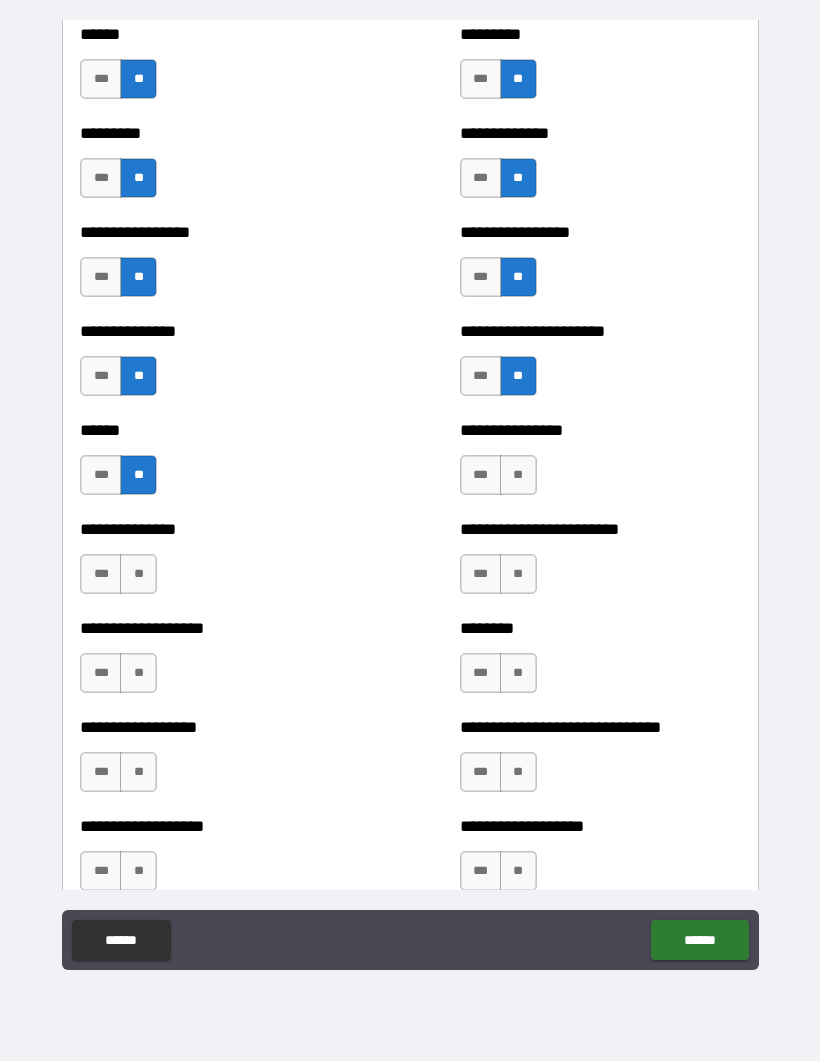 click on "**" at bounding box center (518, 476) 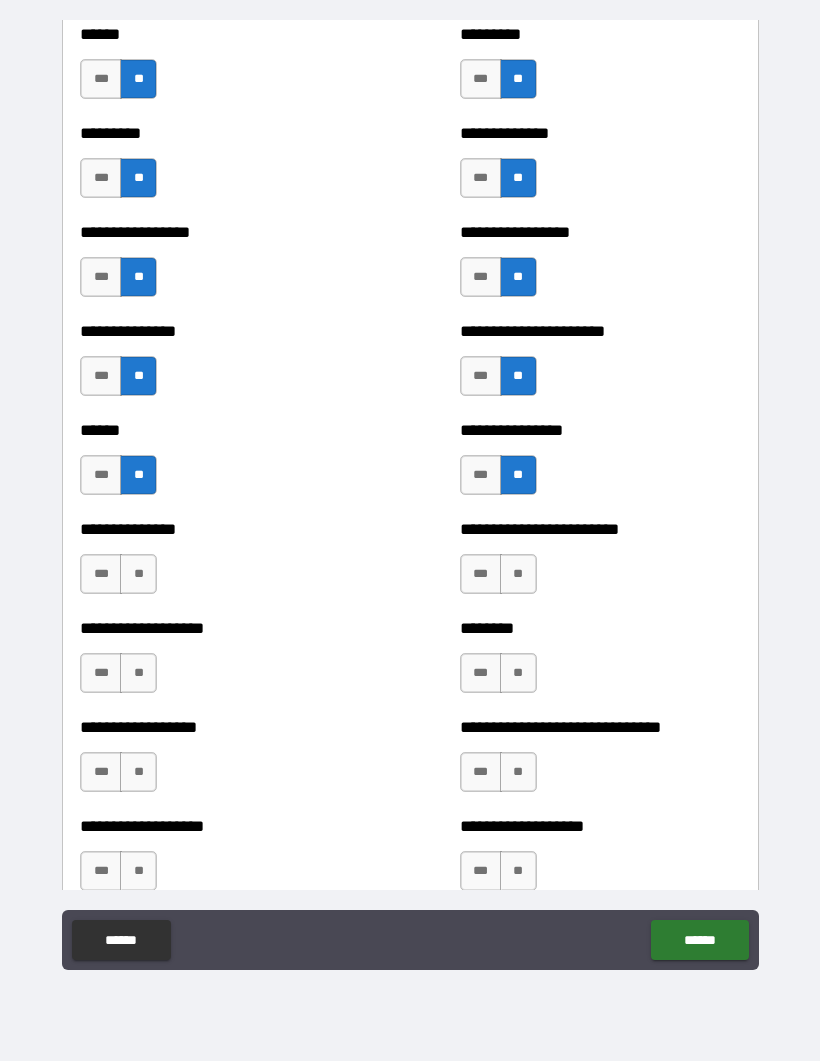 click on "**" at bounding box center [138, 575] 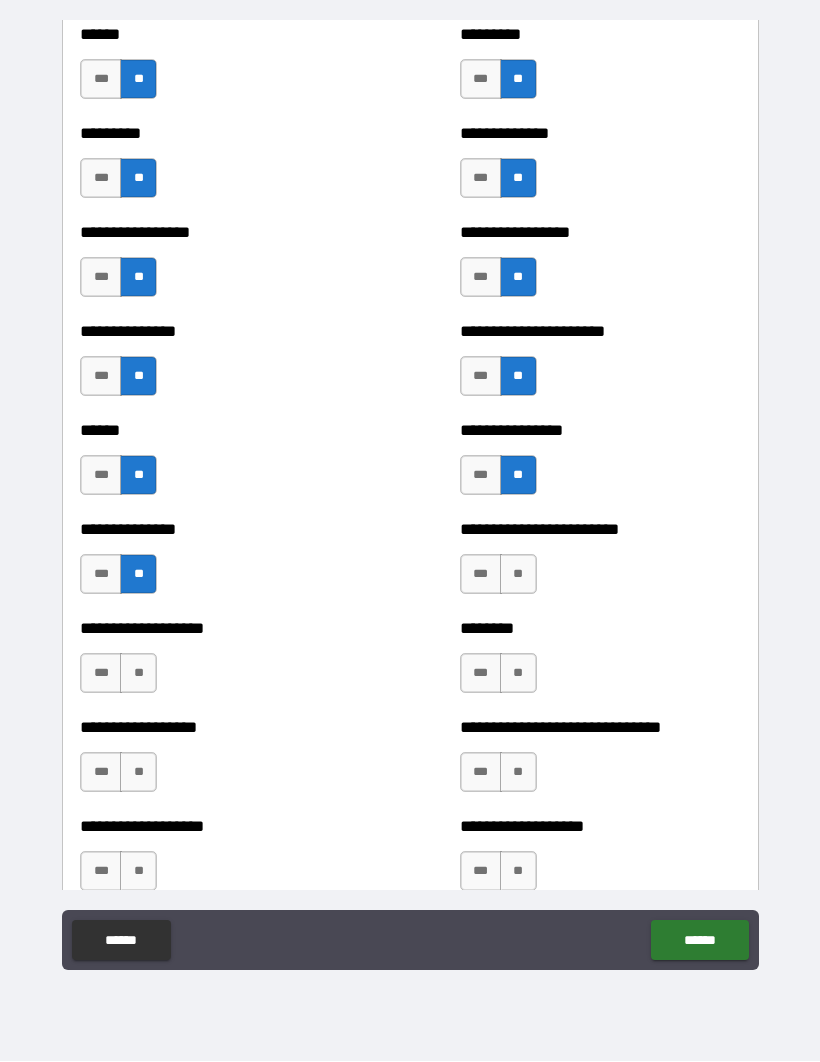 click on "**" at bounding box center [518, 575] 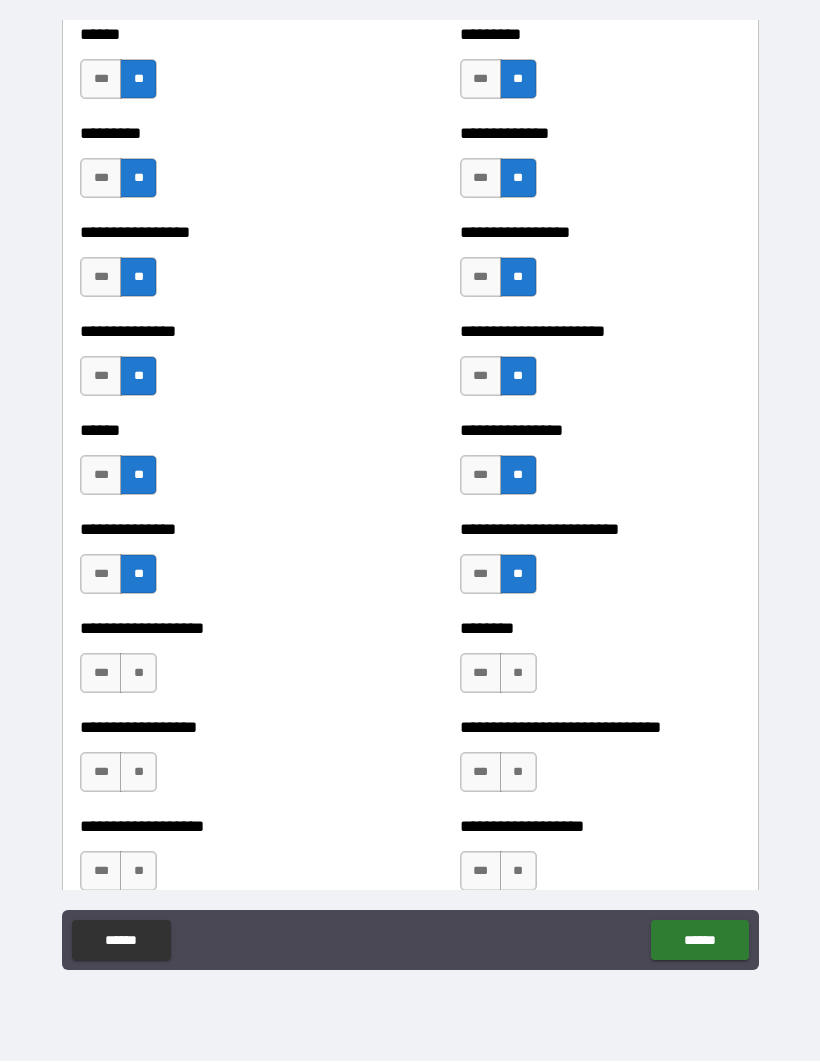 click on "**" at bounding box center [138, 674] 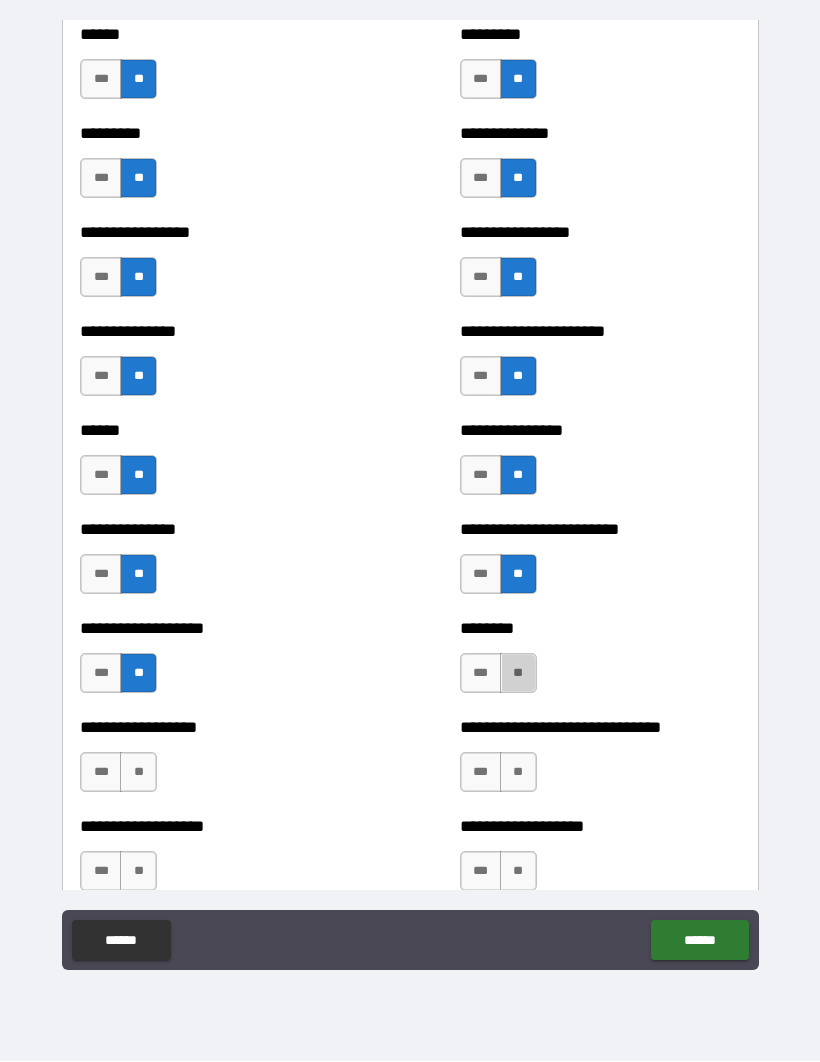 click on "**" at bounding box center (518, 674) 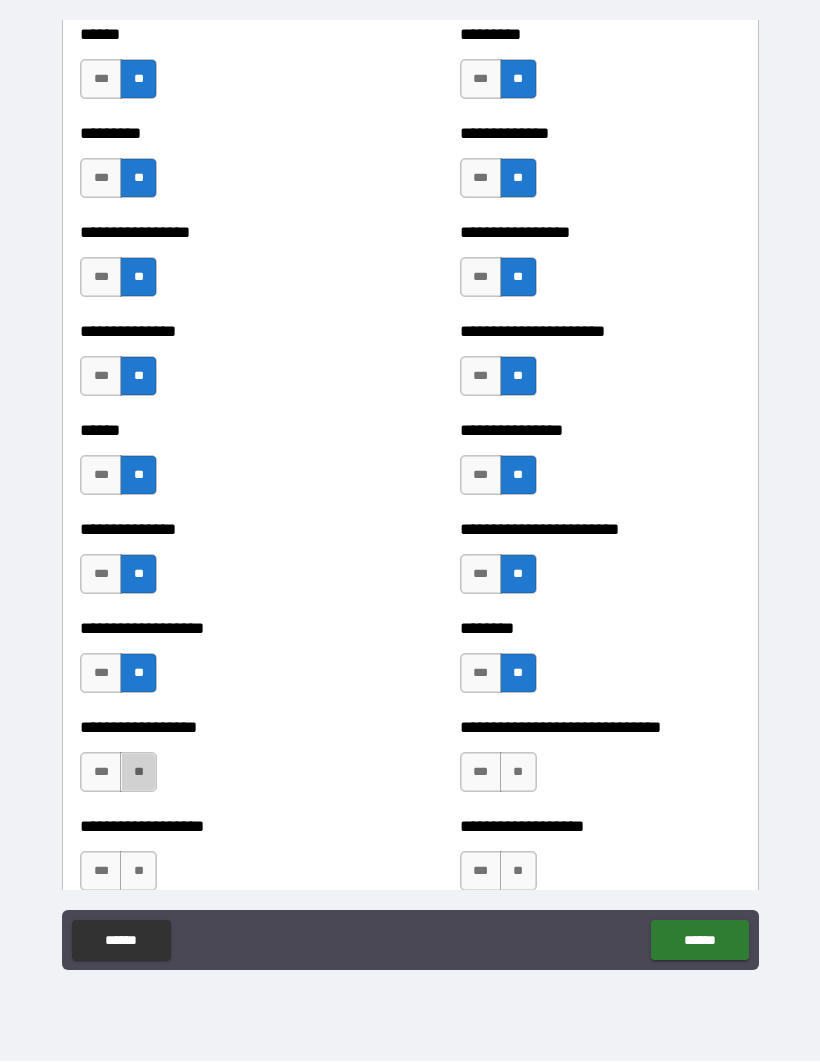 click on "**" at bounding box center (138, 773) 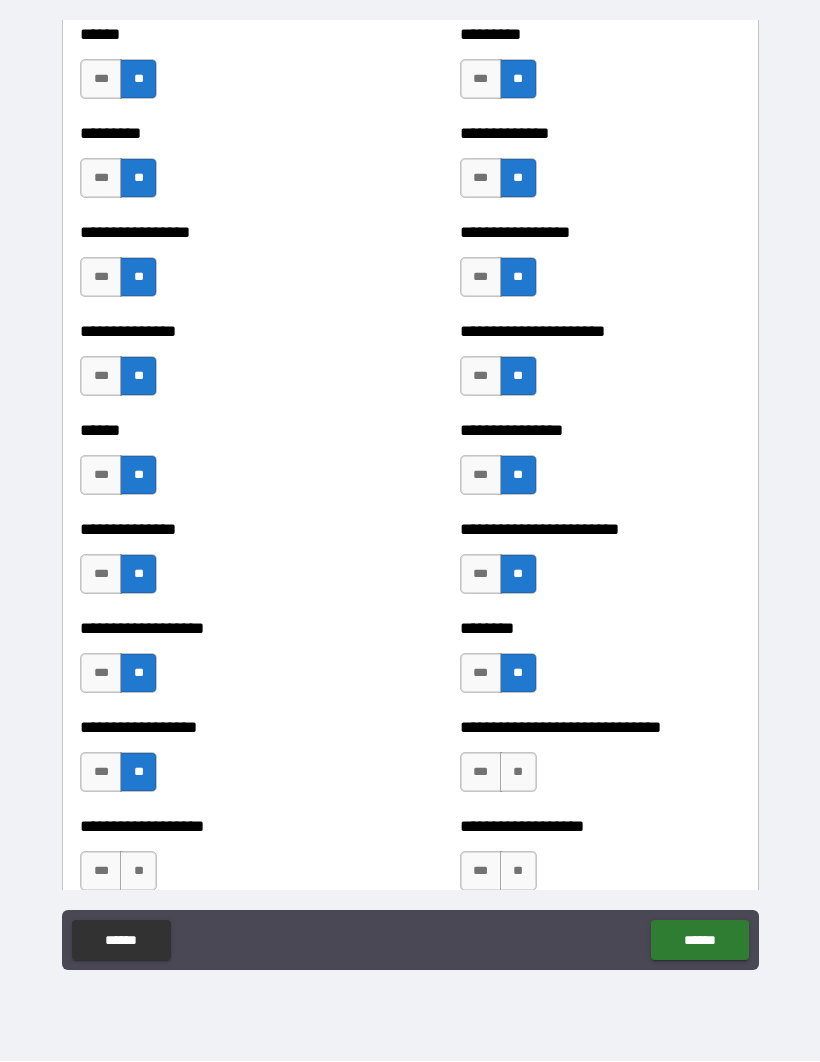 click on "**" at bounding box center (518, 773) 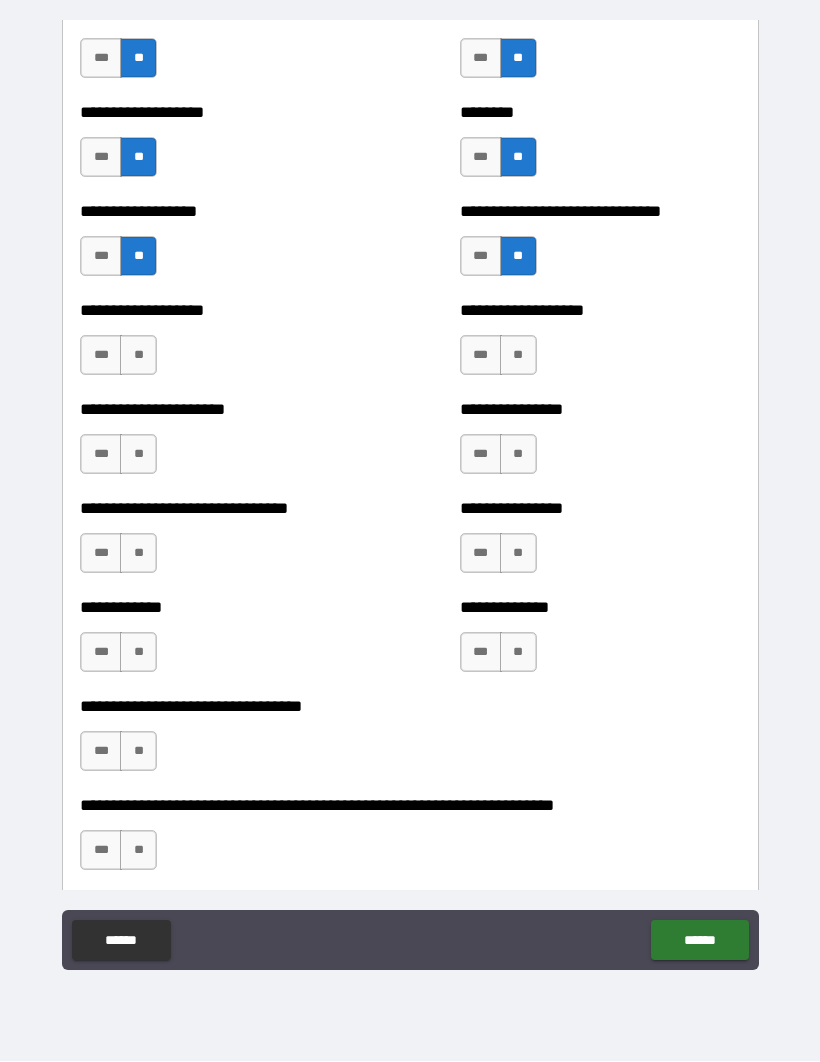 scroll, scrollTop: 2072, scrollLeft: 0, axis: vertical 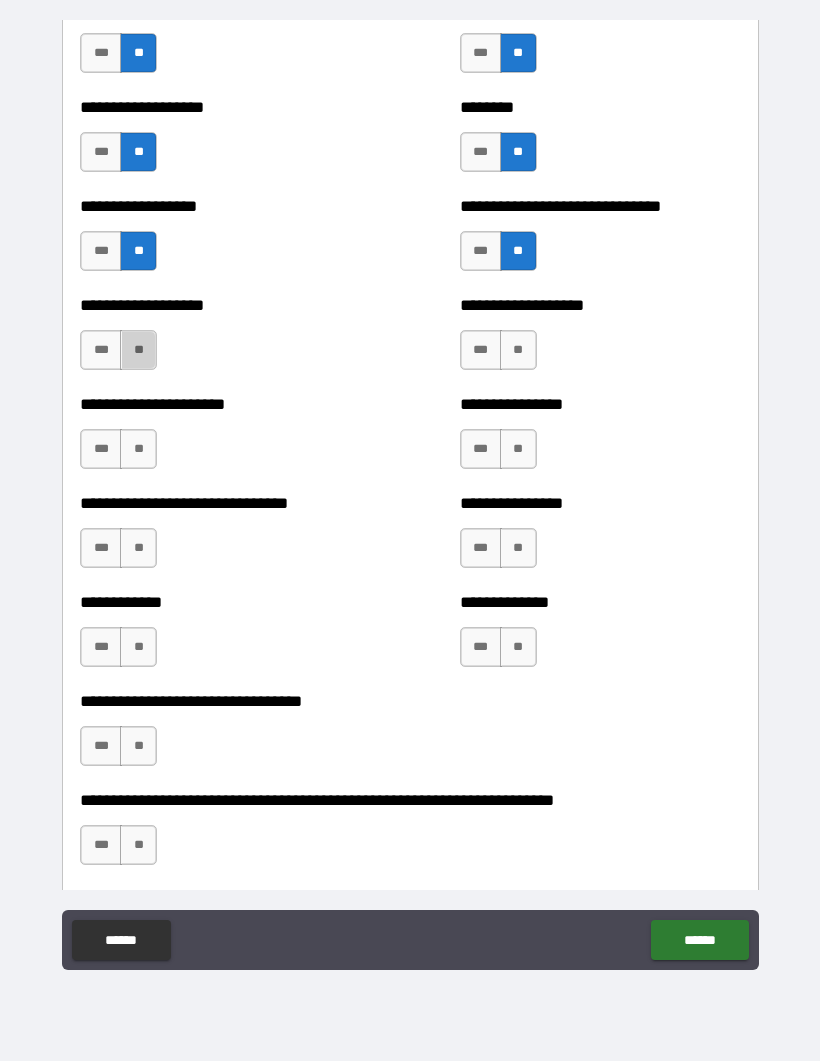 click on "**" at bounding box center (138, 351) 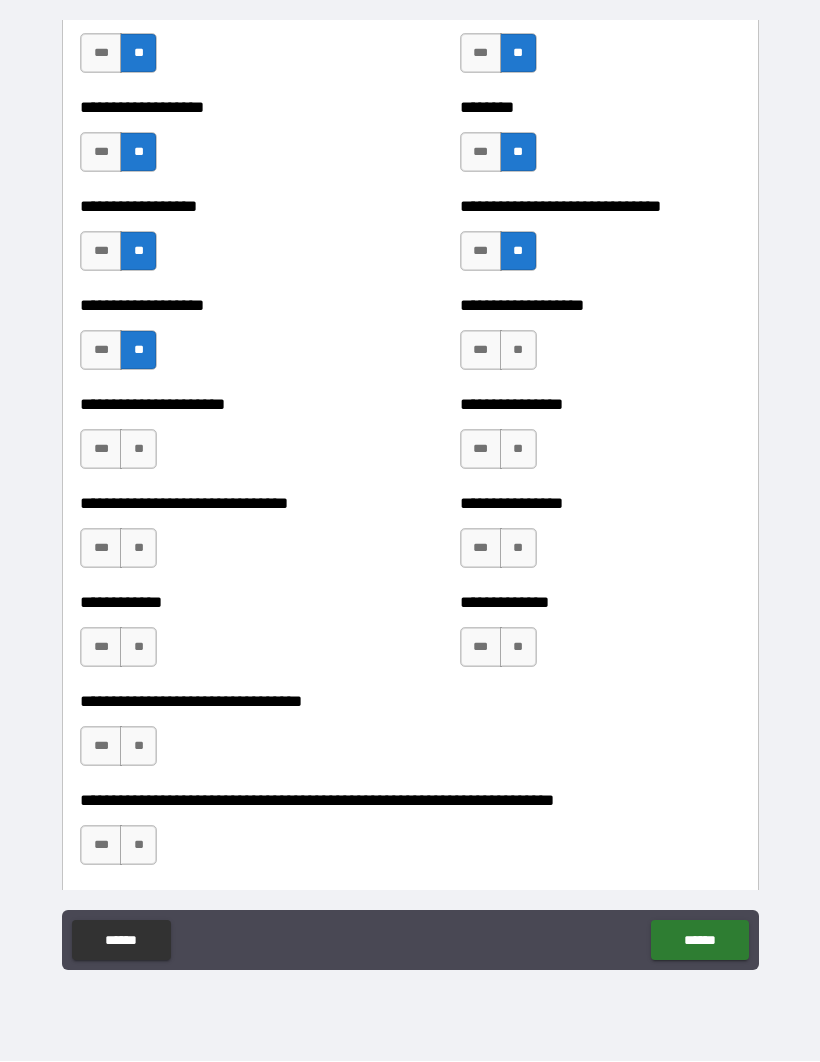 click on "**" at bounding box center [518, 351] 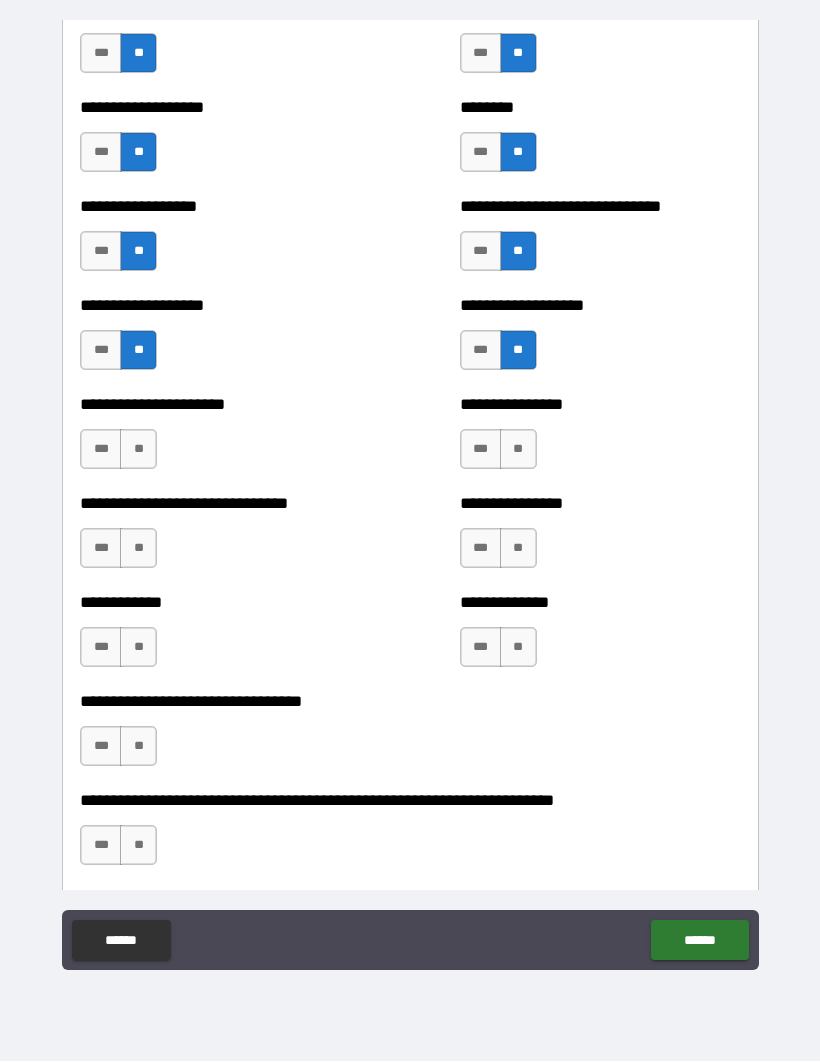 click on "**" at bounding box center [138, 450] 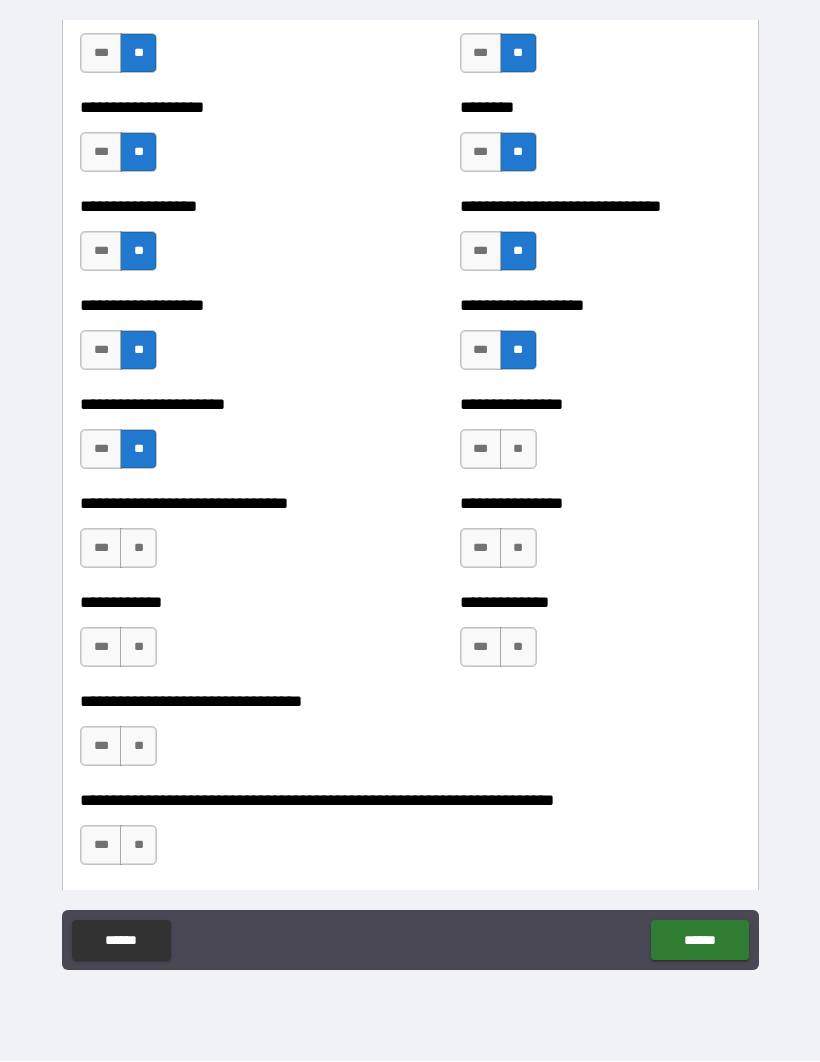click on "**" at bounding box center [518, 450] 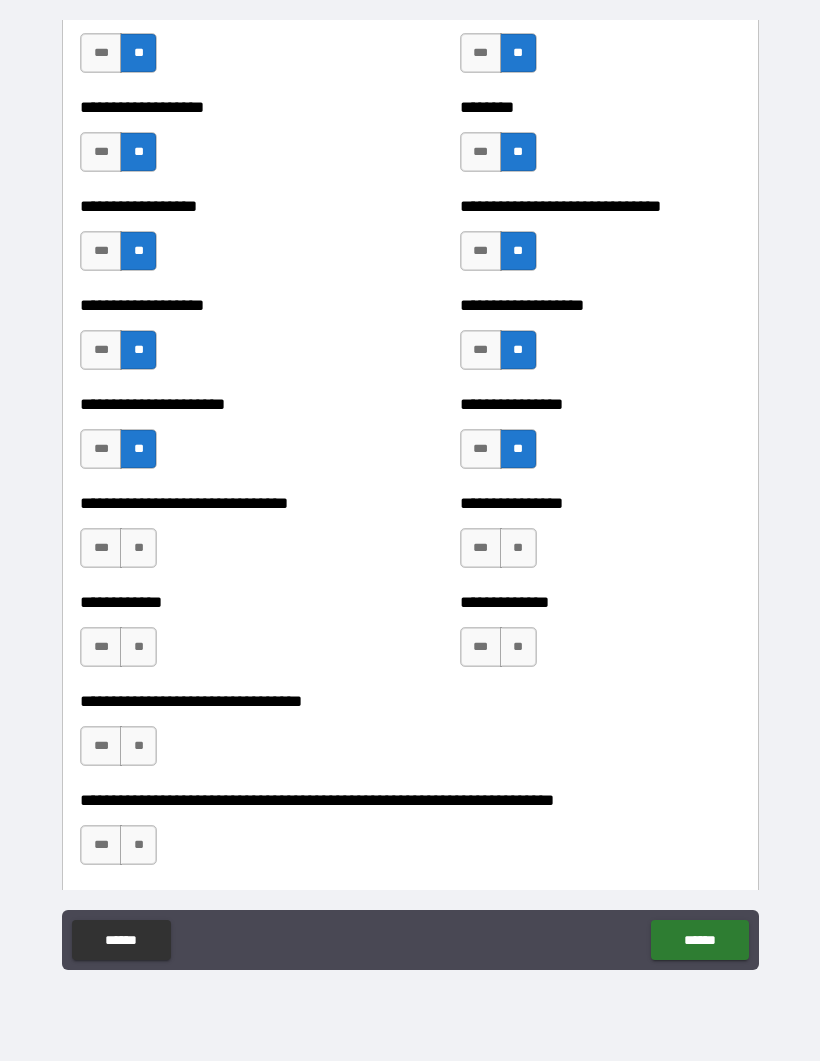 click on "**" at bounding box center (138, 549) 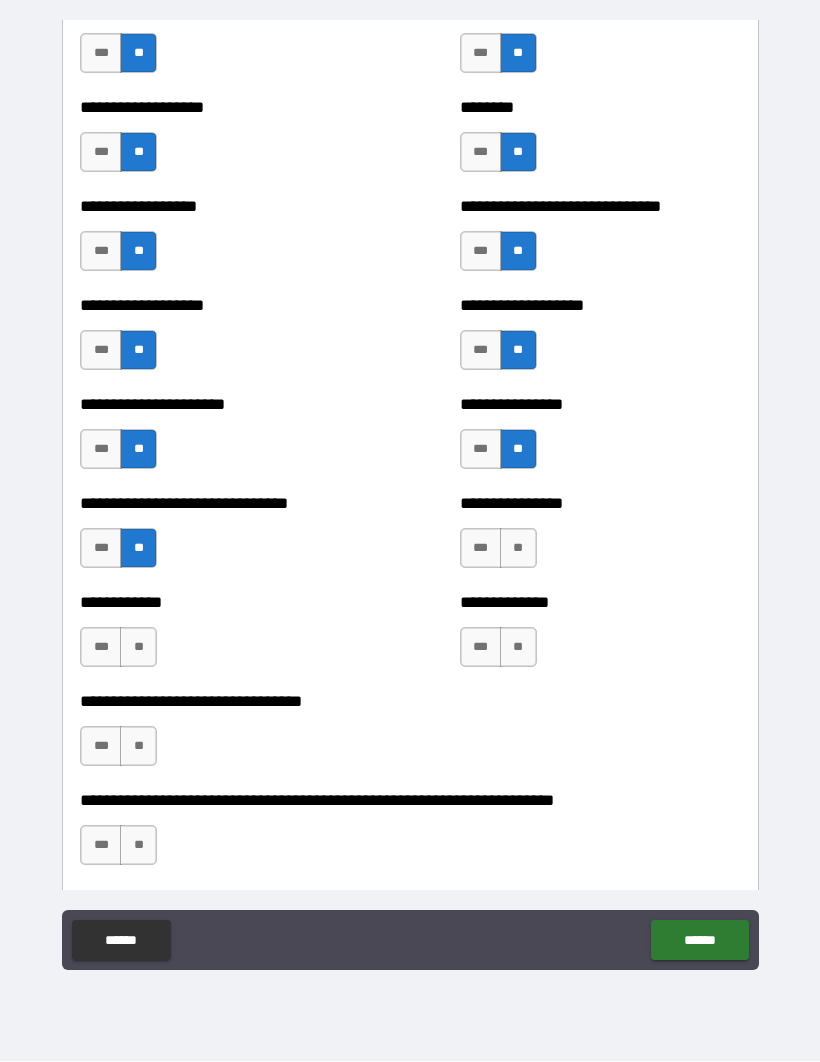 click on "**" at bounding box center (518, 549) 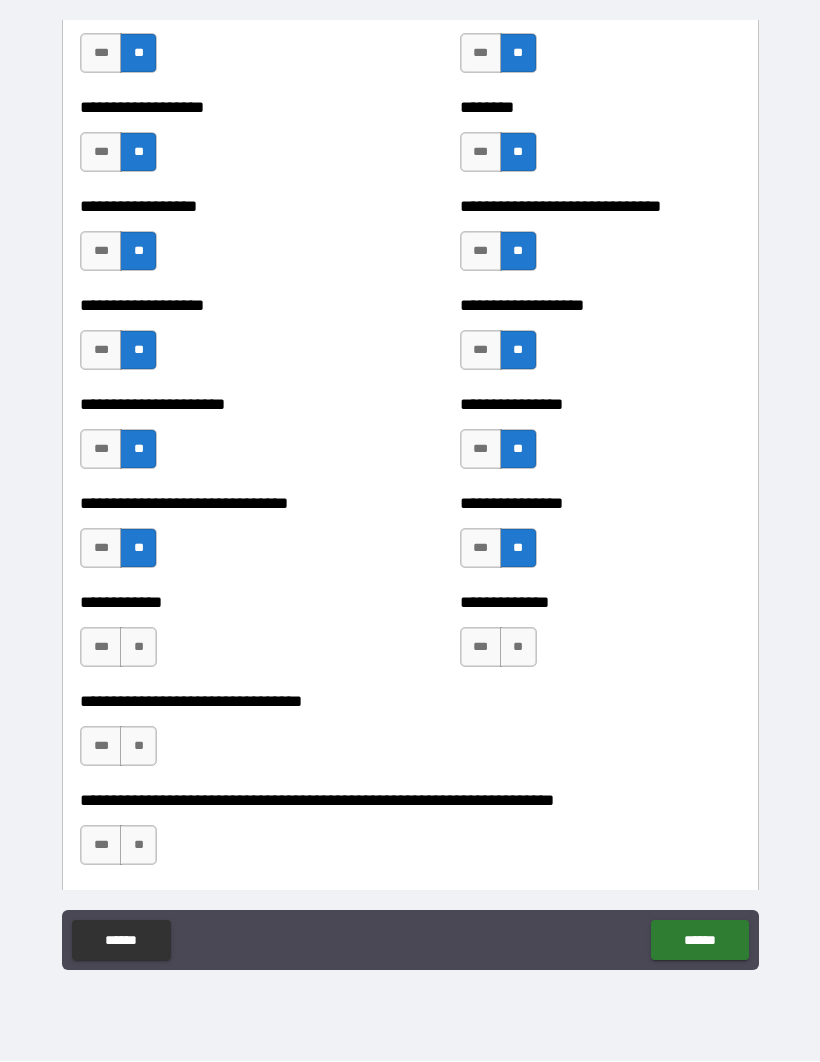 click on "**" at bounding box center [138, 648] 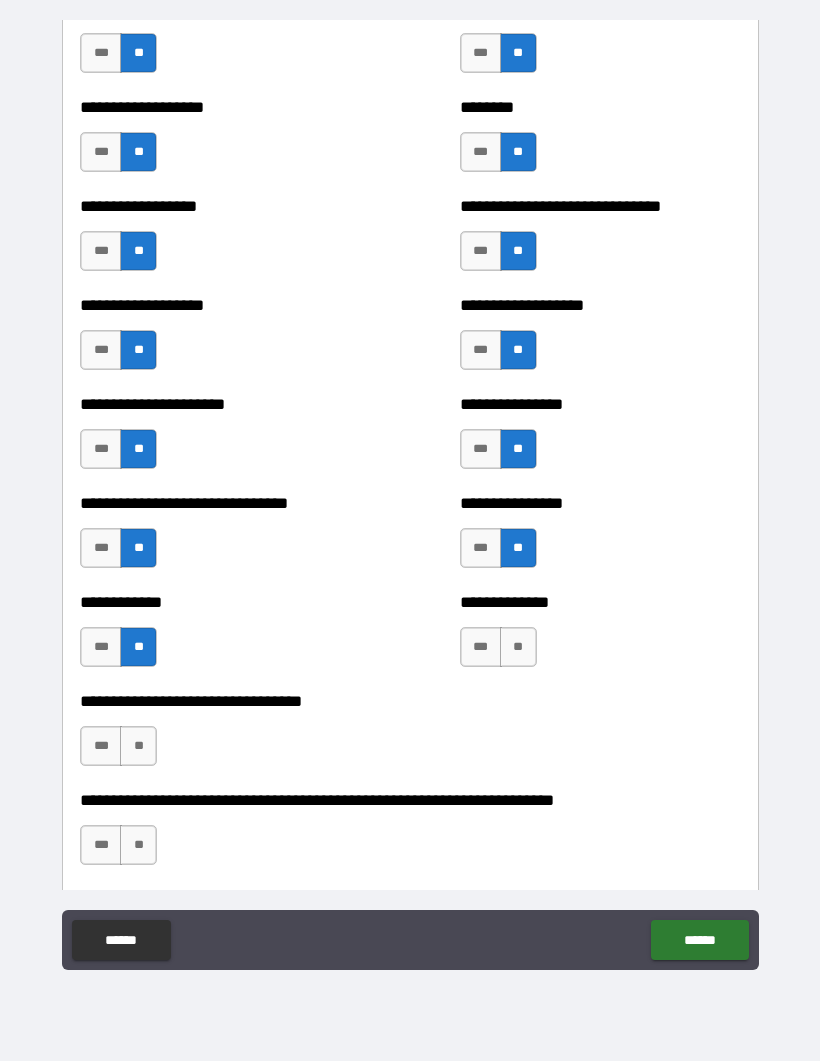 click on "**" at bounding box center [518, 648] 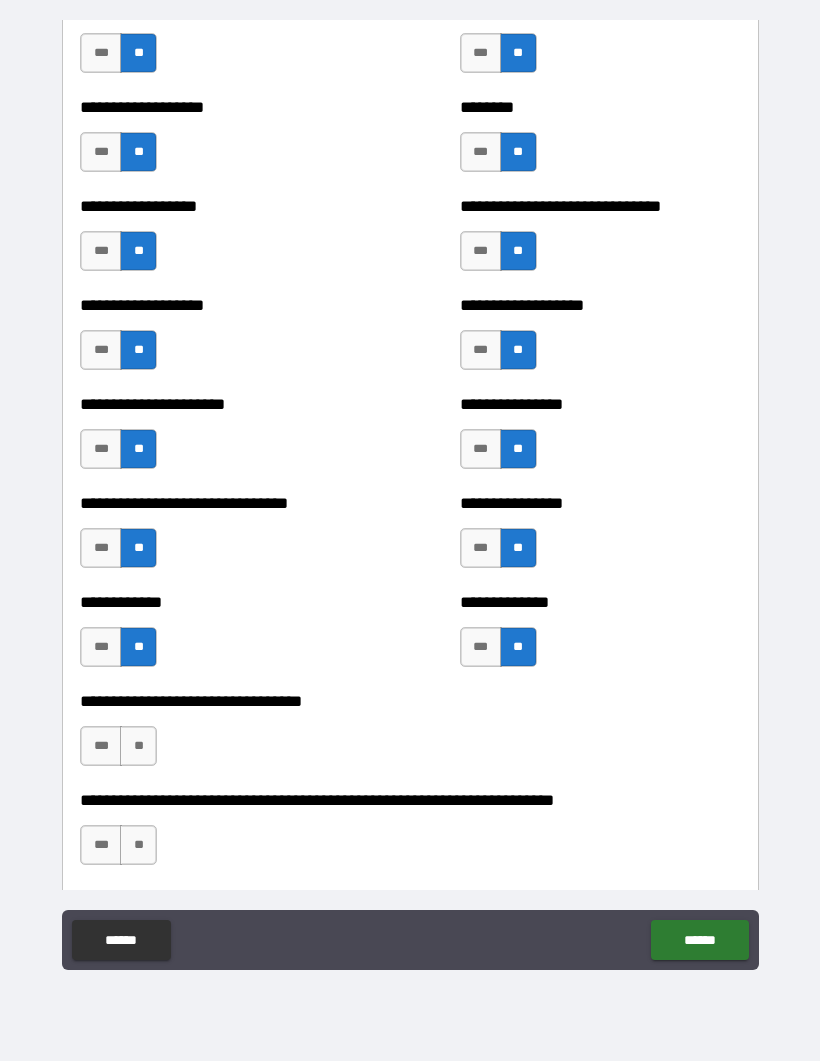 click on "**" at bounding box center (138, 747) 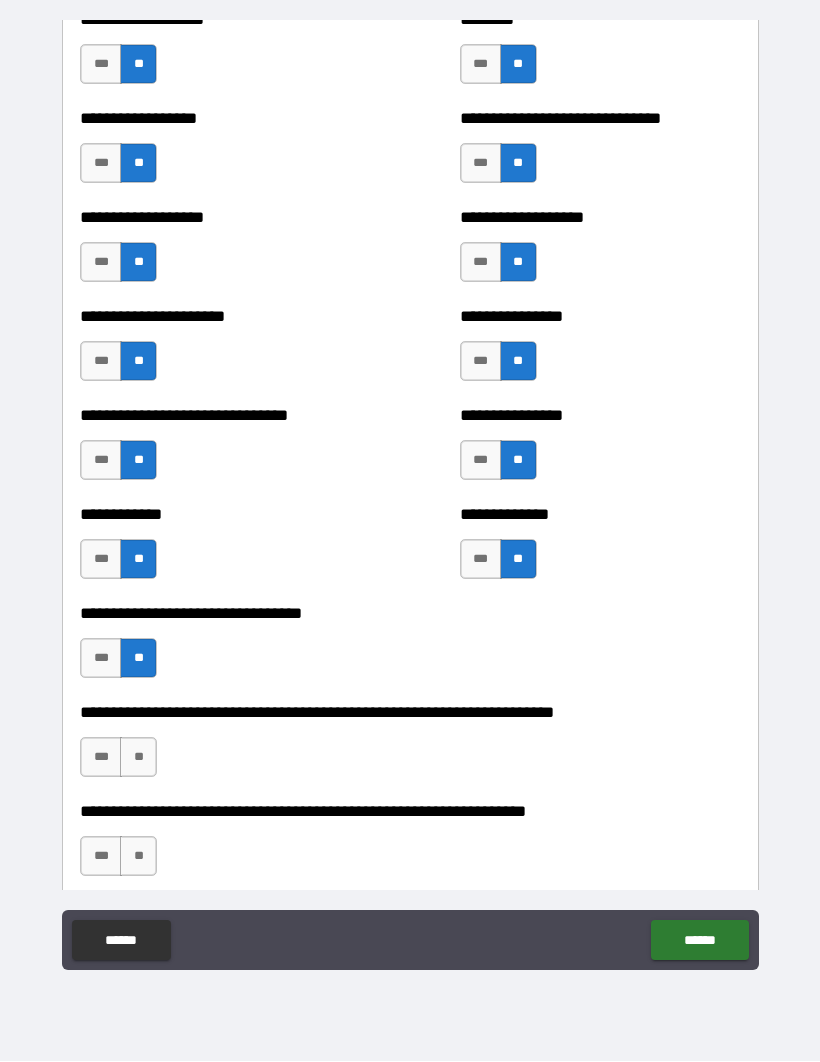 scroll, scrollTop: 2182, scrollLeft: 0, axis: vertical 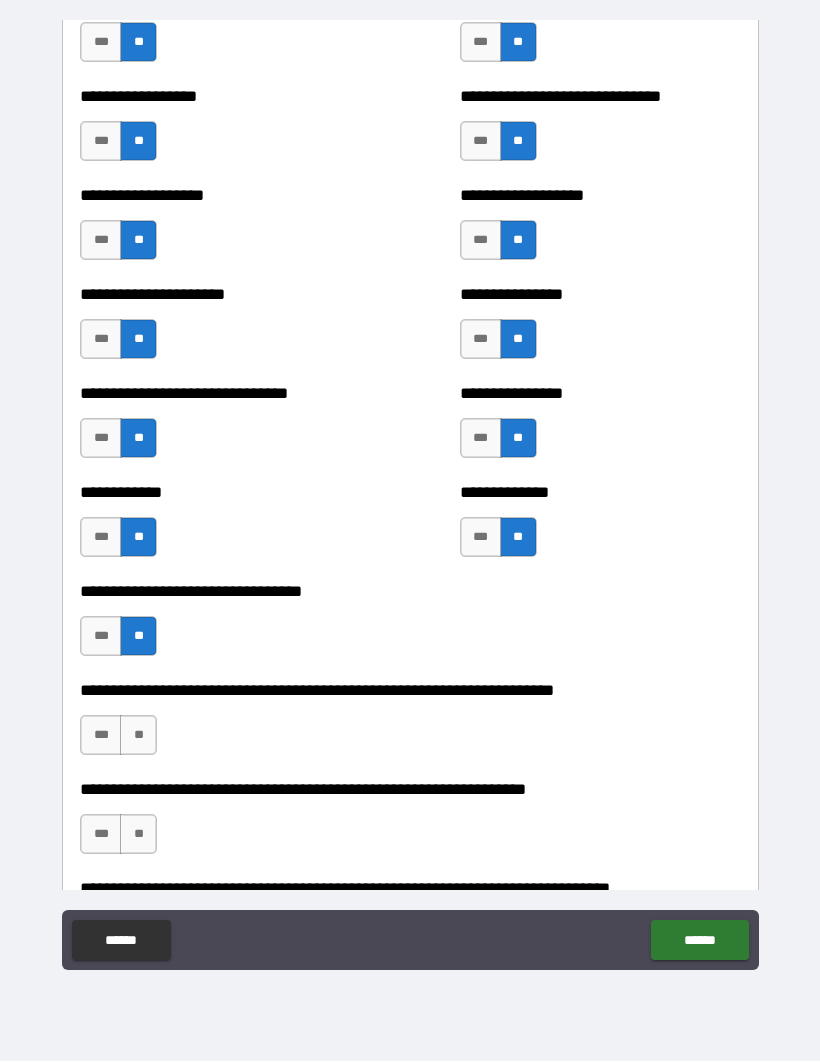 click on "***" at bounding box center [101, 736] 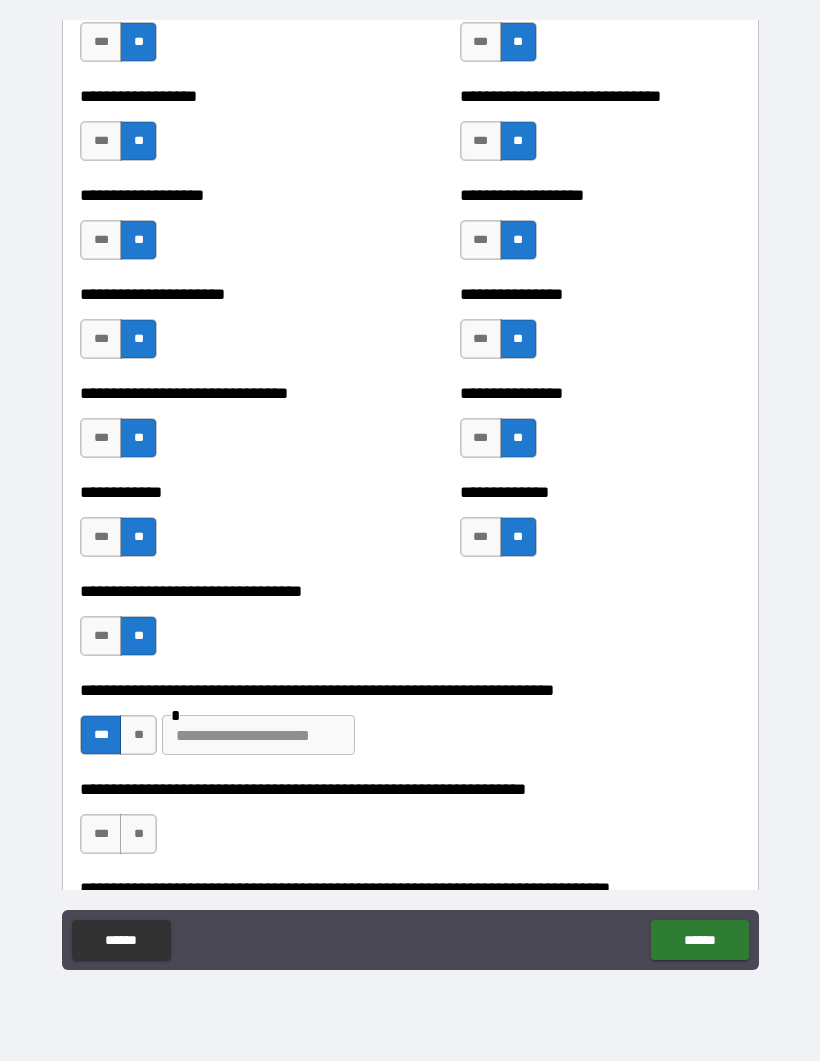 click at bounding box center [258, 736] 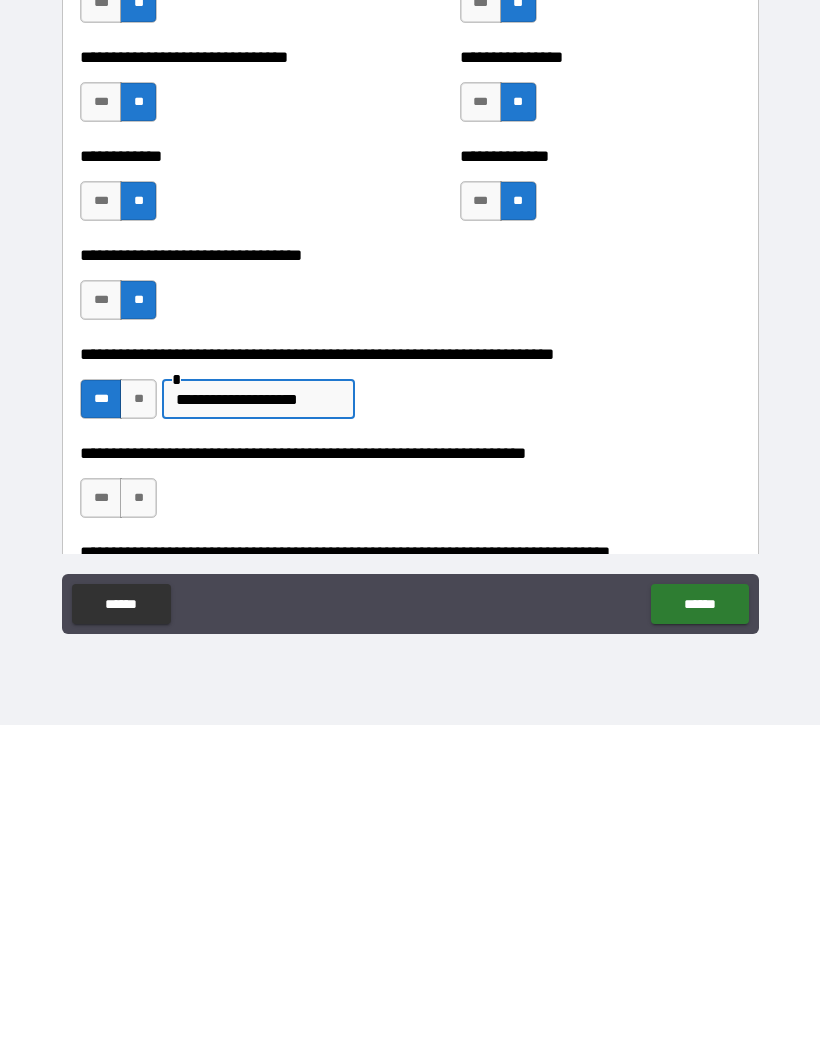 type on "**********" 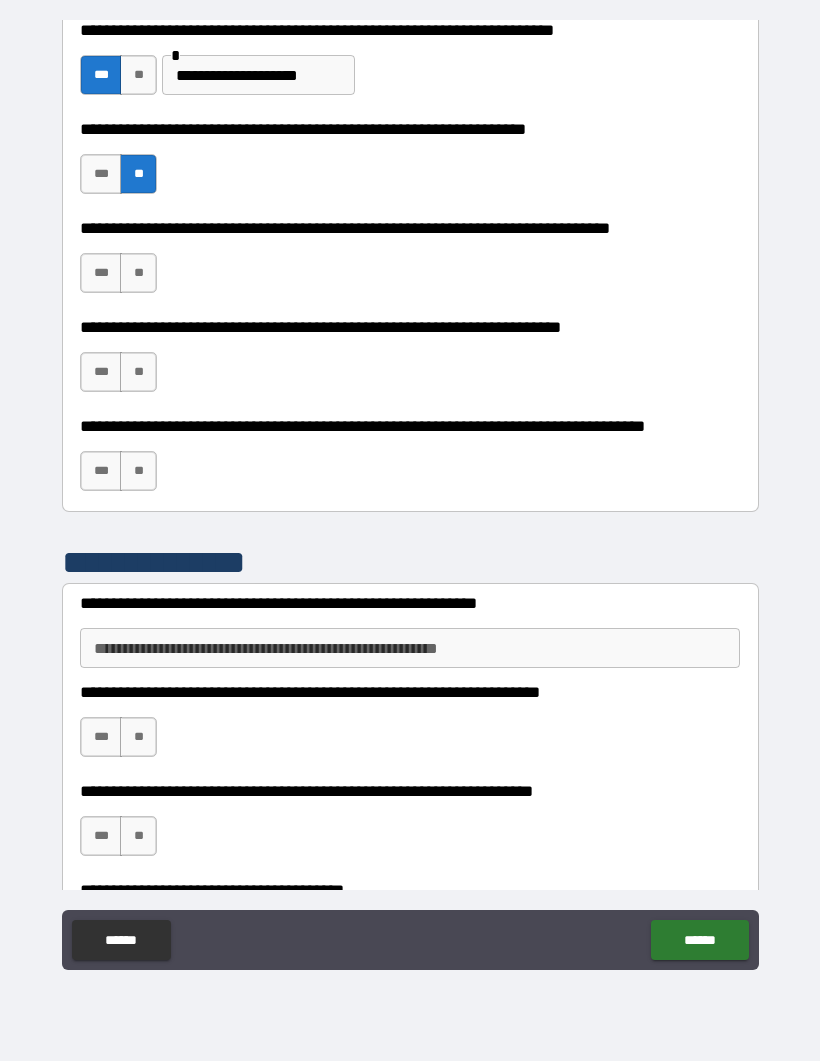 scroll, scrollTop: 2843, scrollLeft: 0, axis: vertical 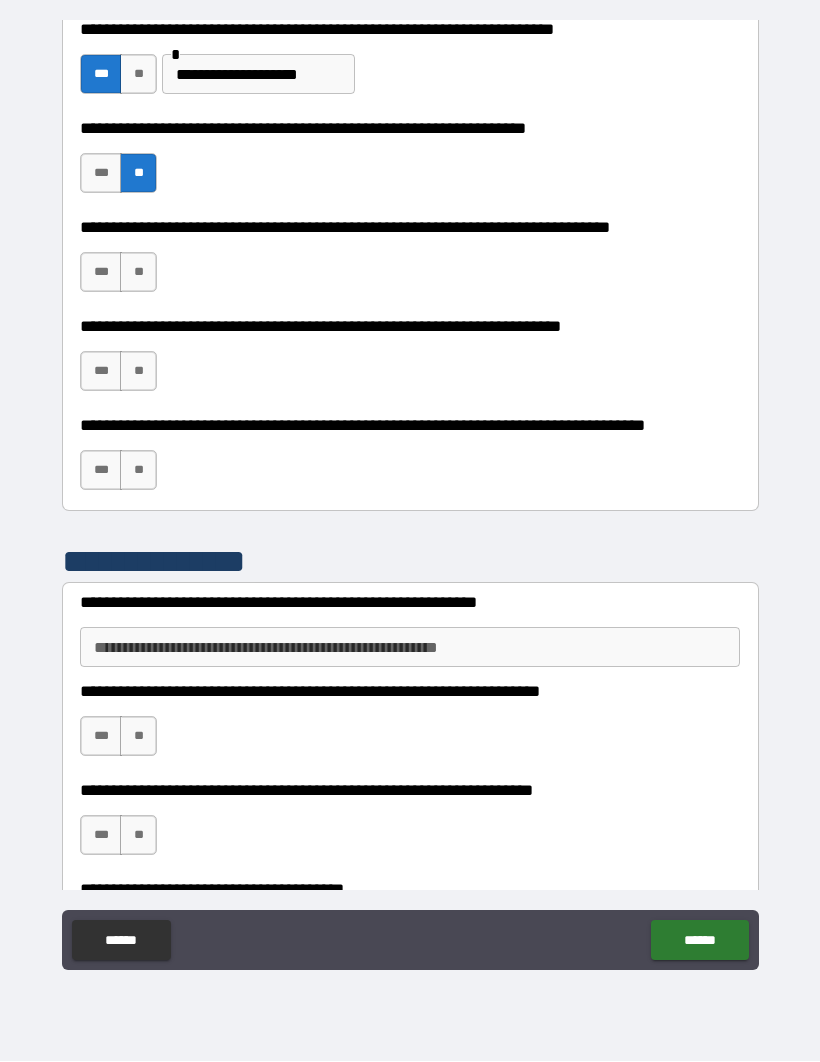 click on "**" at bounding box center (138, 273) 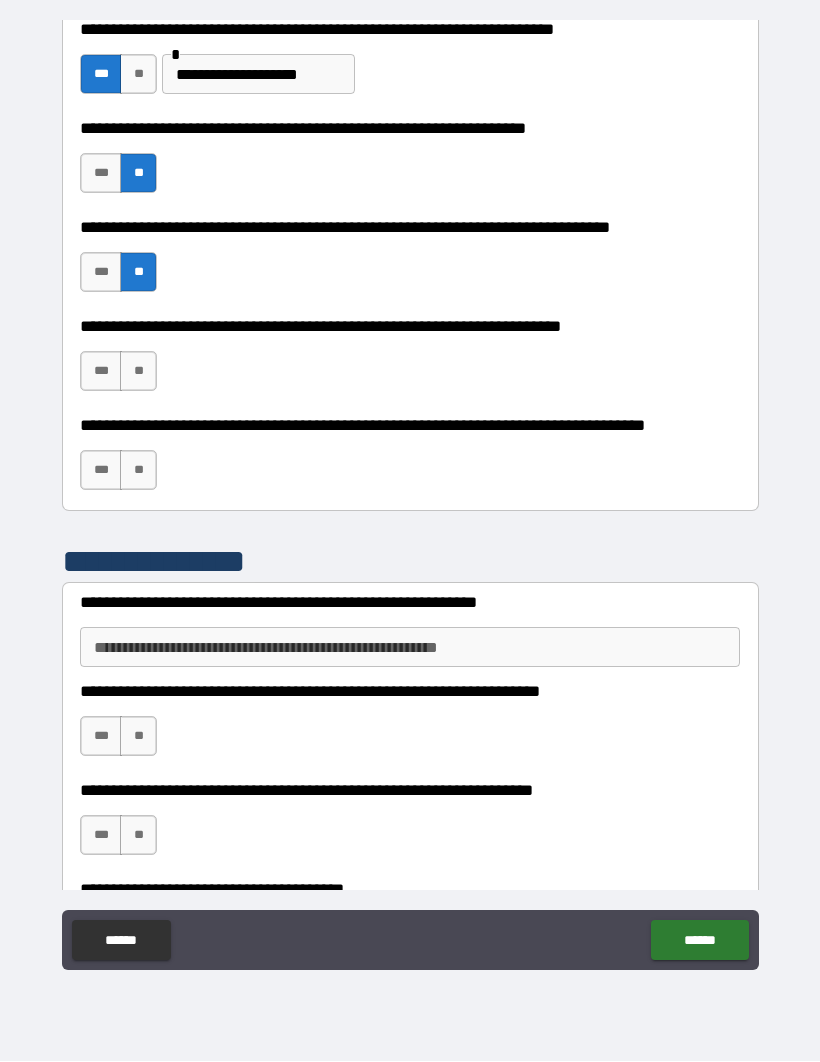 click on "**" at bounding box center [138, 372] 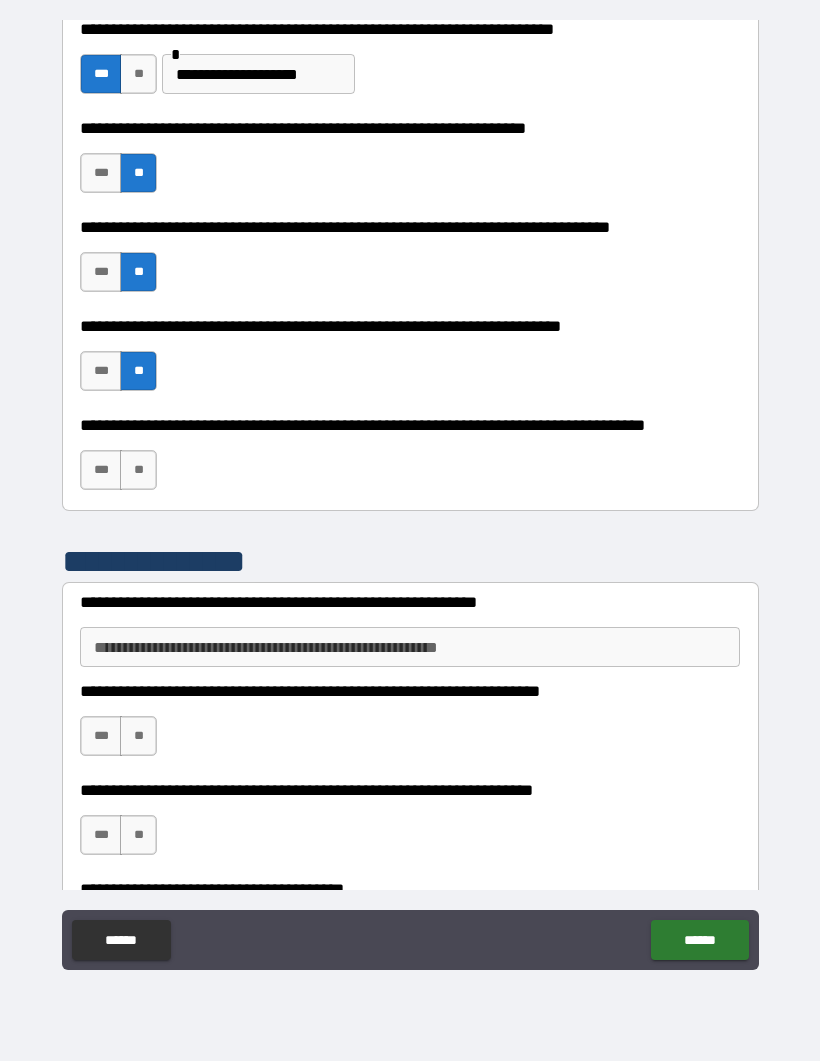 click on "**" at bounding box center [138, 471] 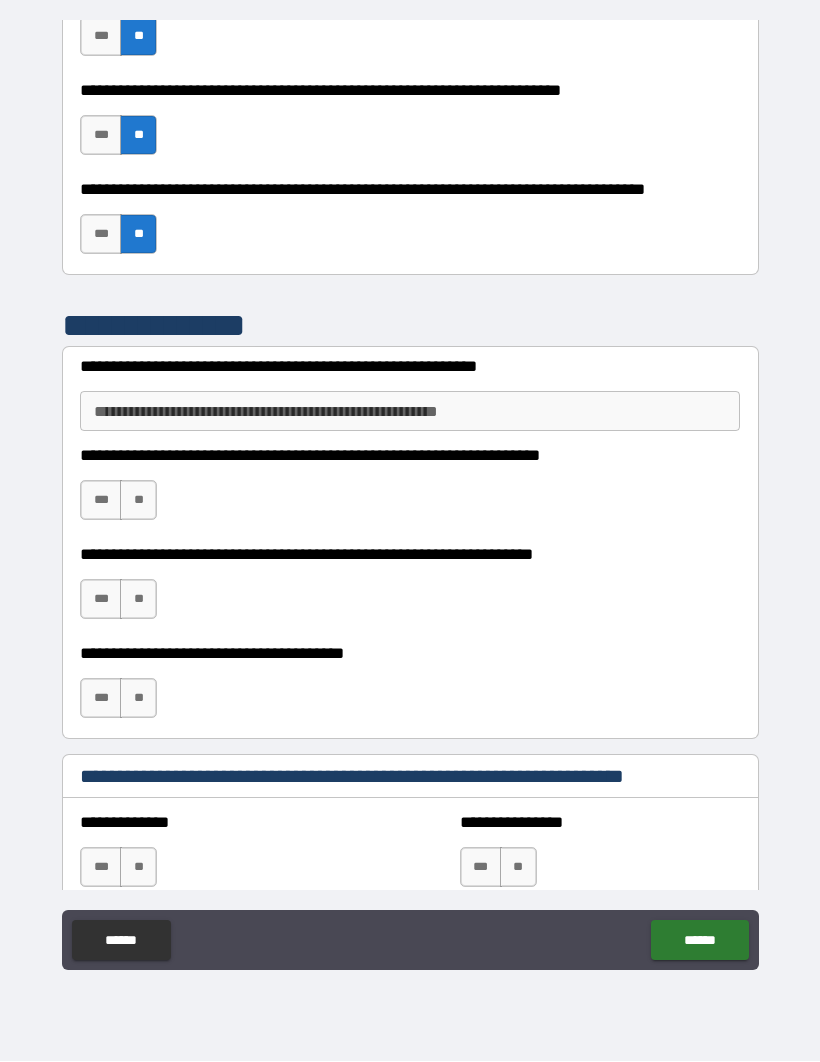 scroll, scrollTop: 3080, scrollLeft: 0, axis: vertical 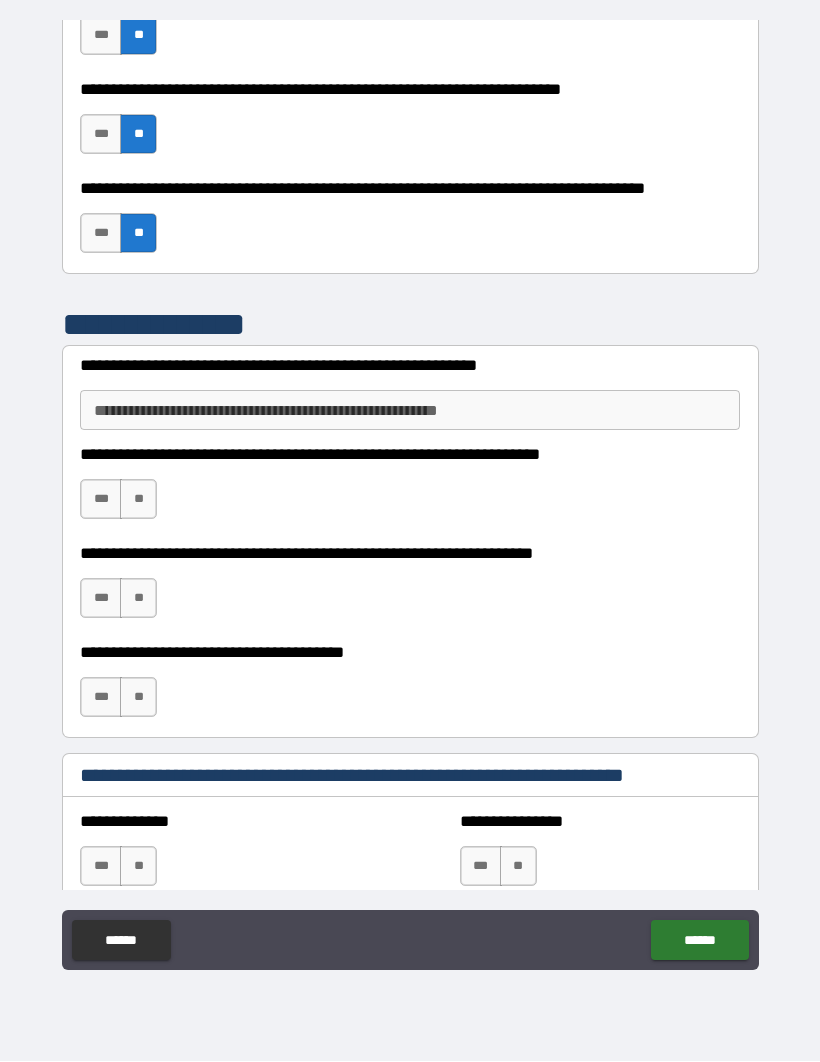 click on "**********" at bounding box center [410, 411] 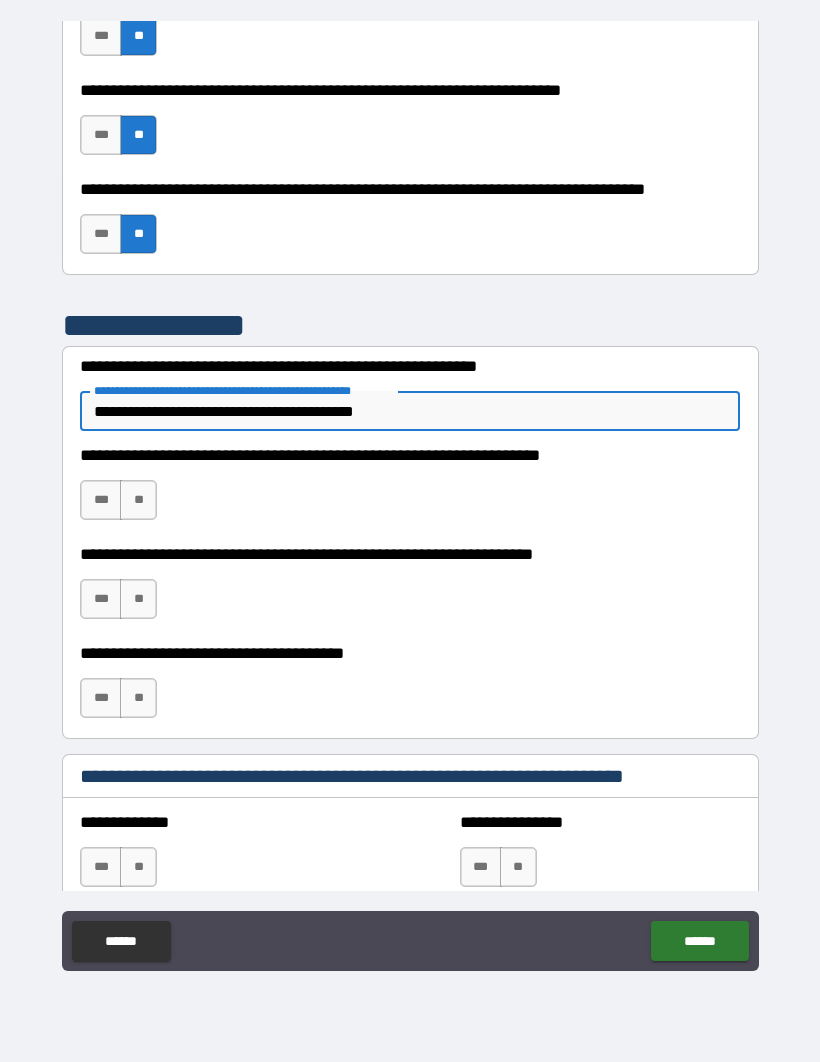 type on "**********" 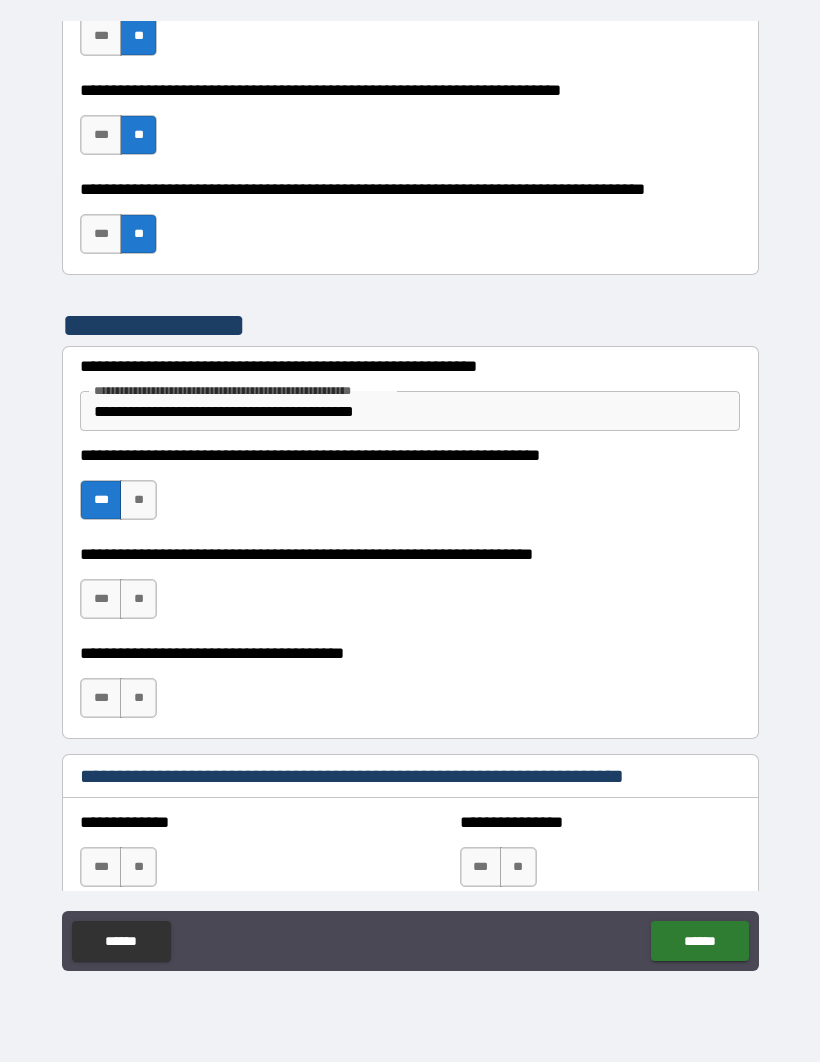click on "**" at bounding box center (138, 599) 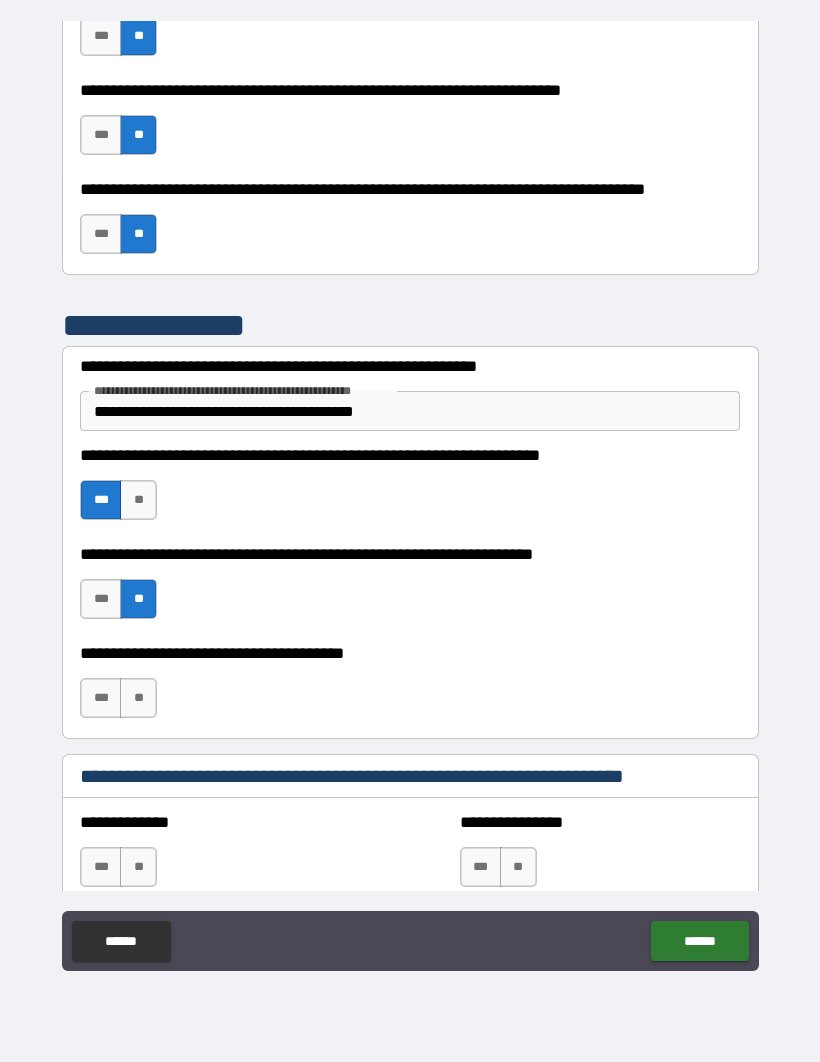 click on "**" at bounding box center [138, 698] 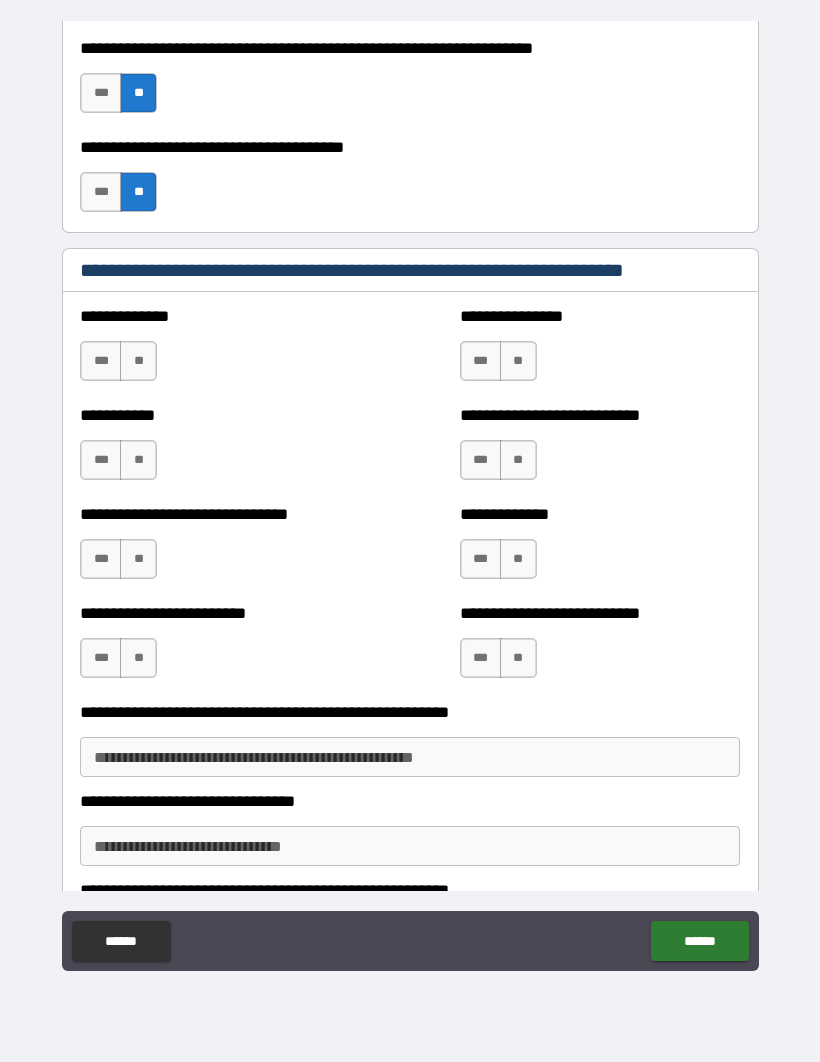 scroll, scrollTop: 3592, scrollLeft: 0, axis: vertical 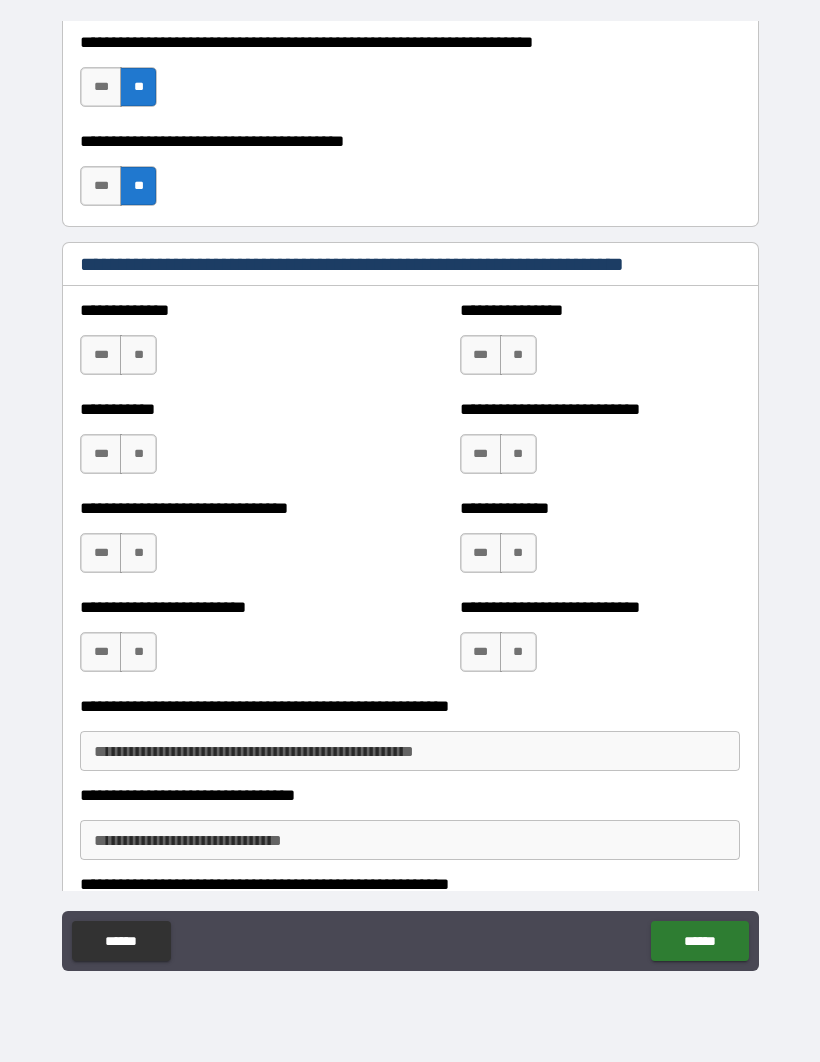 click on "**" at bounding box center (138, 355) 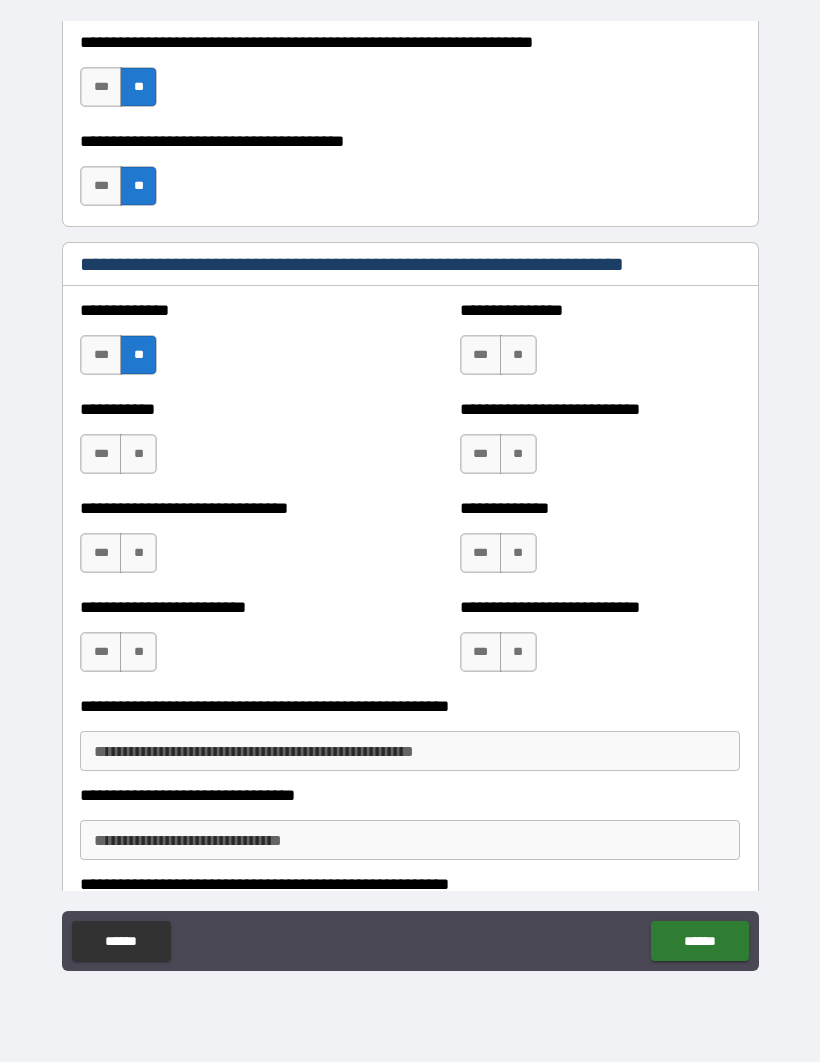 click on "**" at bounding box center [138, 454] 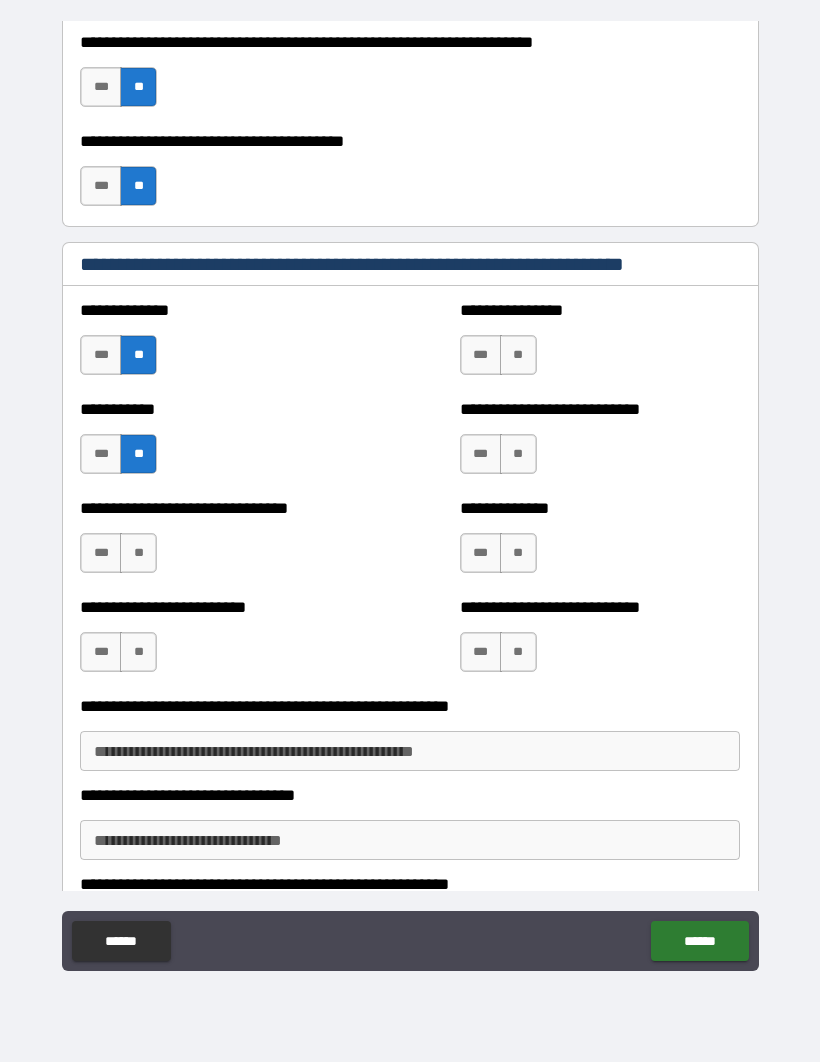 click on "**" at bounding box center (138, 553) 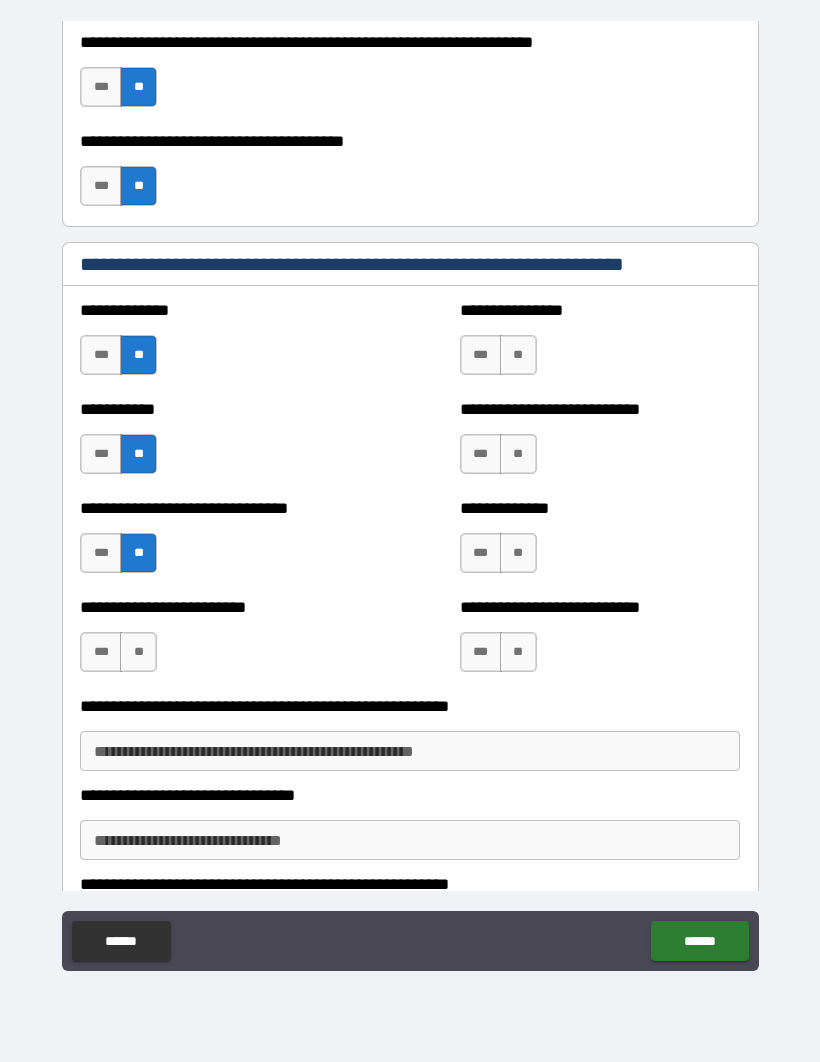click on "**" at bounding box center (138, 652) 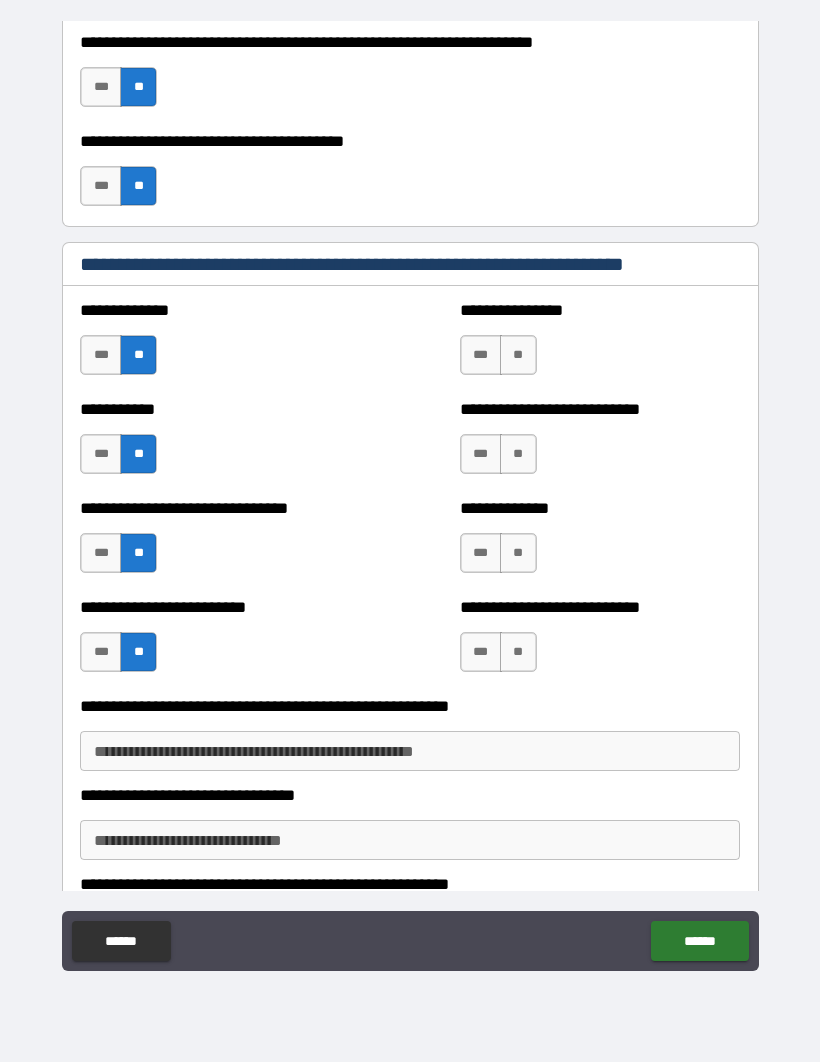 click on "**" at bounding box center (518, 355) 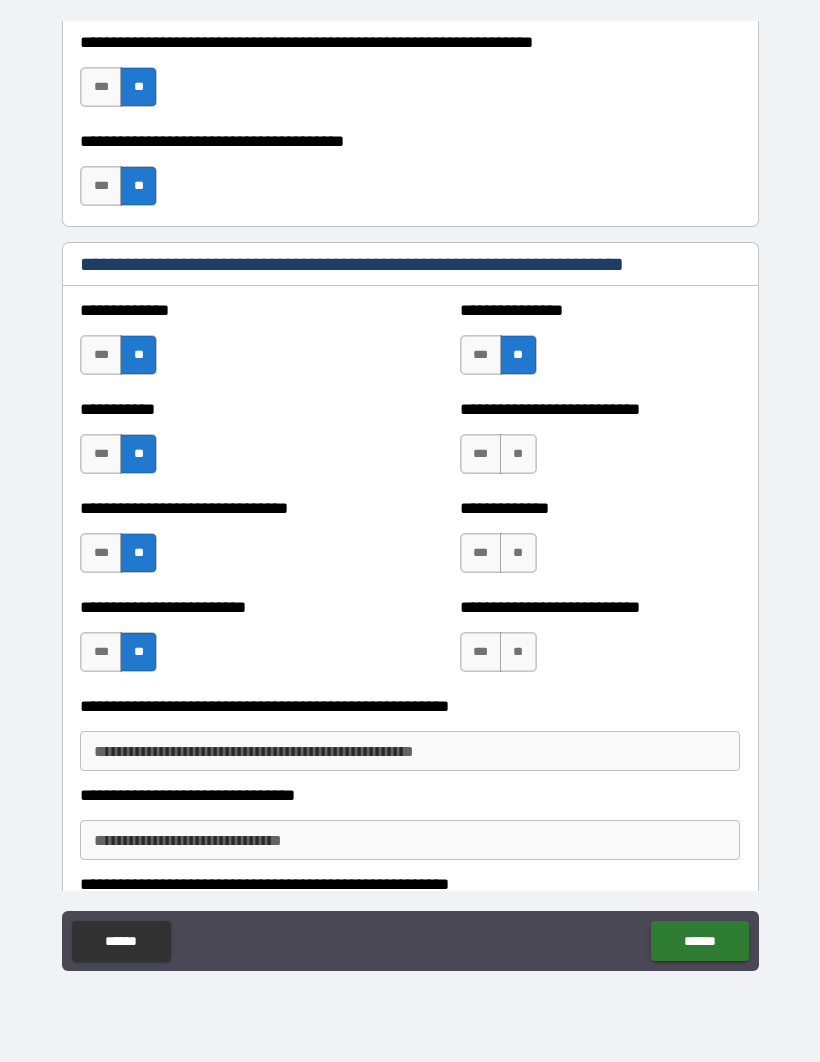 click on "**" at bounding box center (518, 454) 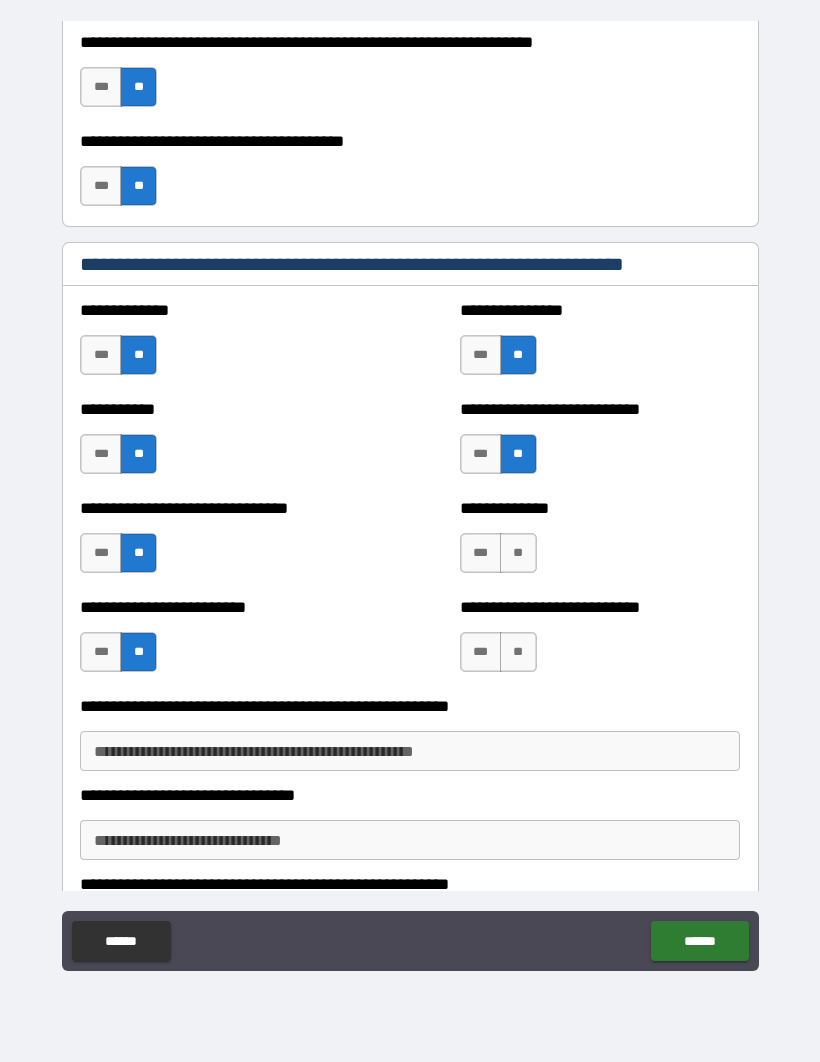 click on "**" at bounding box center (518, 553) 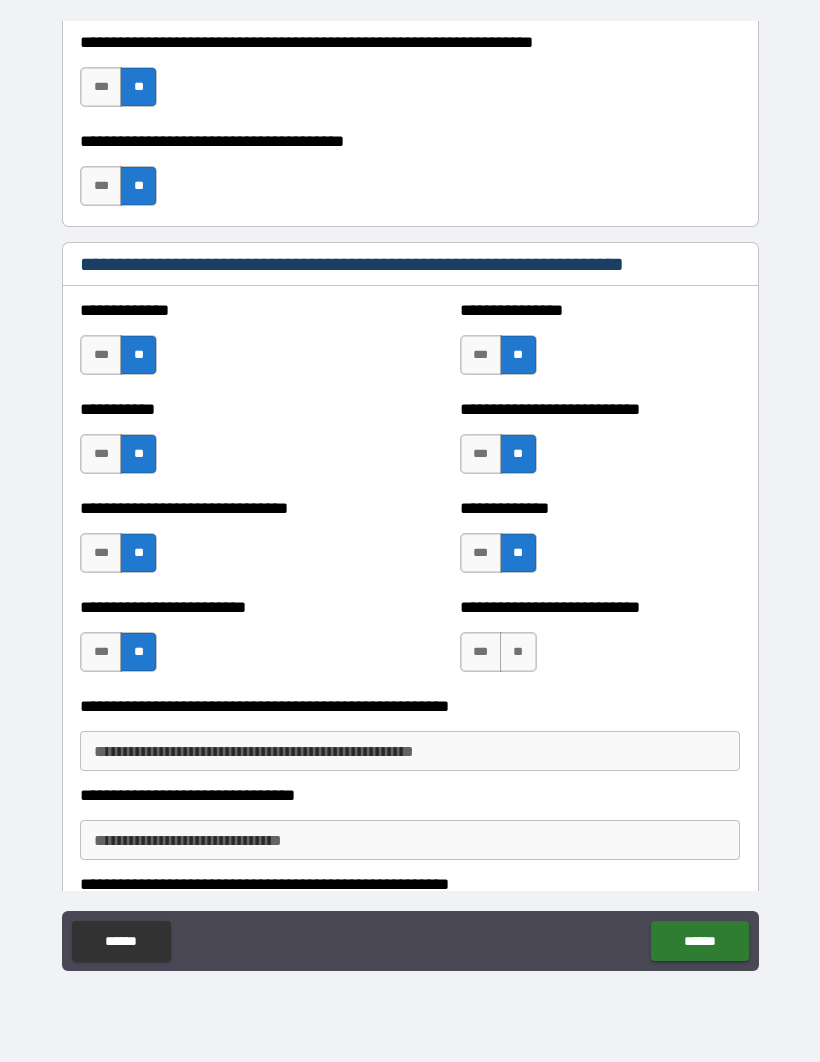 click on "**" at bounding box center (518, 652) 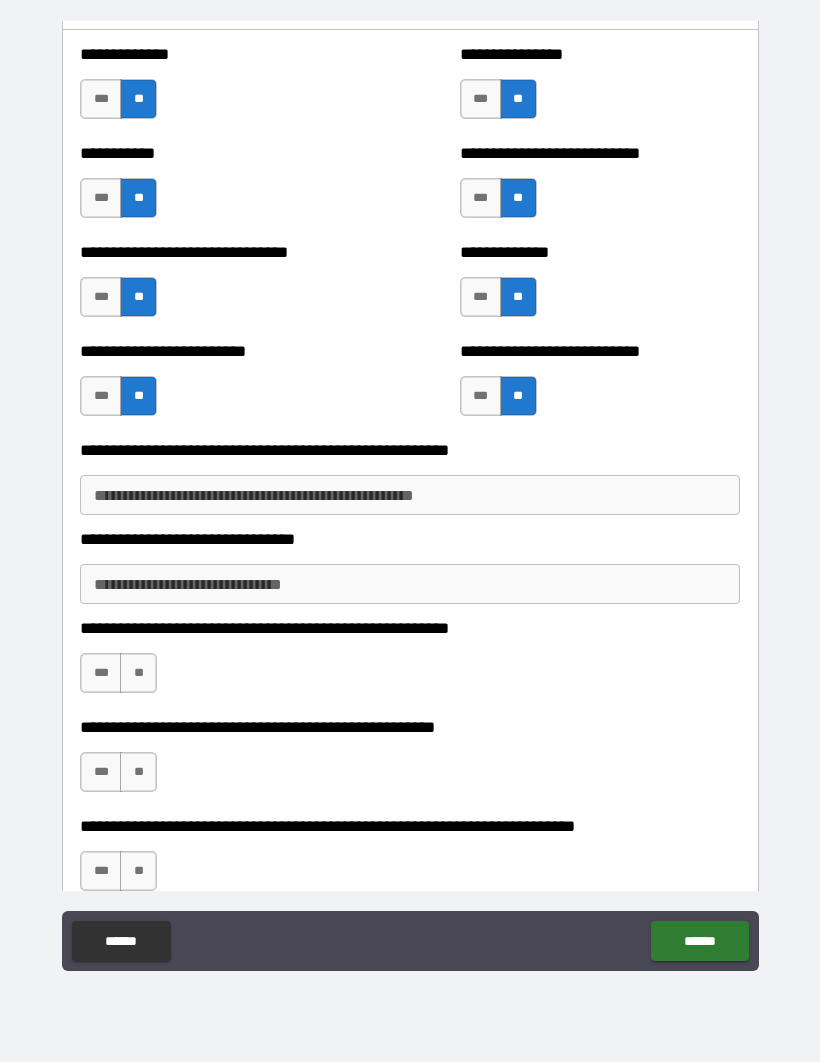 scroll, scrollTop: 3849, scrollLeft: 0, axis: vertical 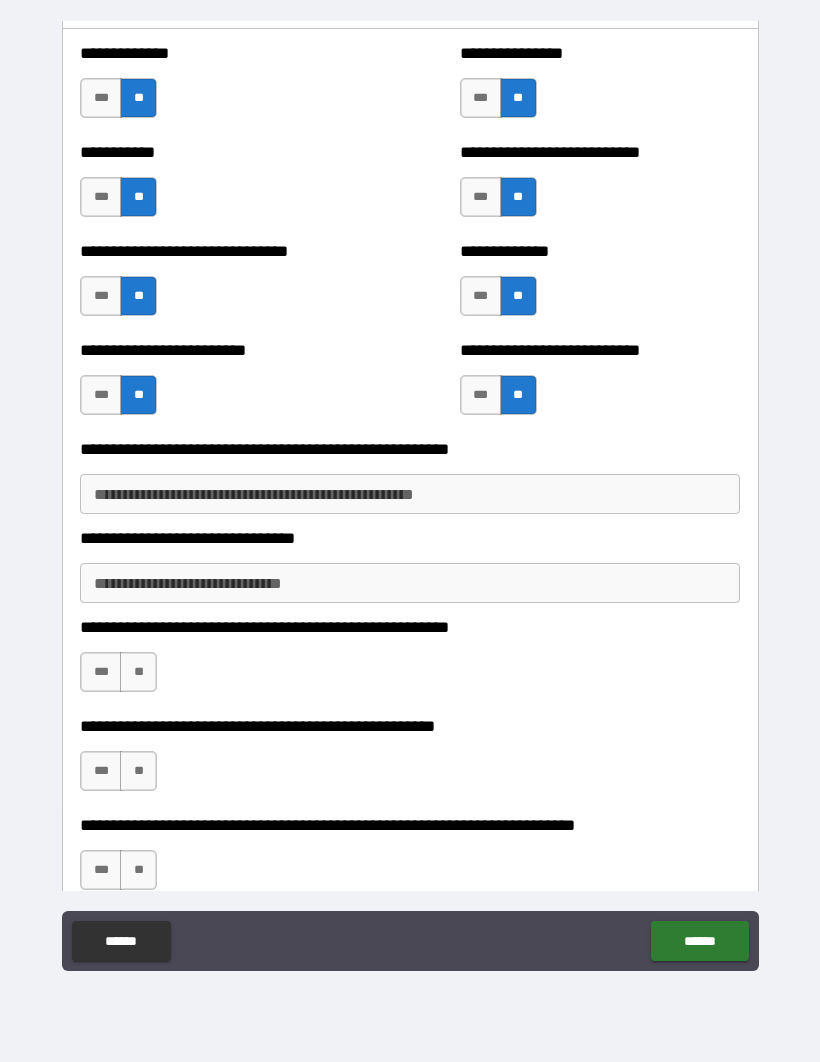 click on "**********" at bounding box center (410, 494) 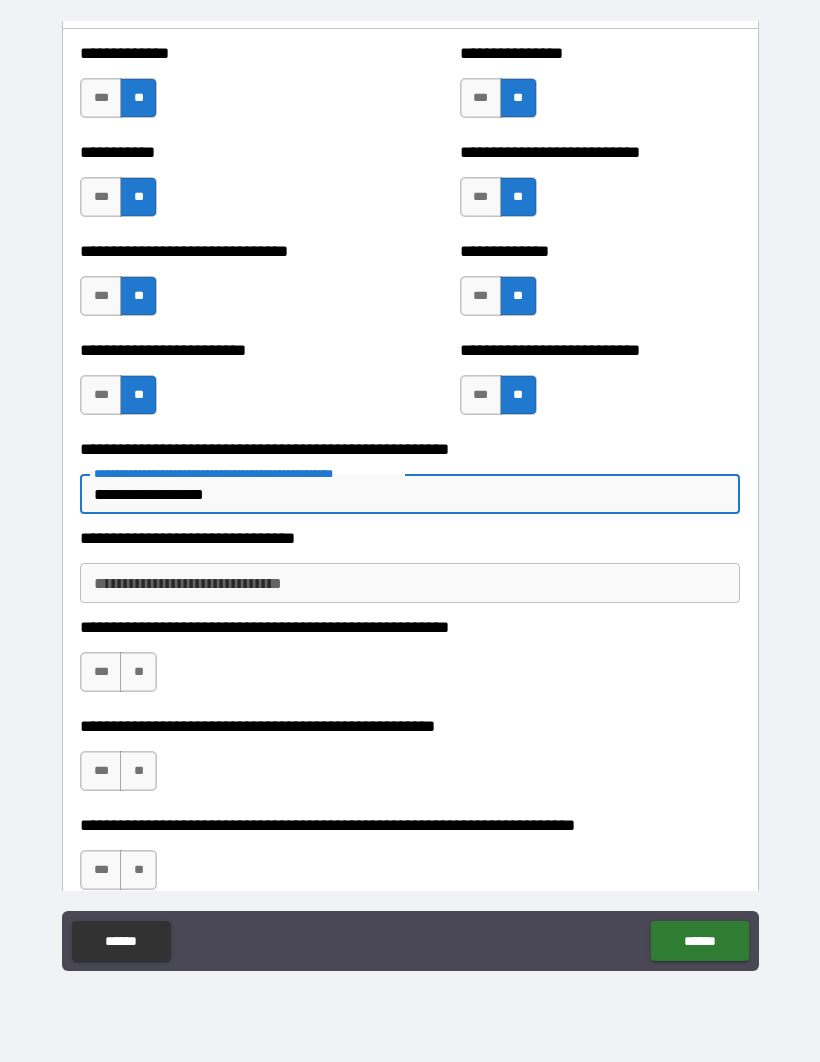 type on "**********" 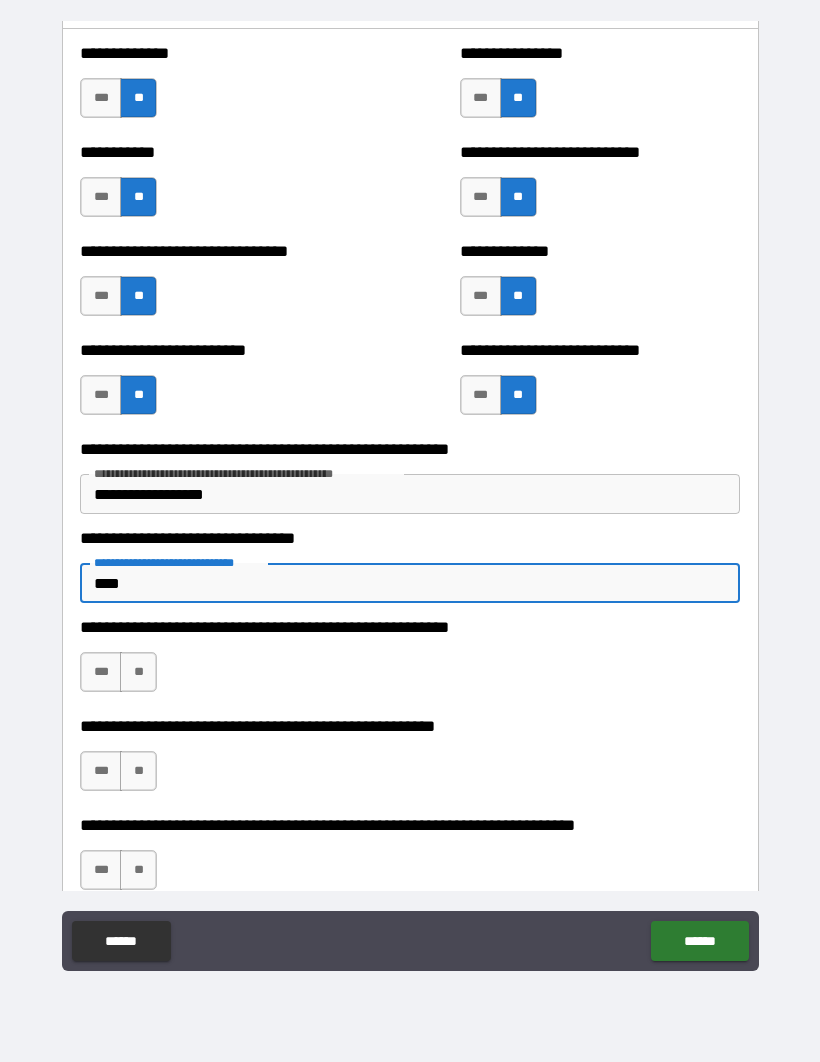 type on "****" 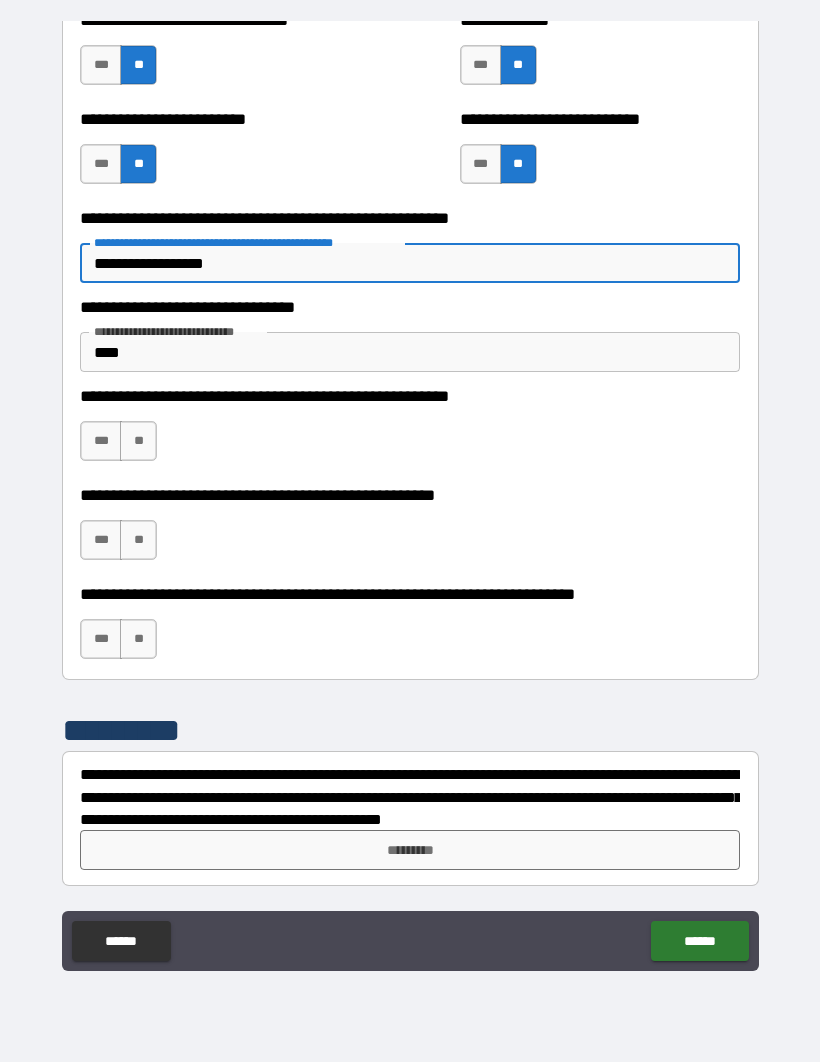 scroll, scrollTop: 4080, scrollLeft: 0, axis: vertical 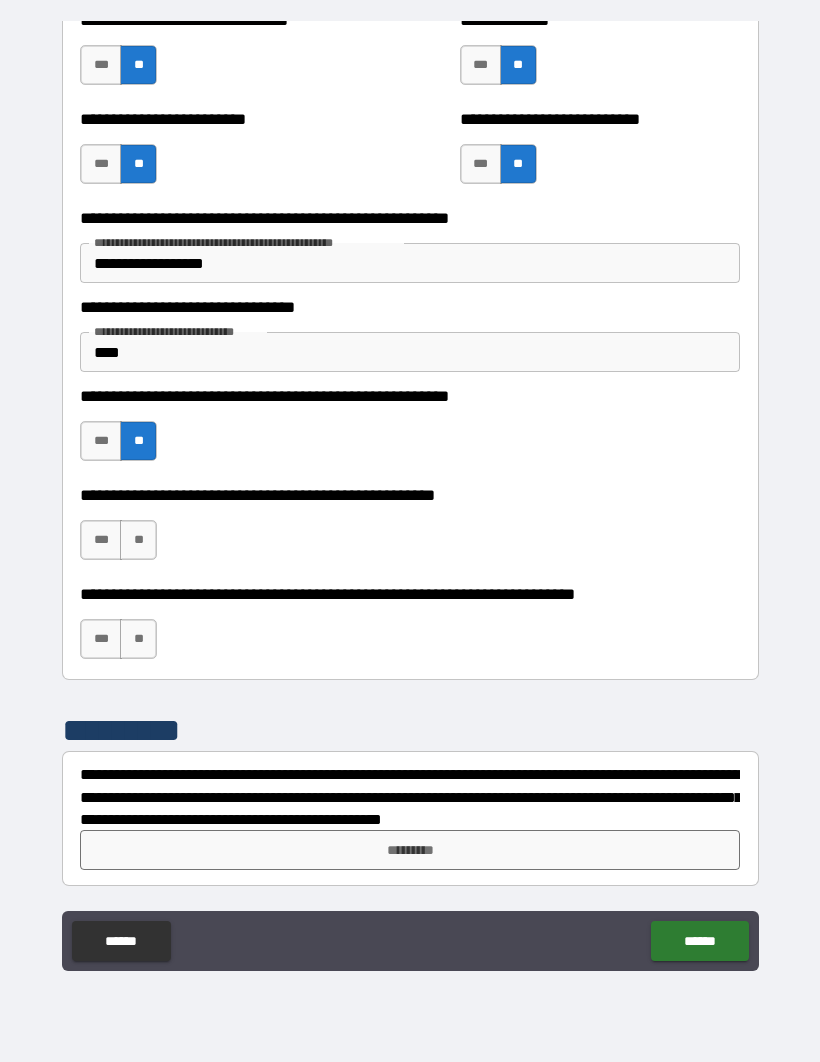 click on "***" at bounding box center [101, 540] 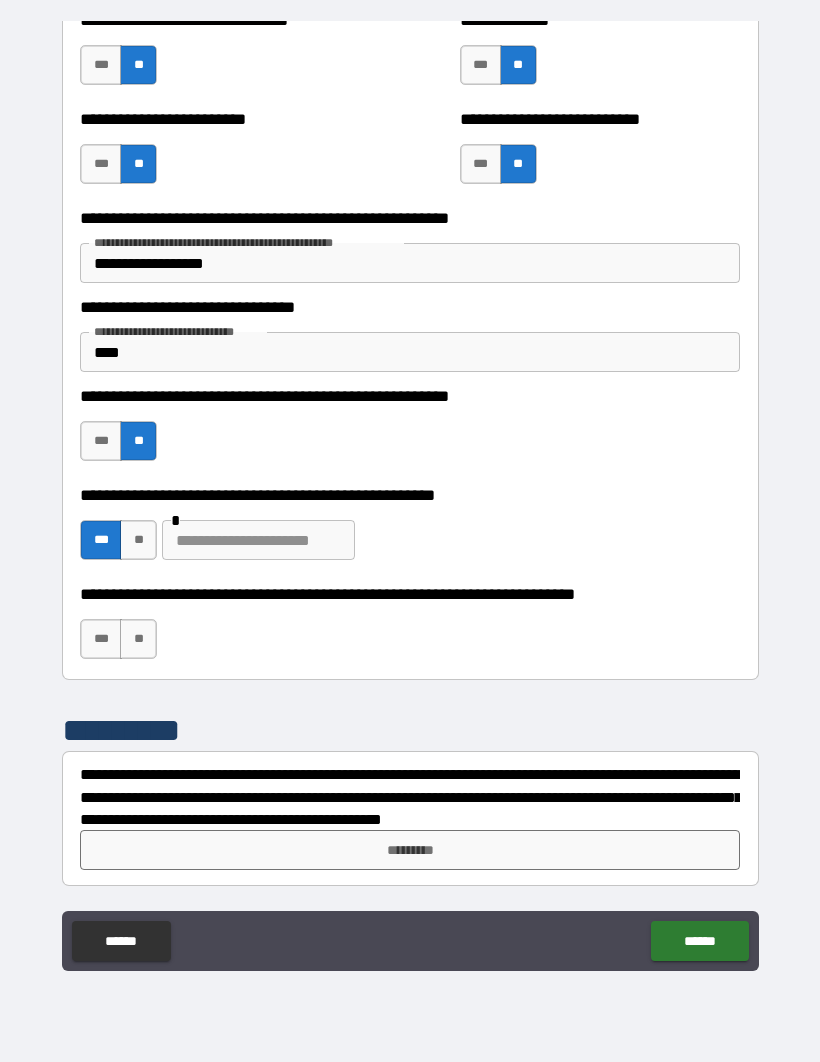 click at bounding box center (258, 540) 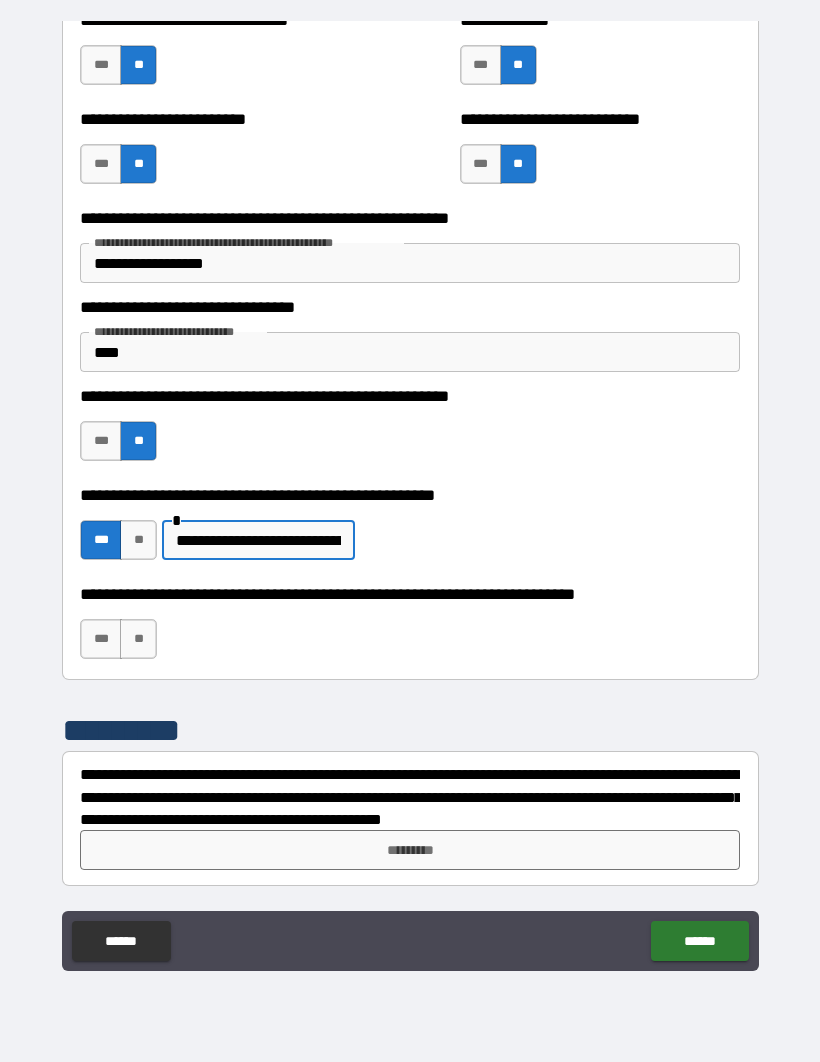 type on "**********" 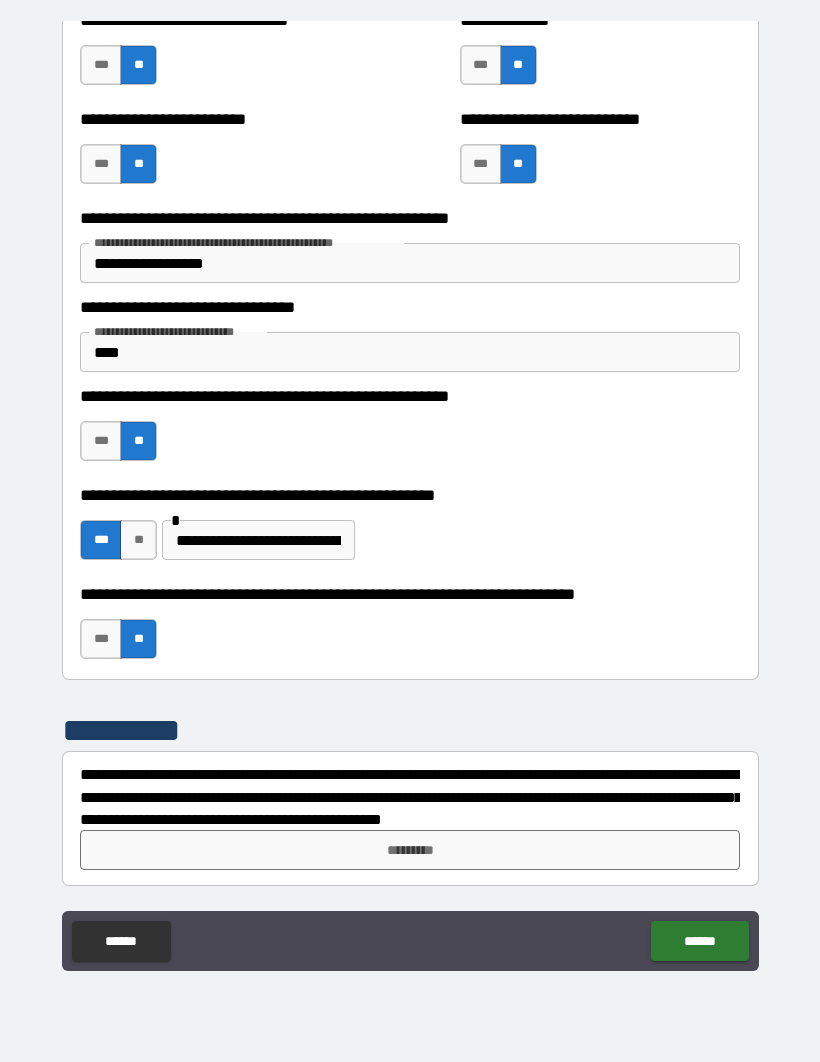 scroll, scrollTop: 4080, scrollLeft: 0, axis: vertical 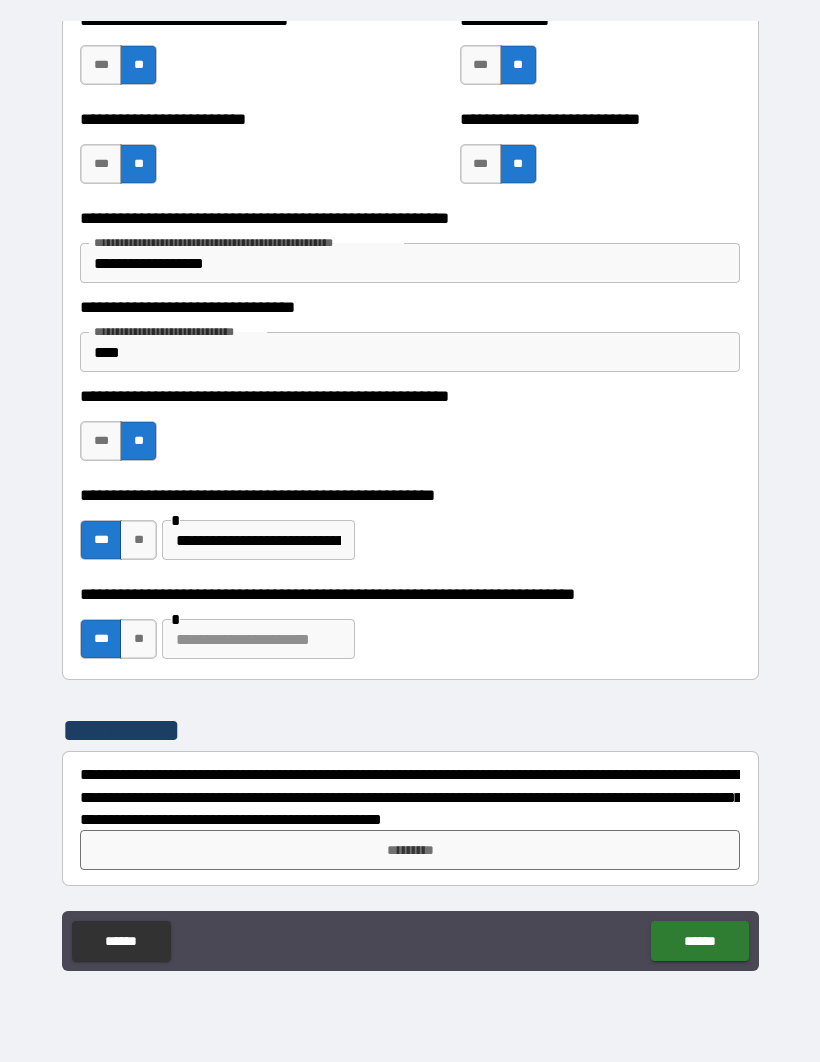 click on "**" at bounding box center [138, 639] 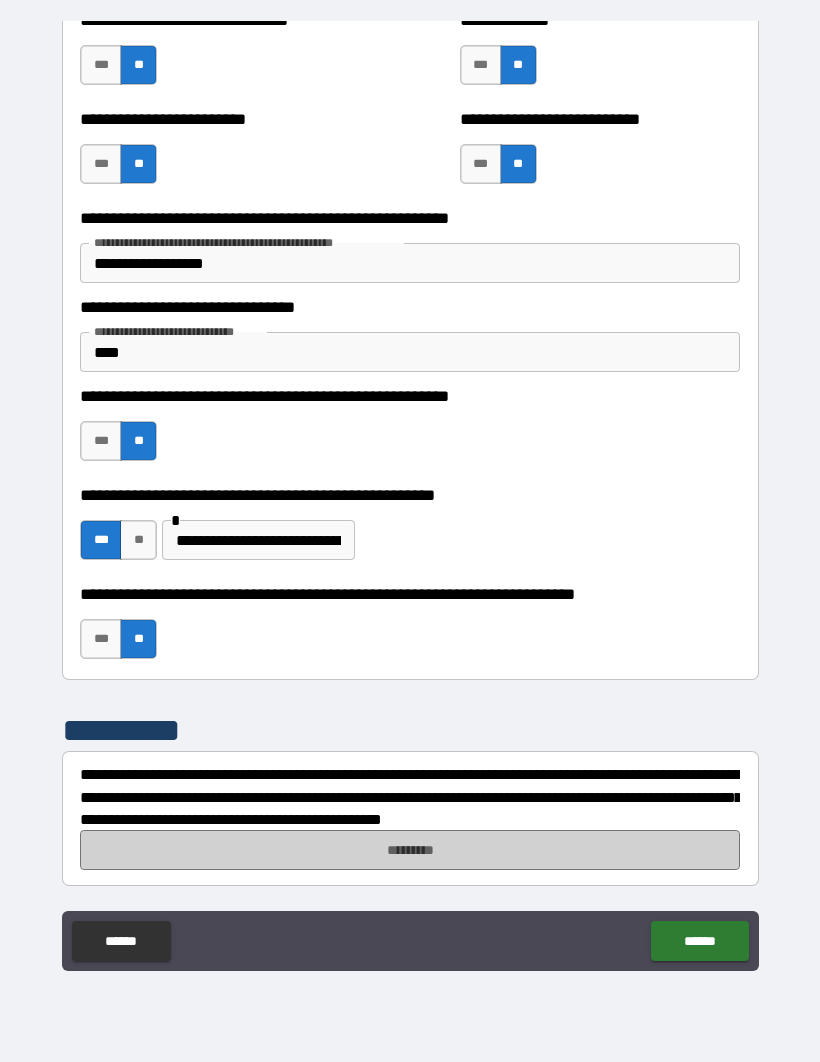click on "*********" at bounding box center [410, 850] 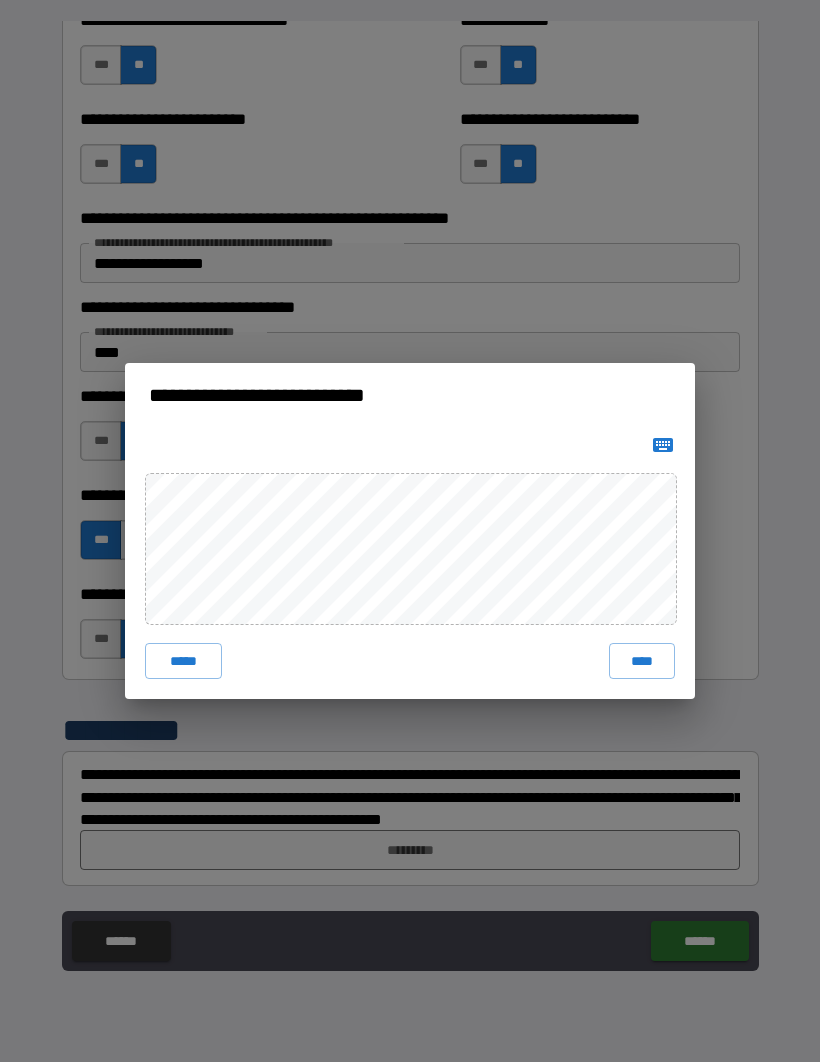 click on "****" at bounding box center [642, 661] 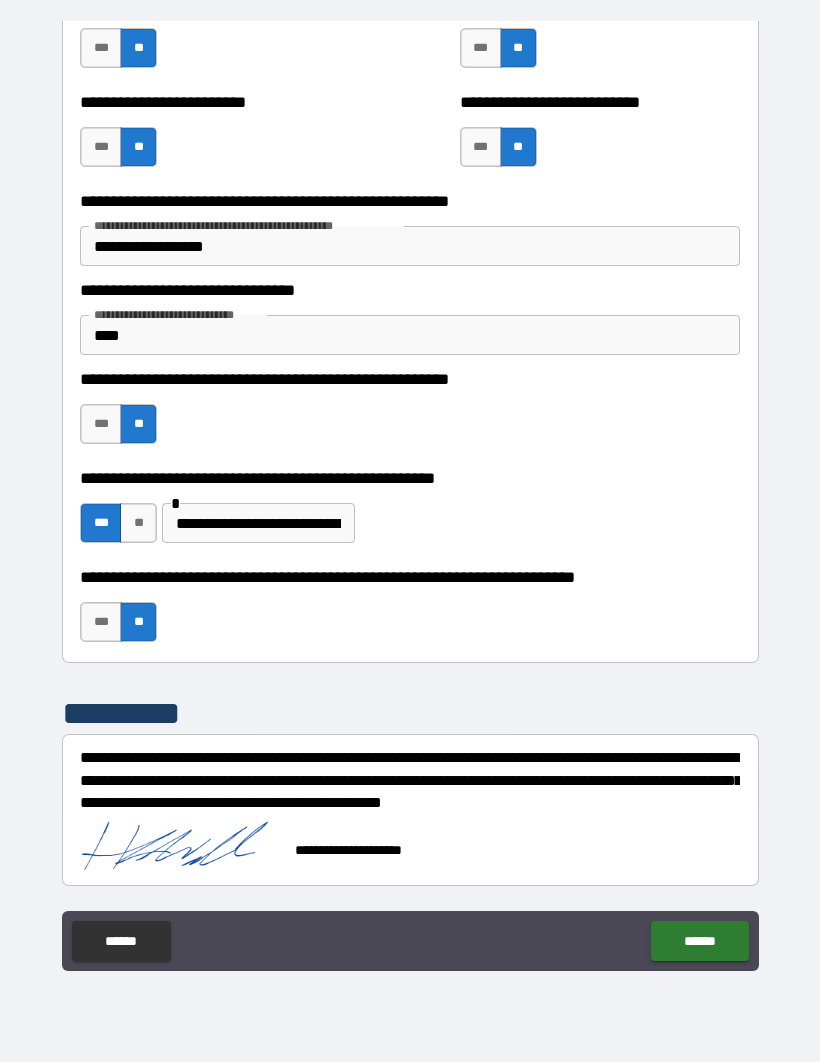 scroll, scrollTop: 4098, scrollLeft: 0, axis: vertical 